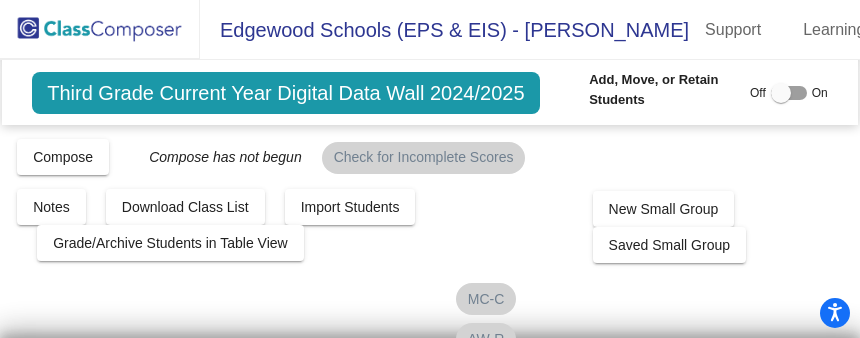 scroll, scrollTop: 0, scrollLeft: 0, axis: both 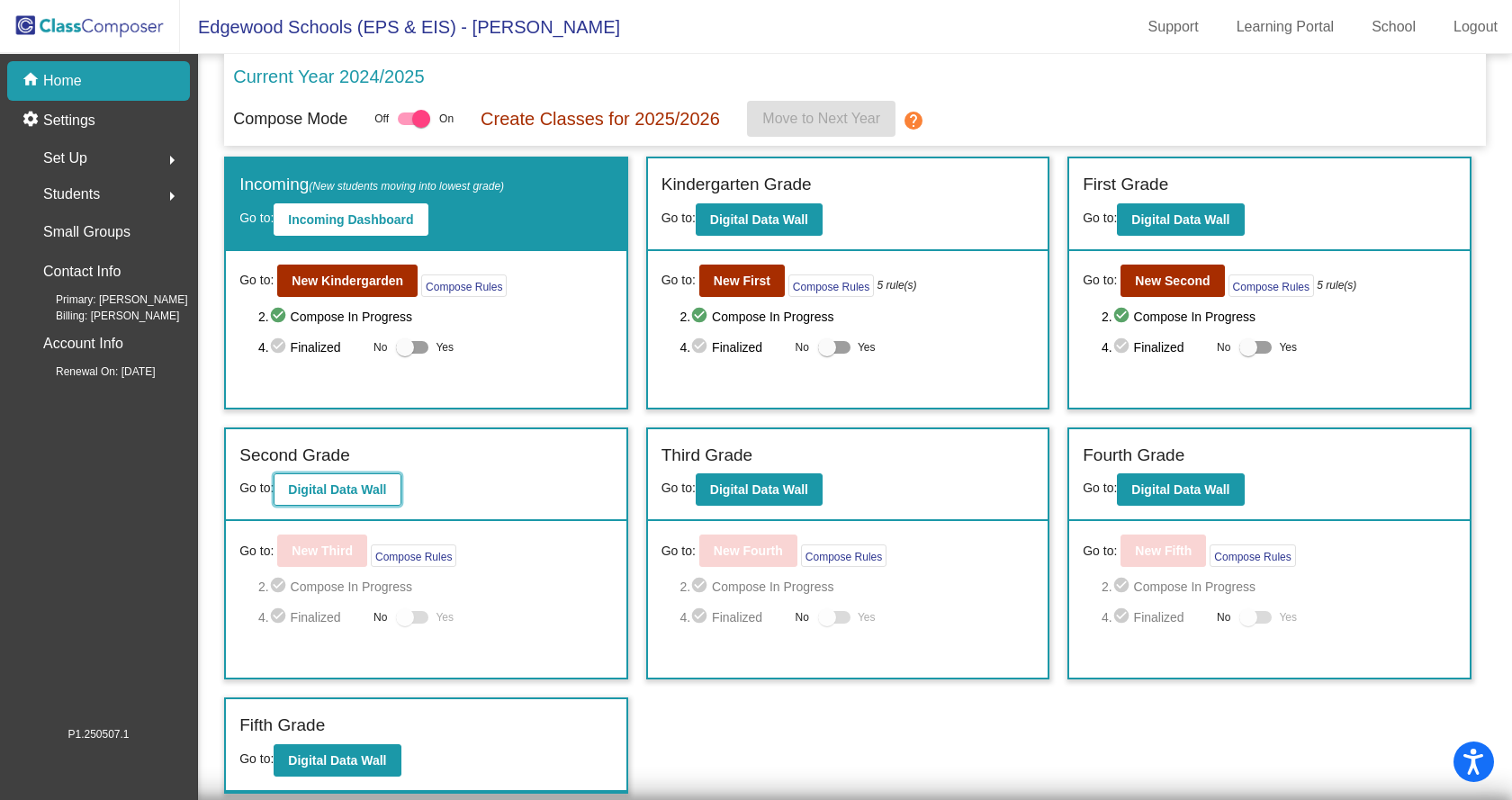 click on "Digital Data Wall" 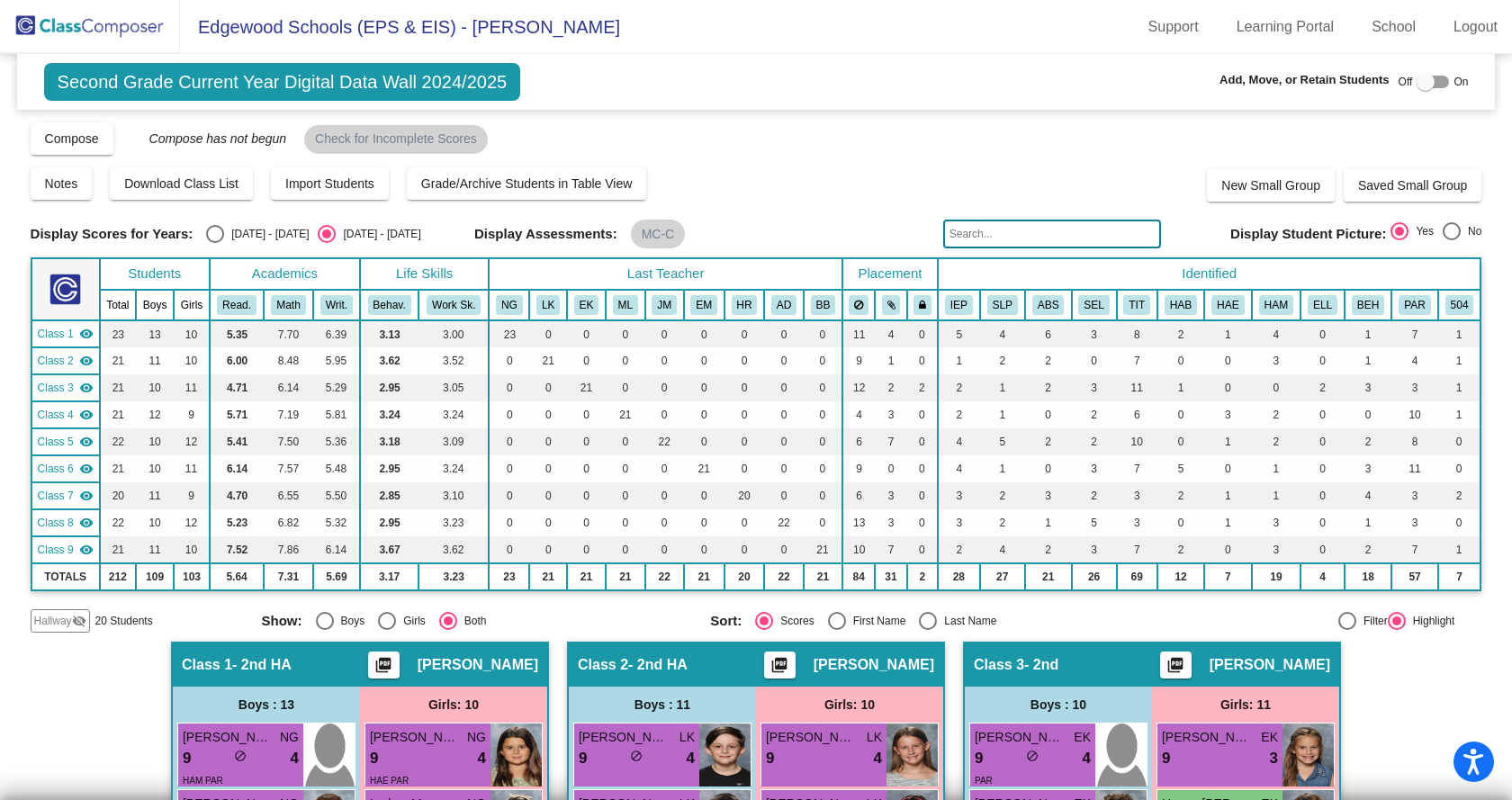 click 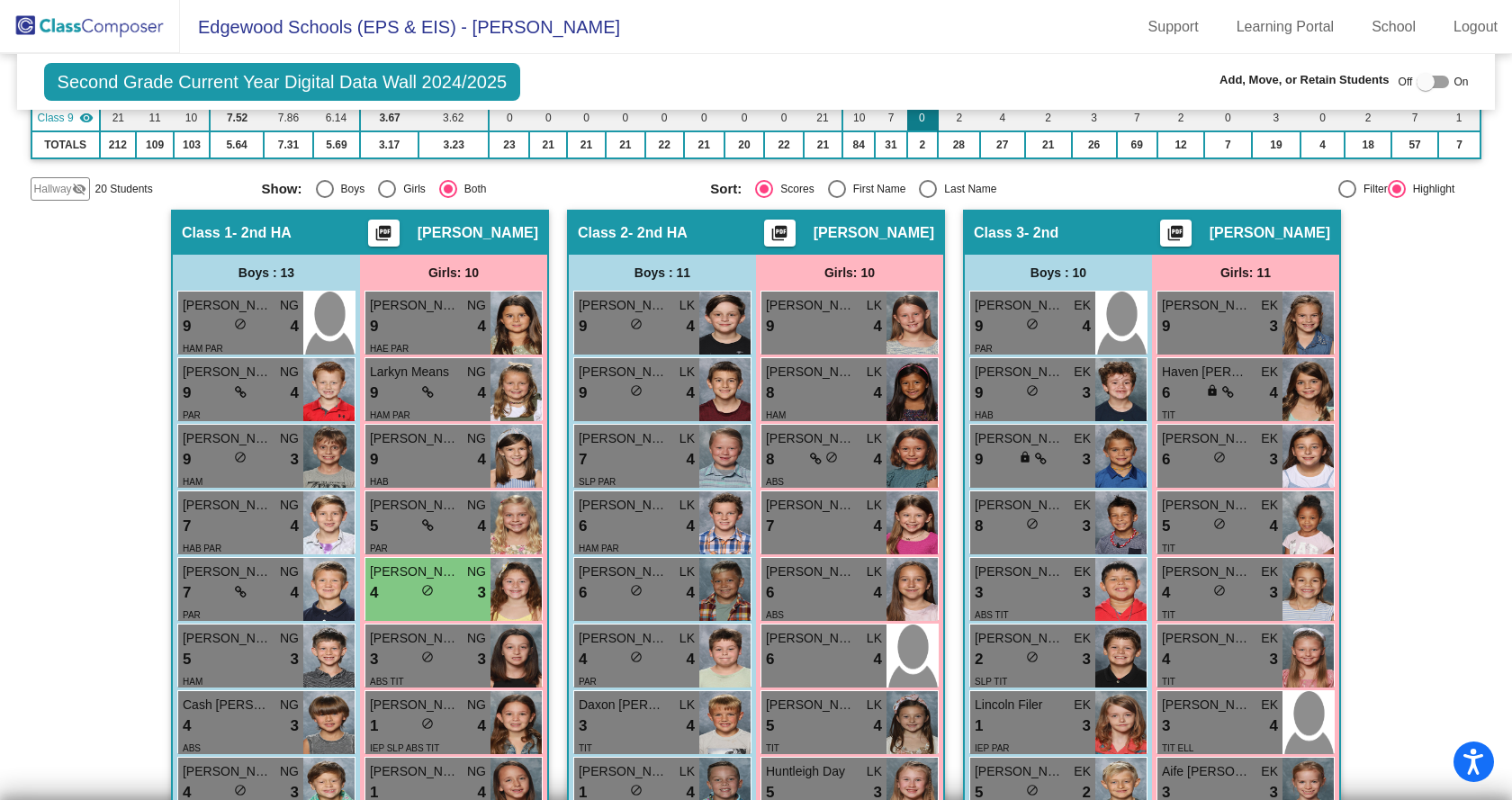 scroll, scrollTop: 540, scrollLeft: 0, axis: vertical 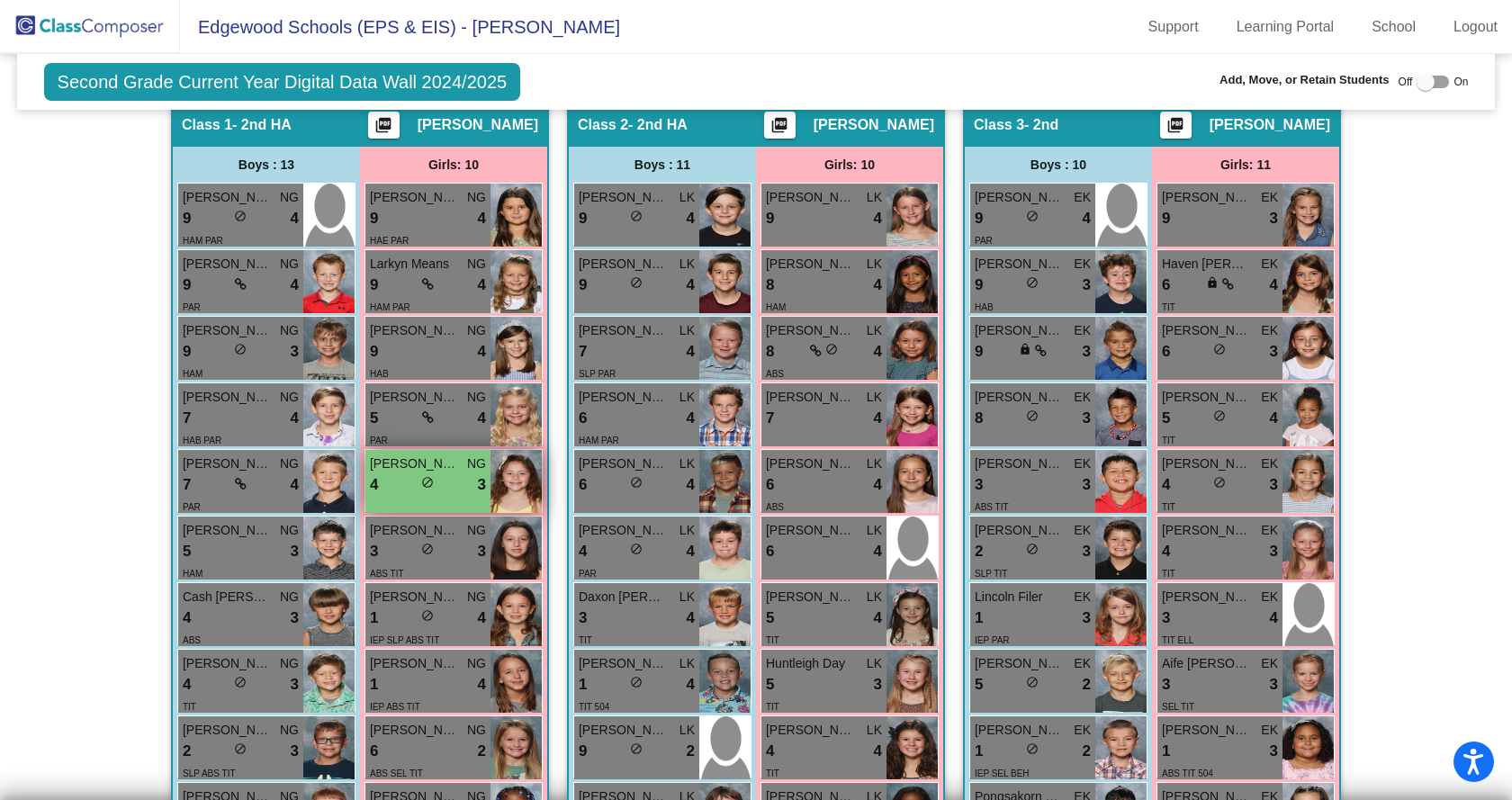 click on "4 lock do_not_disturb_alt 3" at bounding box center (428, 485) 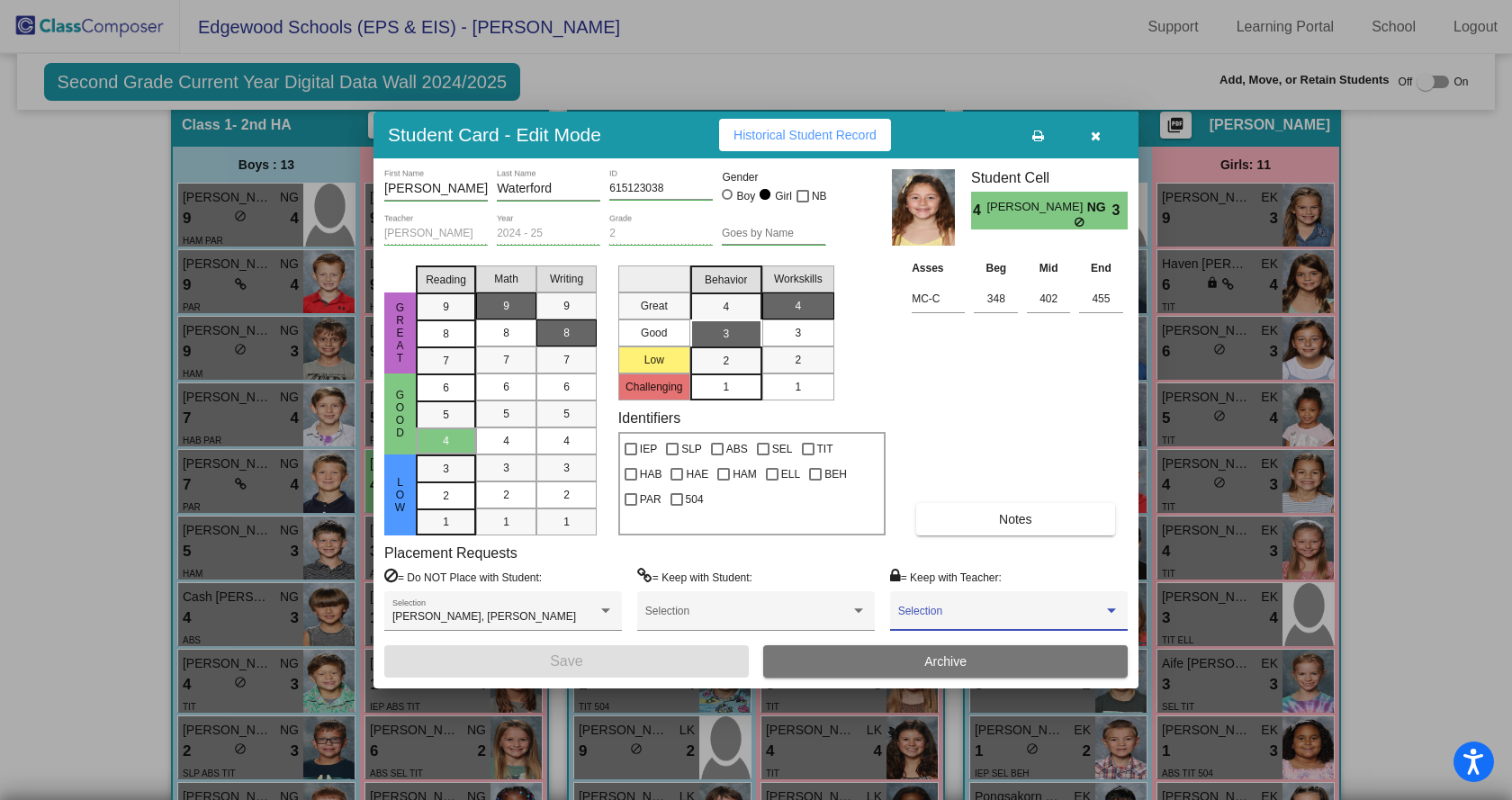 click at bounding box center [1001, 617] 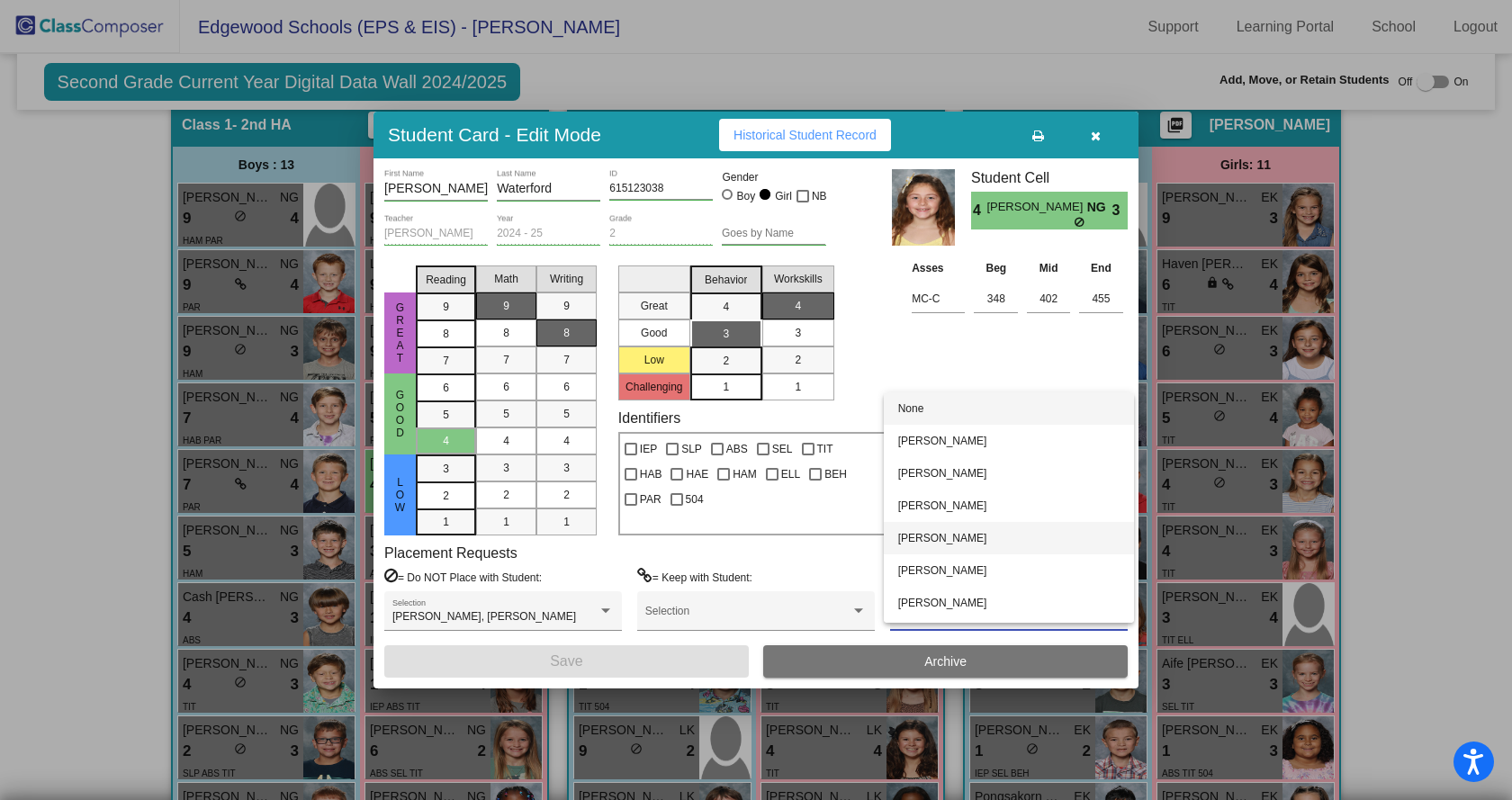 click on "[PERSON_NAME]" at bounding box center [1009, 538] 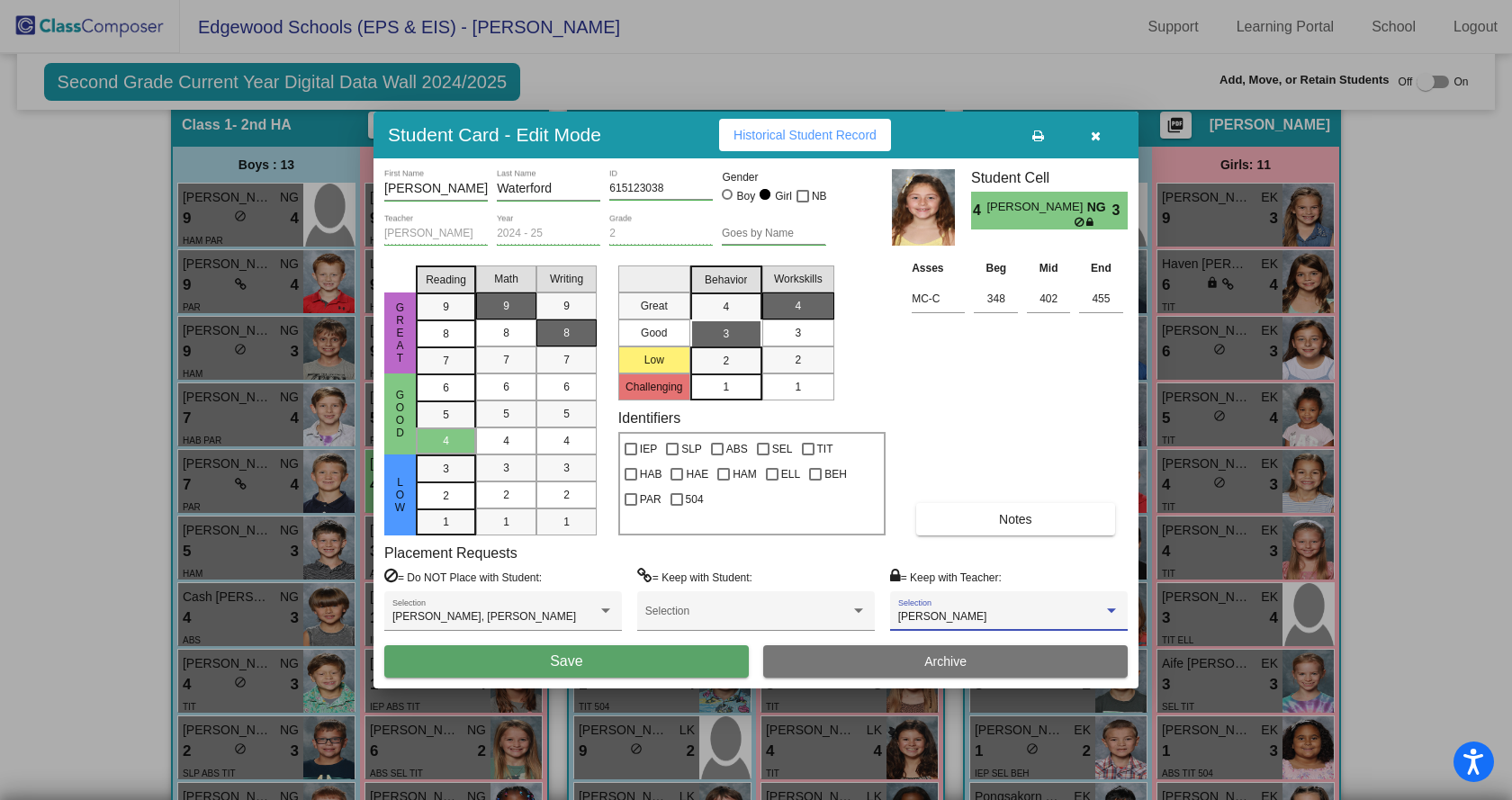 click on "Save" at bounding box center (566, 661) 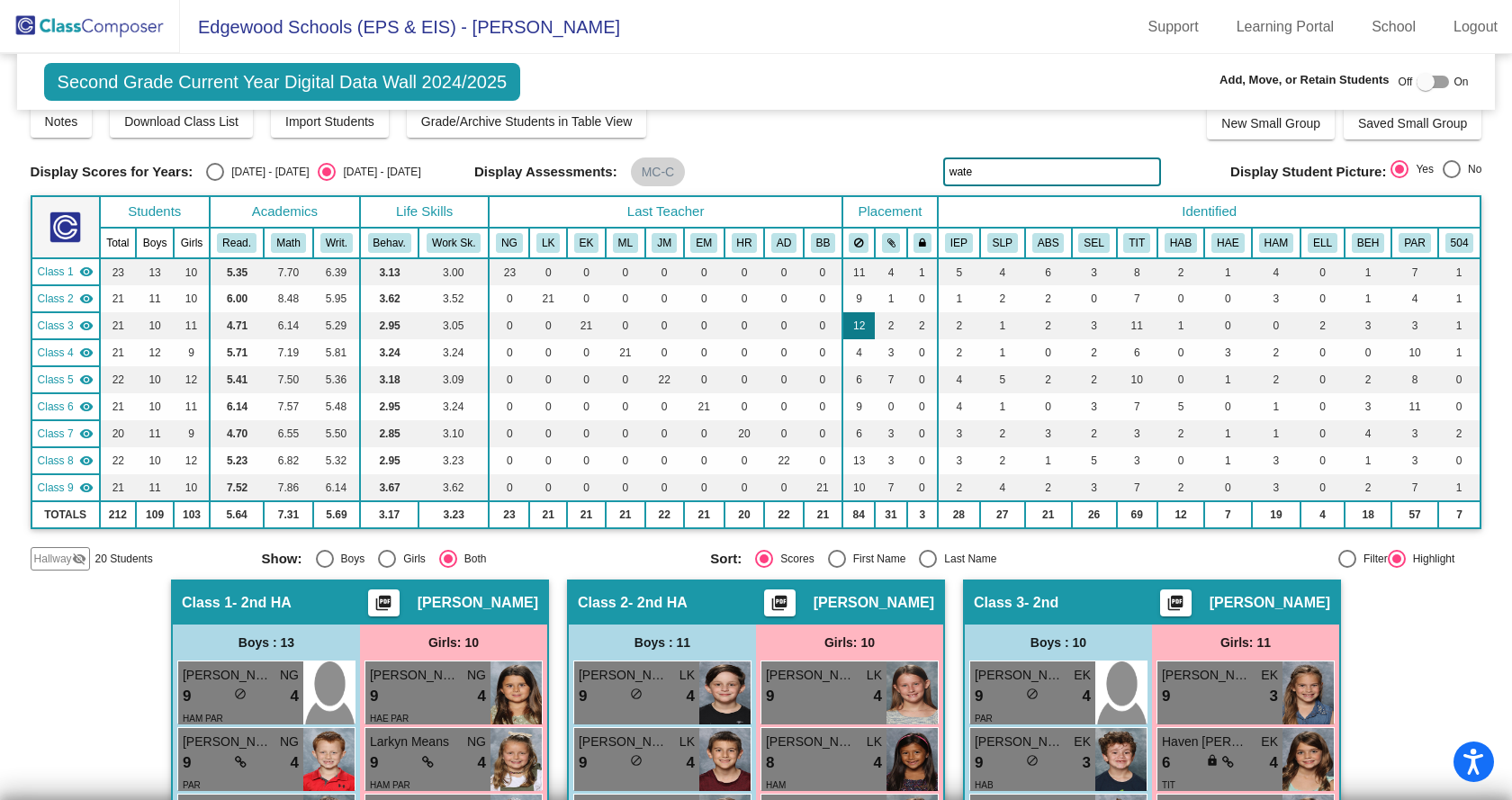 scroll, scrollTop: 0, scrollLeft: 0, axis: both 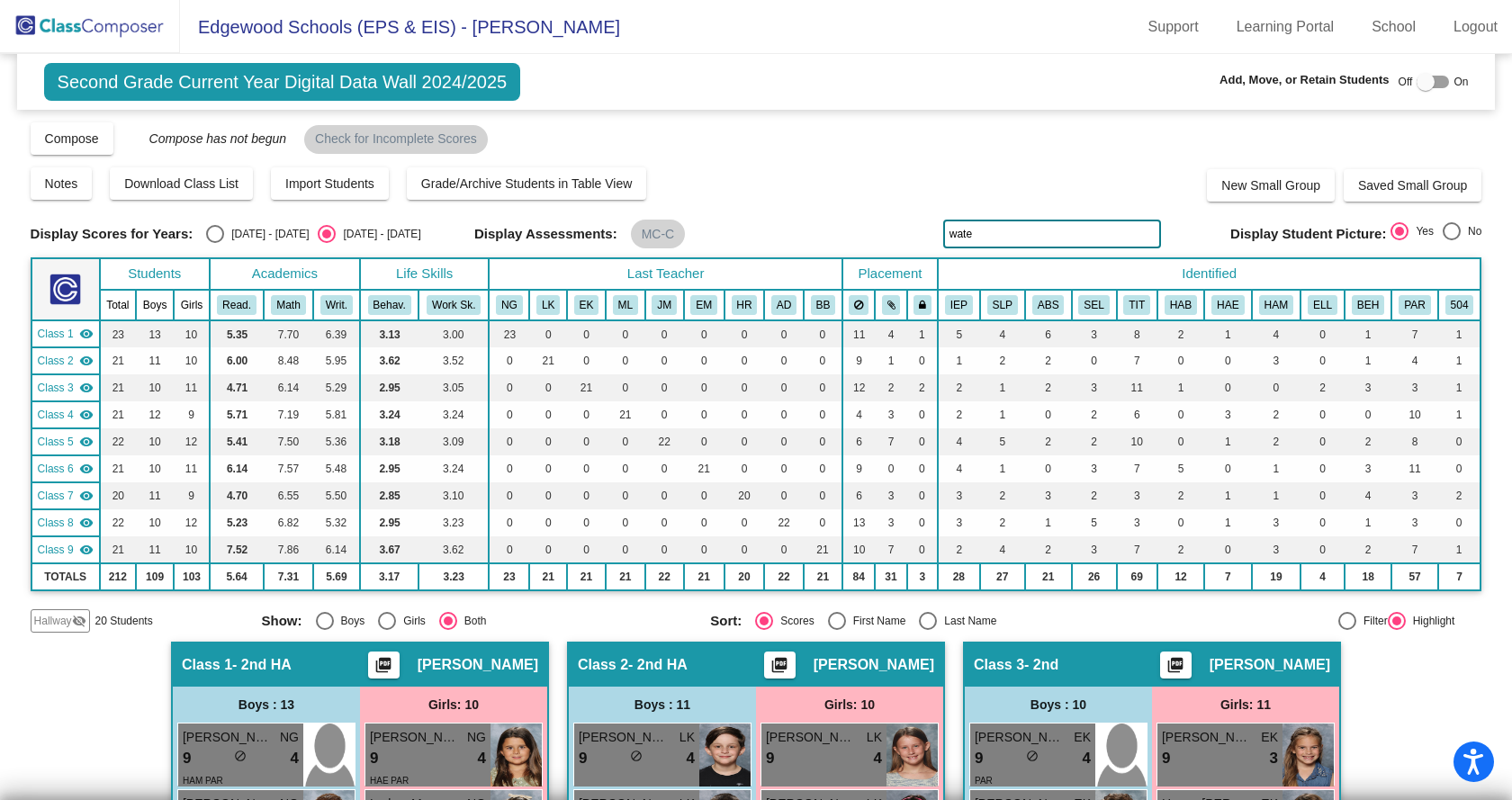 drag, startPoint x: 1009, startPoint y: 223, endPoint x: 904, endPoint y: 238, distance: 106.066017 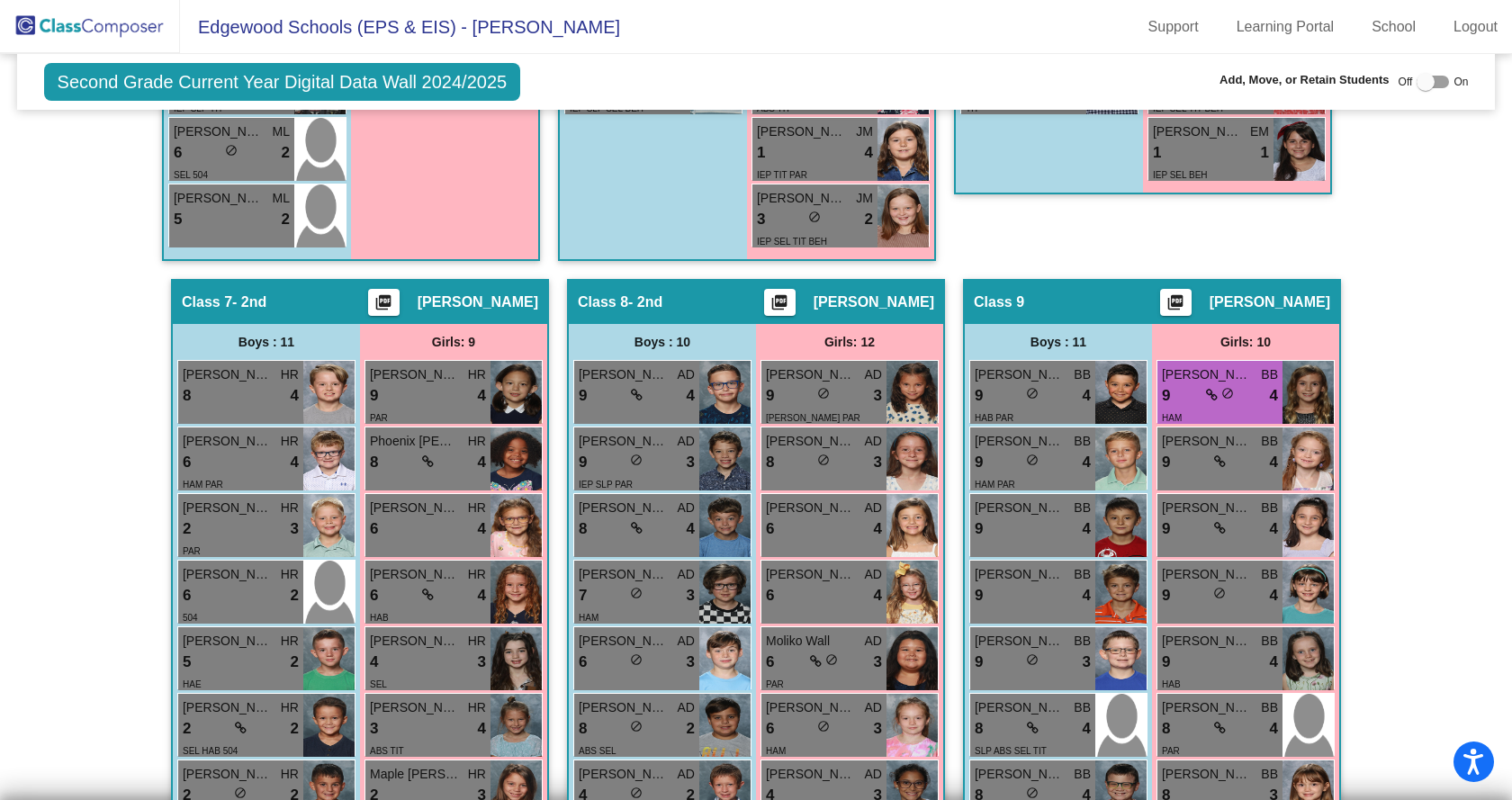 scroll, scrollTop: 2250, scrollLeft: 0, axis: vertical 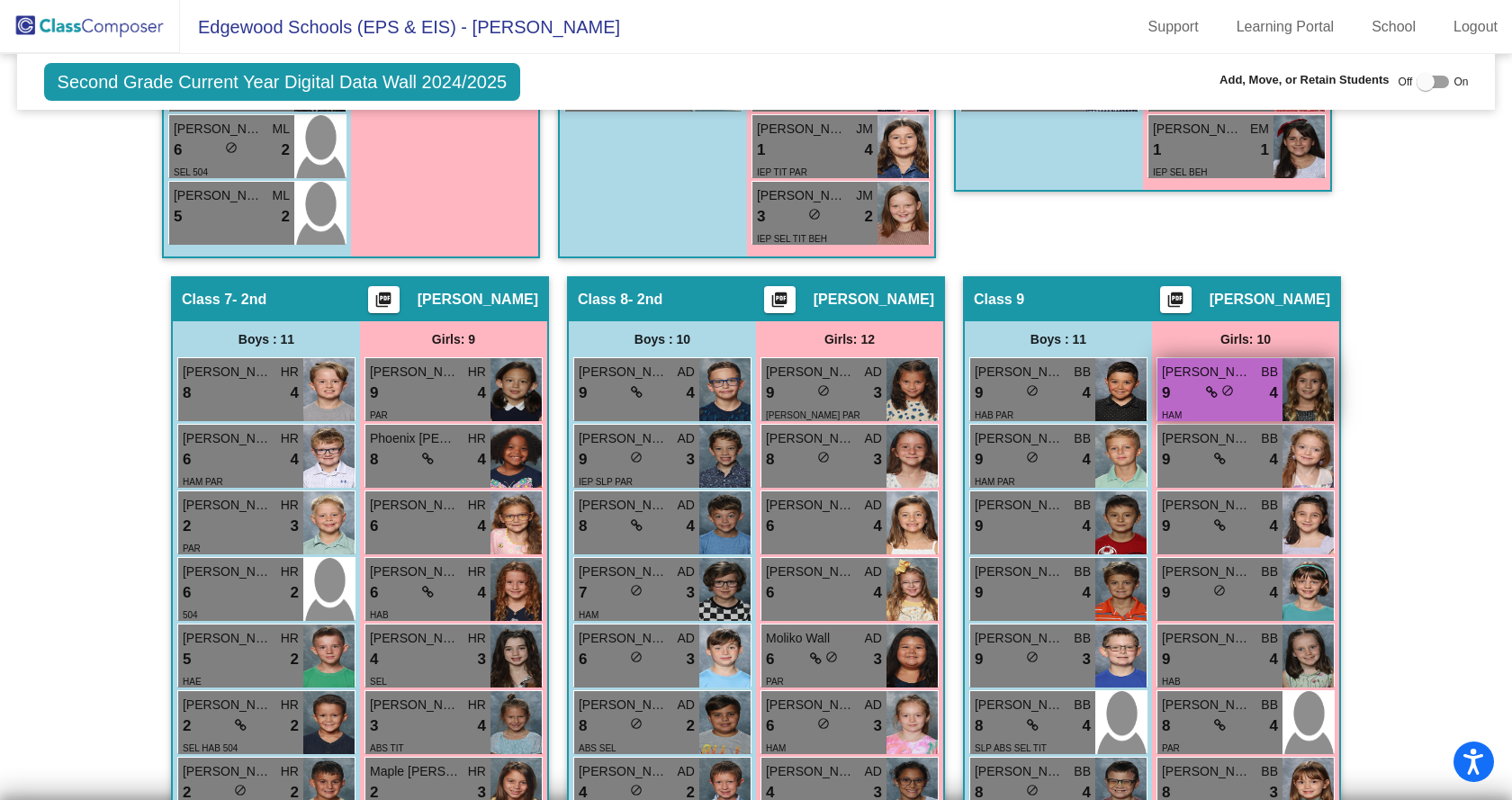 click on "9 lock do_not_disturb_alt 4" at bounding box center (1220, 393) 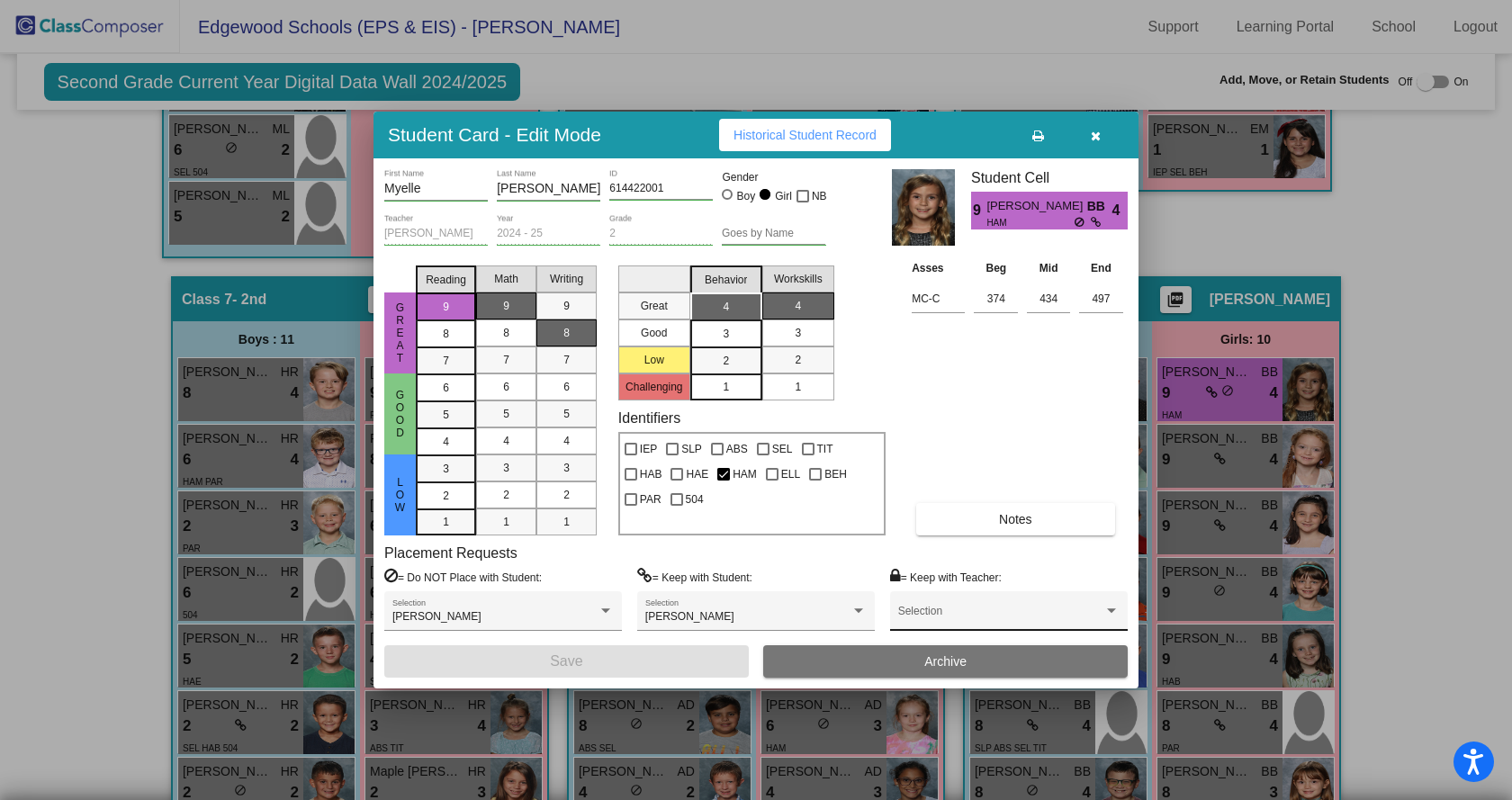 click on "Selection" at bounding box center [1009, 616] 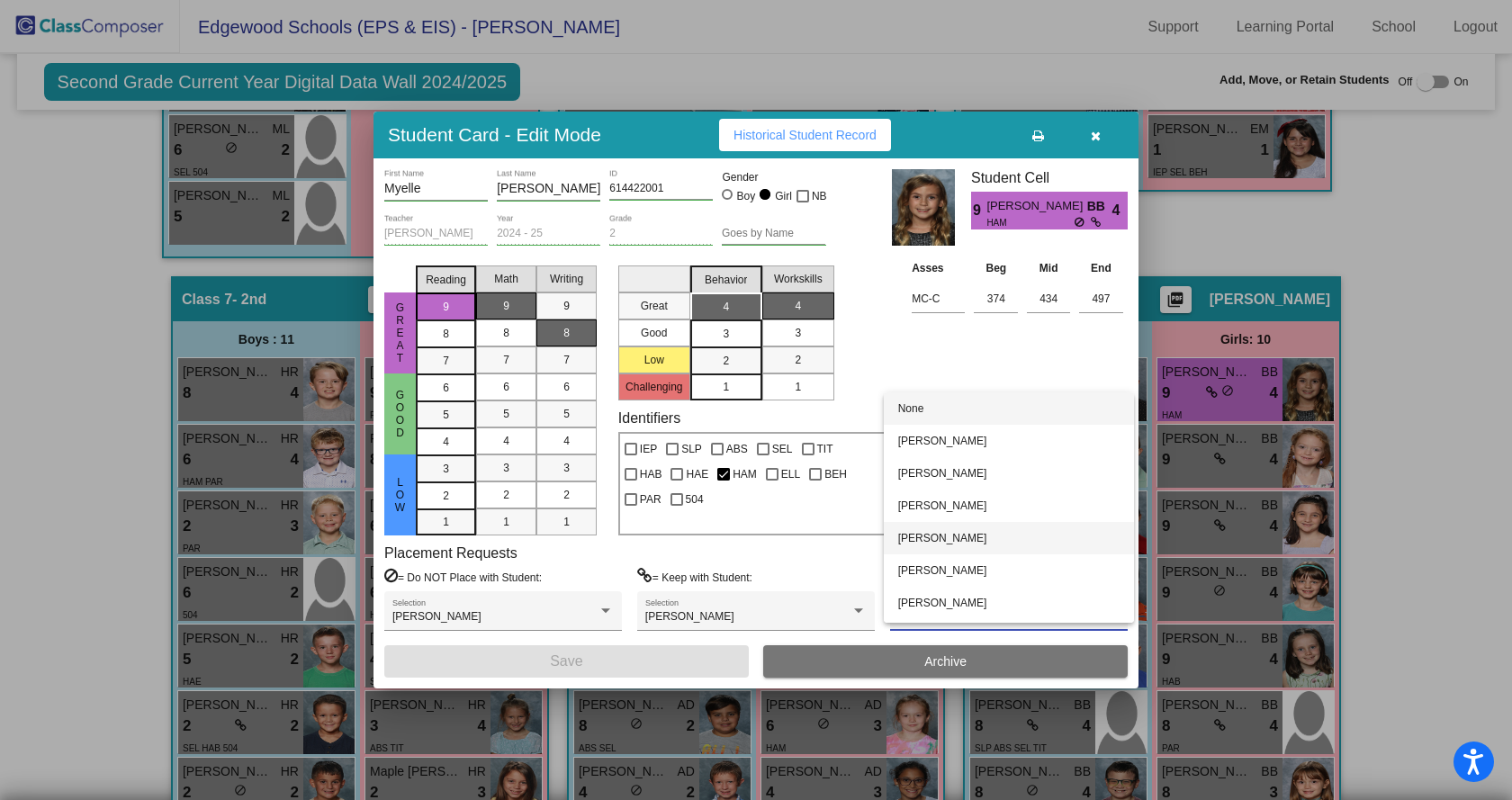 click on "[PERSON_NAME]" at bounding box center (1009, 538) 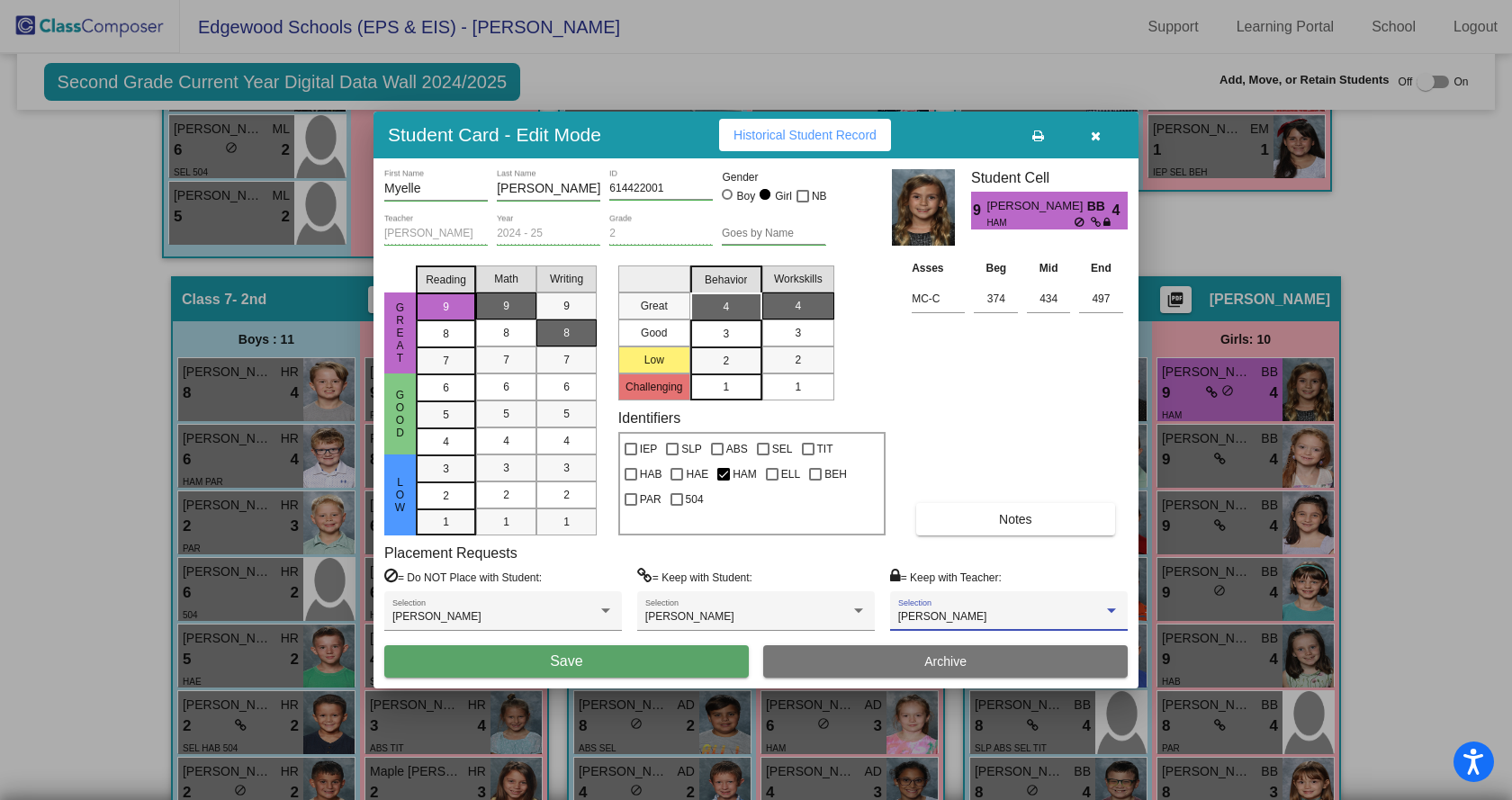 click on "Save" at bounding box center [566, 661] 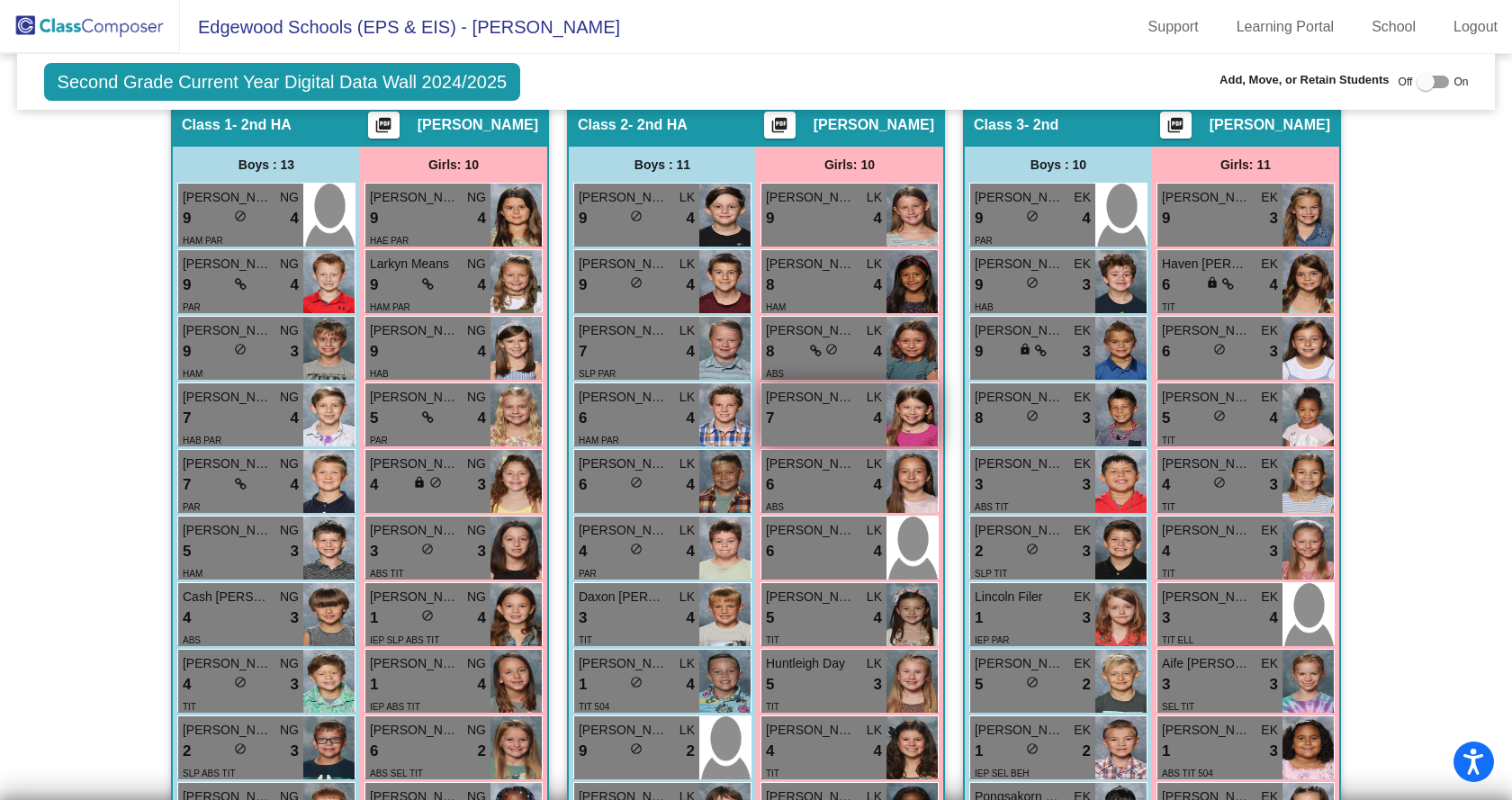 scroll, scrollTop: 0, scrollLeft: 0, axis: both 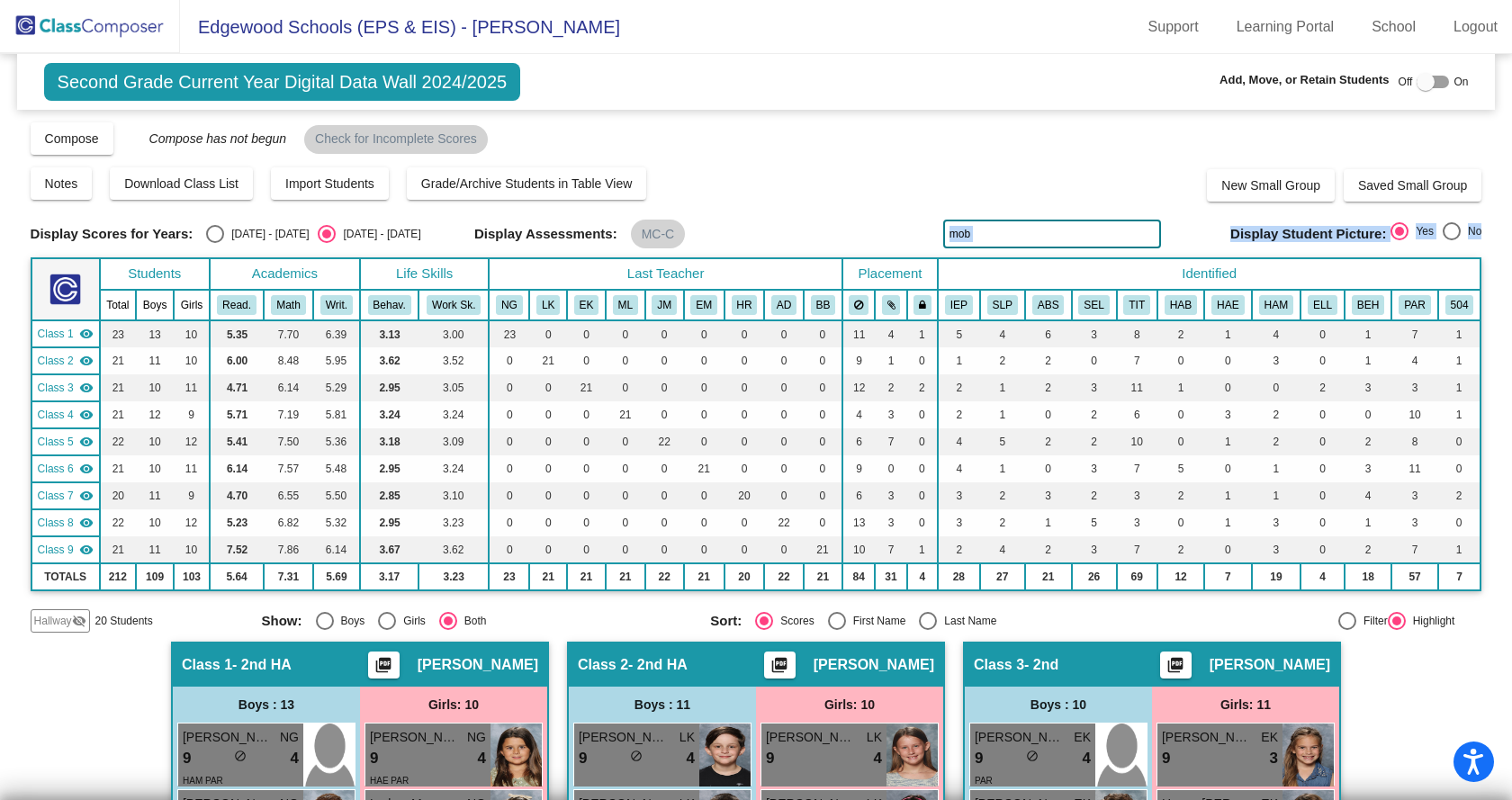 drag, startPoint x: 986, startPoint y: 247, endPoint x: 931, endPoint y: 238, distance: 55.731499 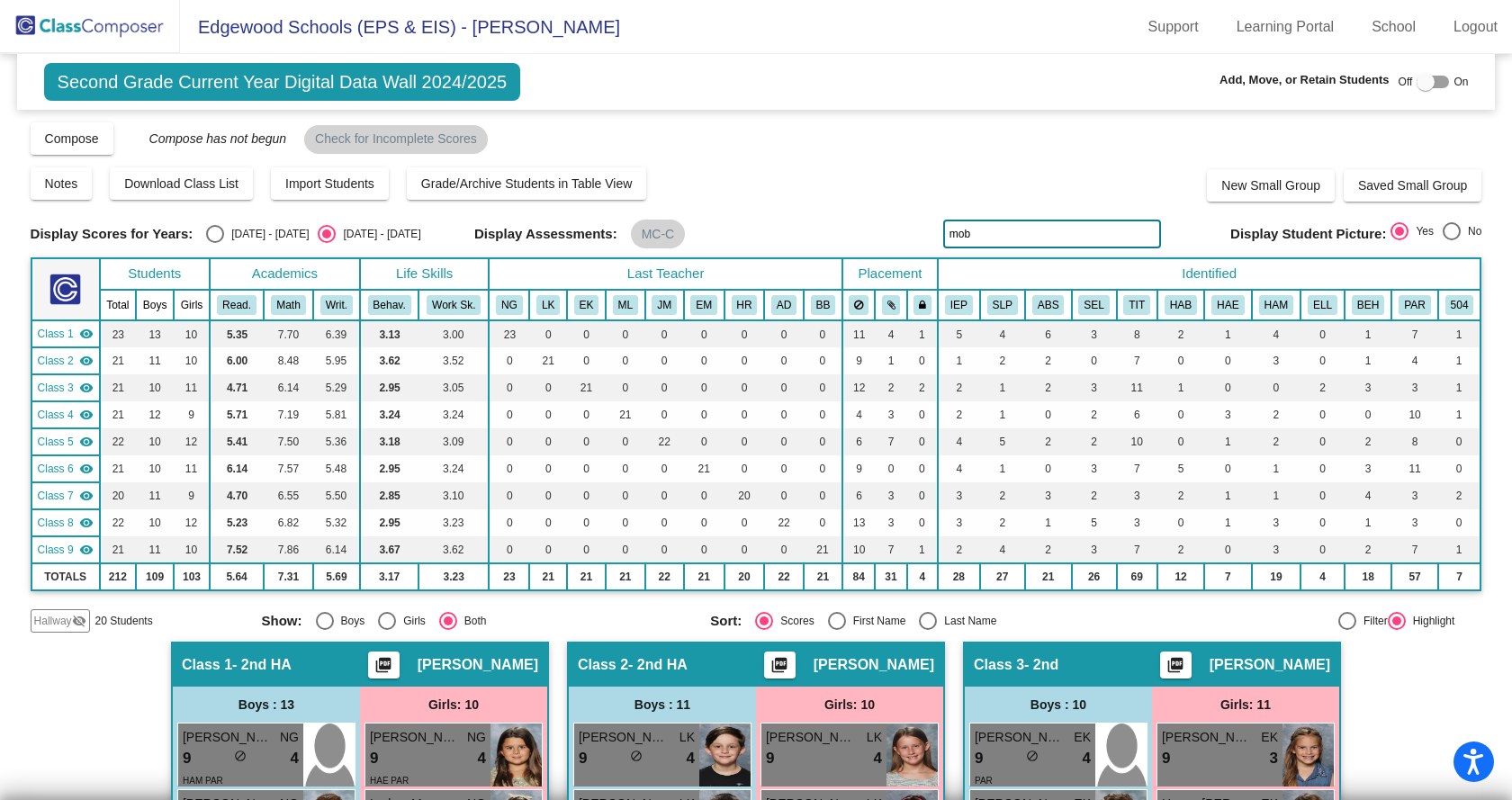 drag, startPoint x: 982, startPoint y: 232, endPoint x: 949, endPoint y: 240, distance: 33.955854 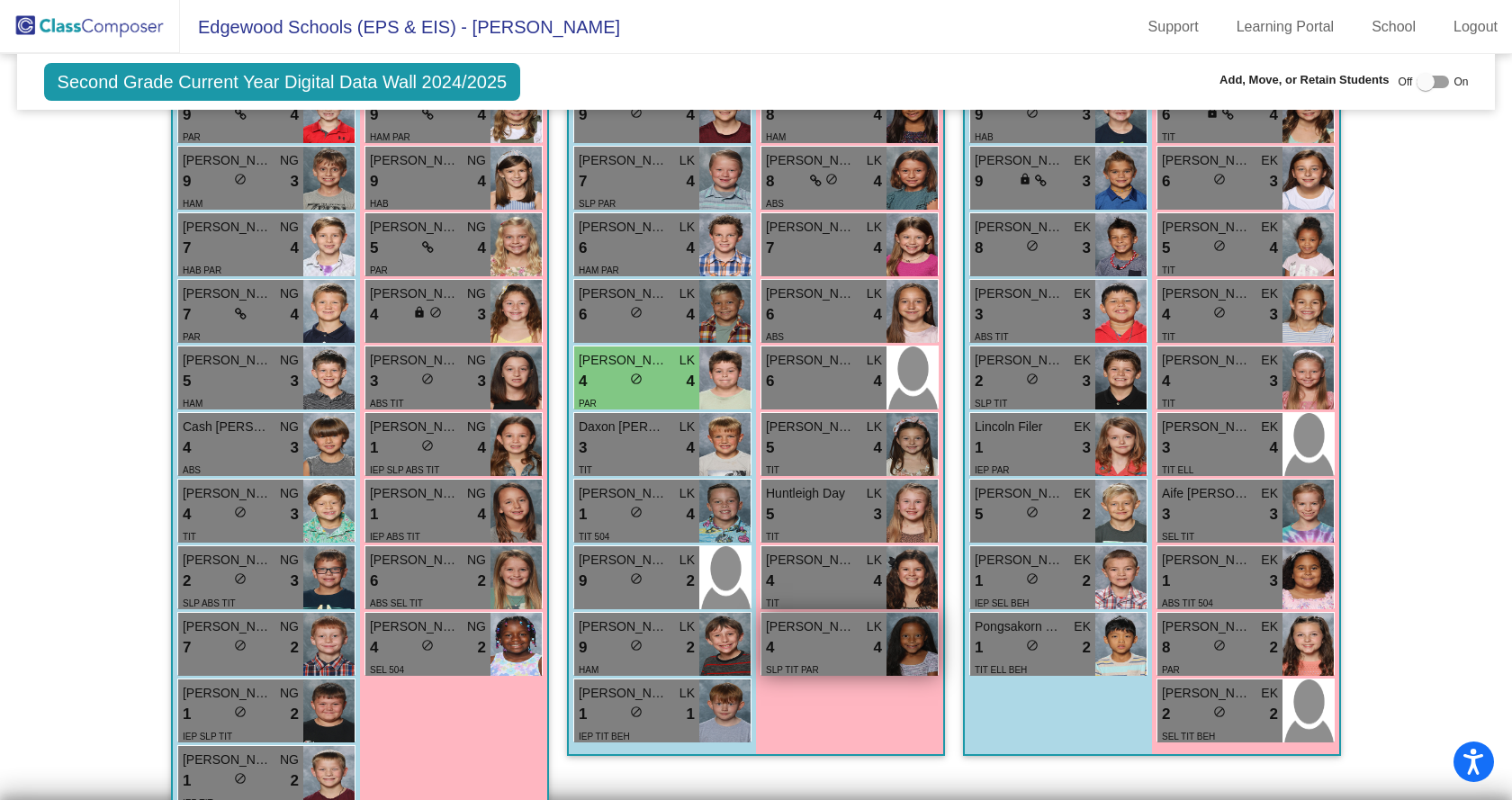 scroll, scrollTop: 720, scrollLeft: 0, axis: vertical 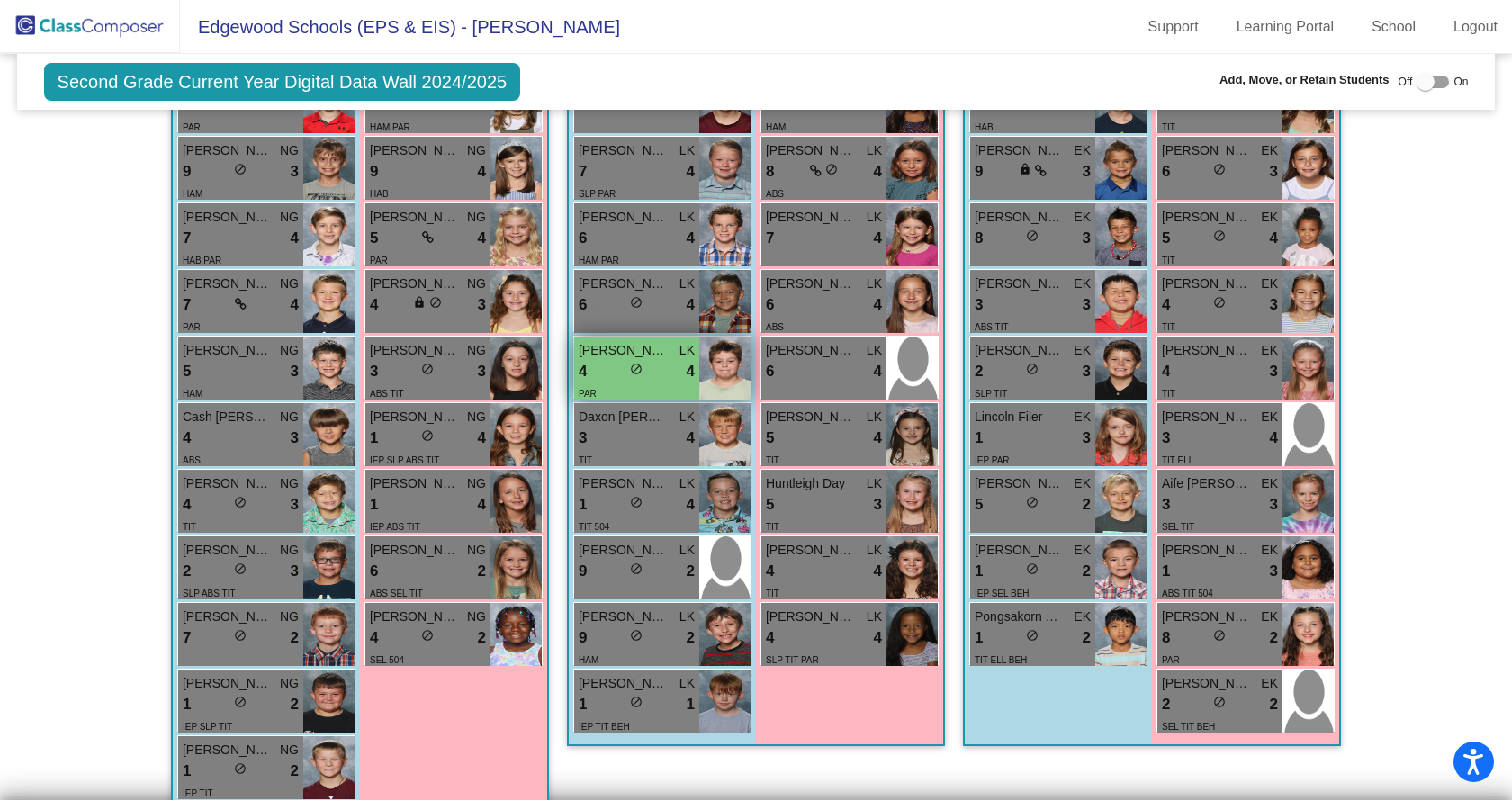 click on "4 lock do_not_disturb_alt 4" at bounding box center (636, 372) 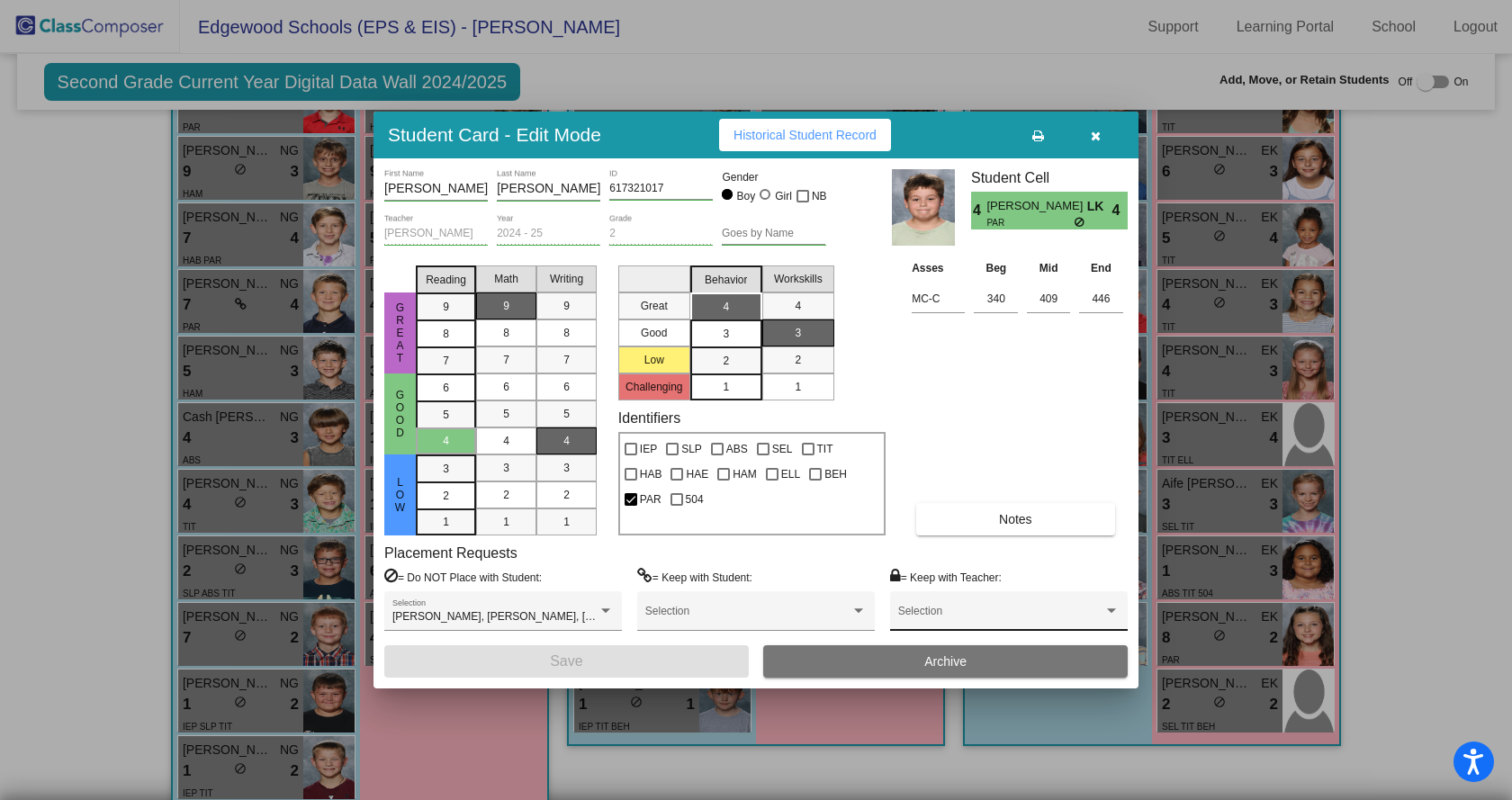 click on "Selection" at bounding box center (1009, 616) 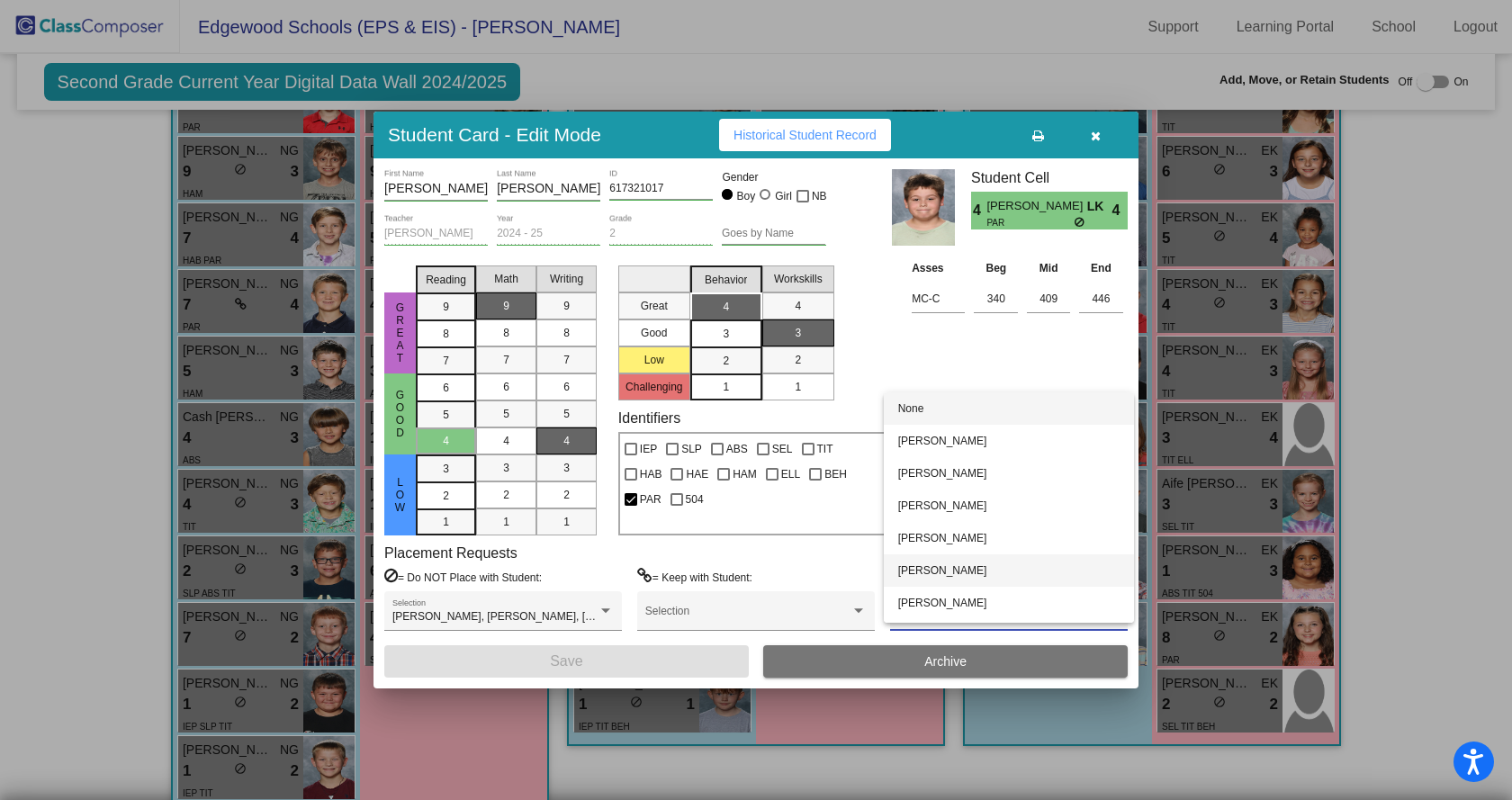 click on "[PERSON_NAME]" at bounding box center [1009, 571] 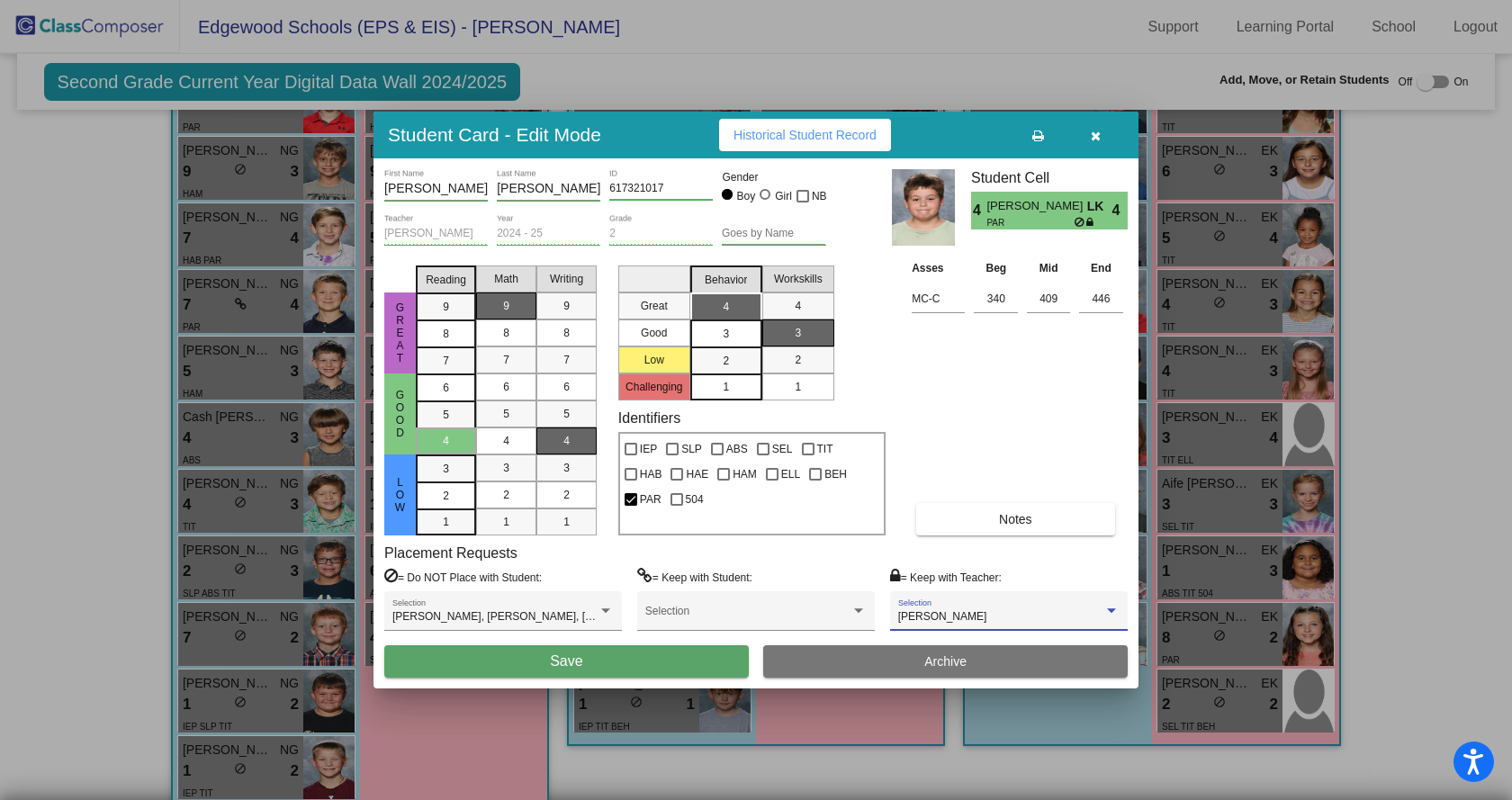 click on "Save" at bounding box center (566, 661) 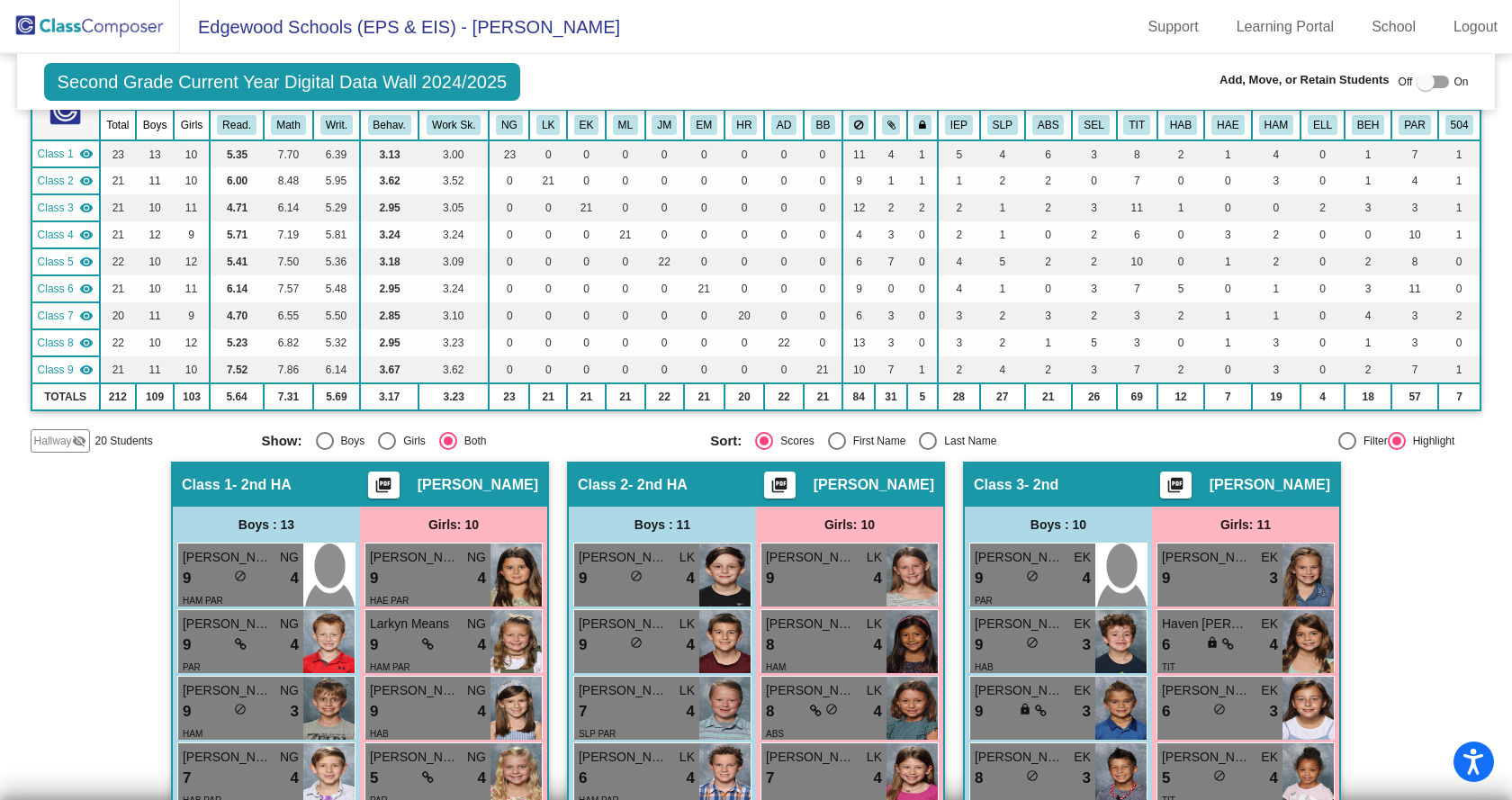 scroll, scrollTop: 0, scrollLeft: 0, axis: both 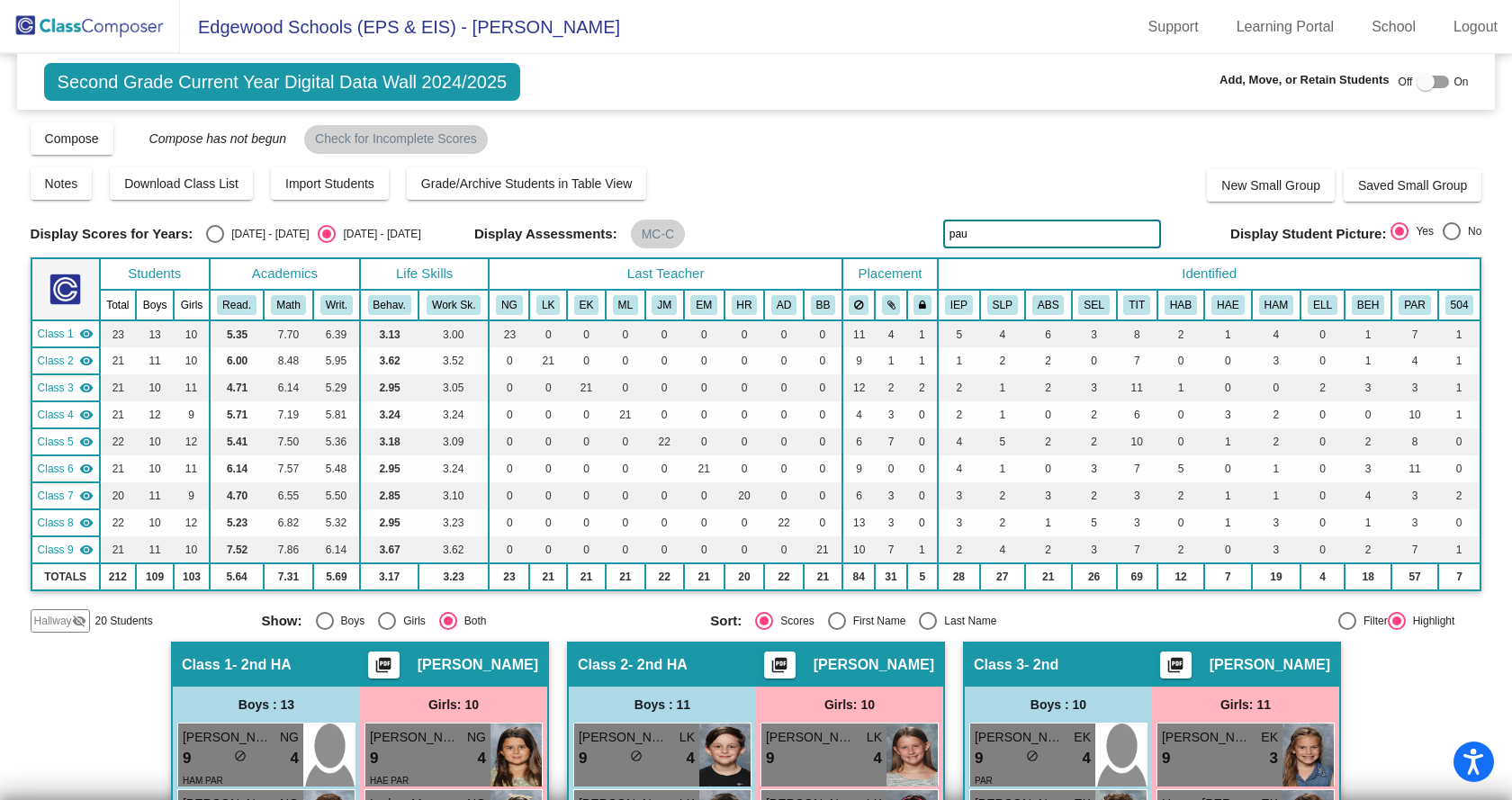 drag, startPoint x: 1008, startPoint y: 237, endPoint x: 922, endPoint y: 237, distance: 86 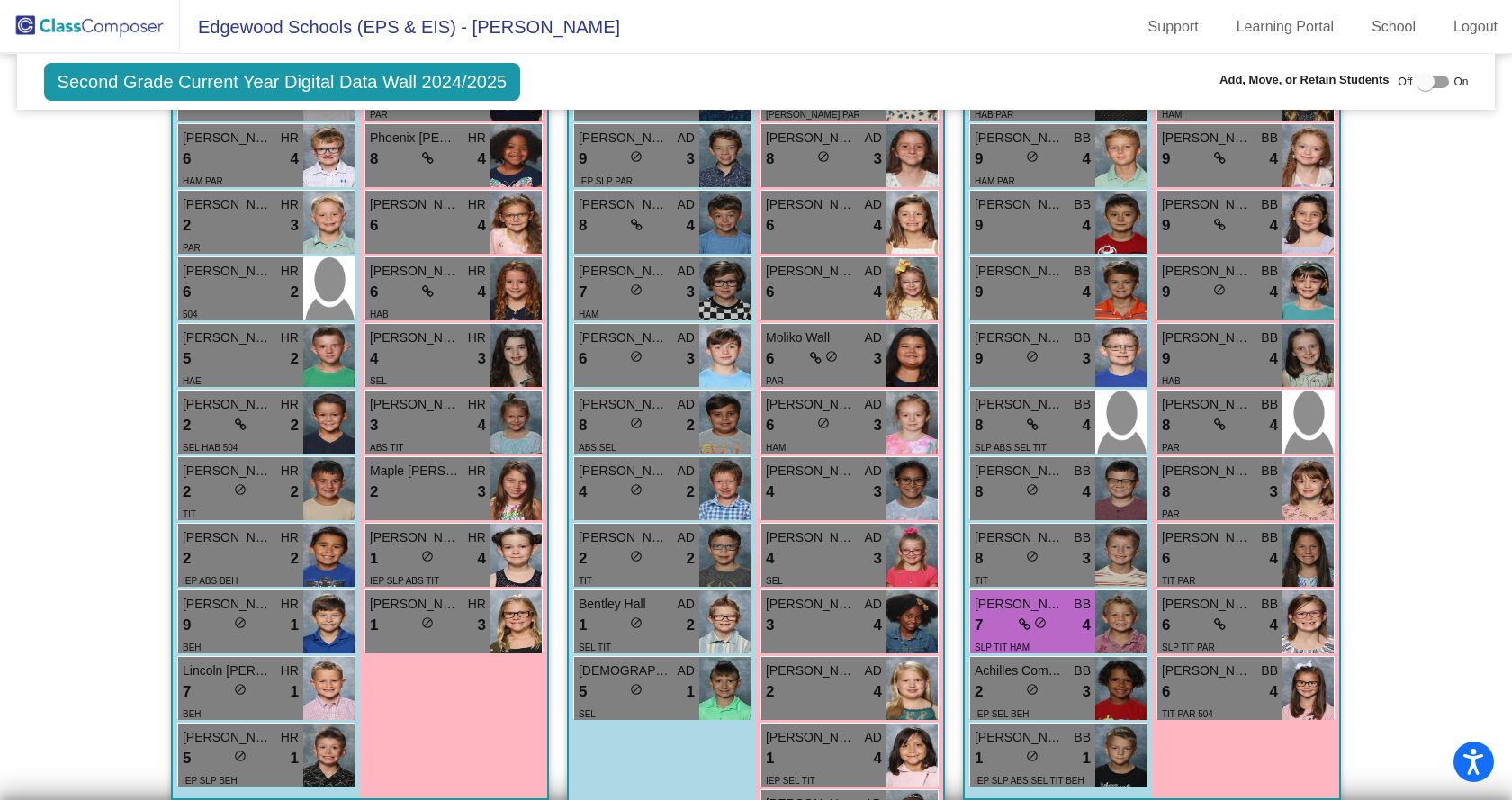 scroll, scrollTop: 2635, scrollLeft: 0, axis: vertical 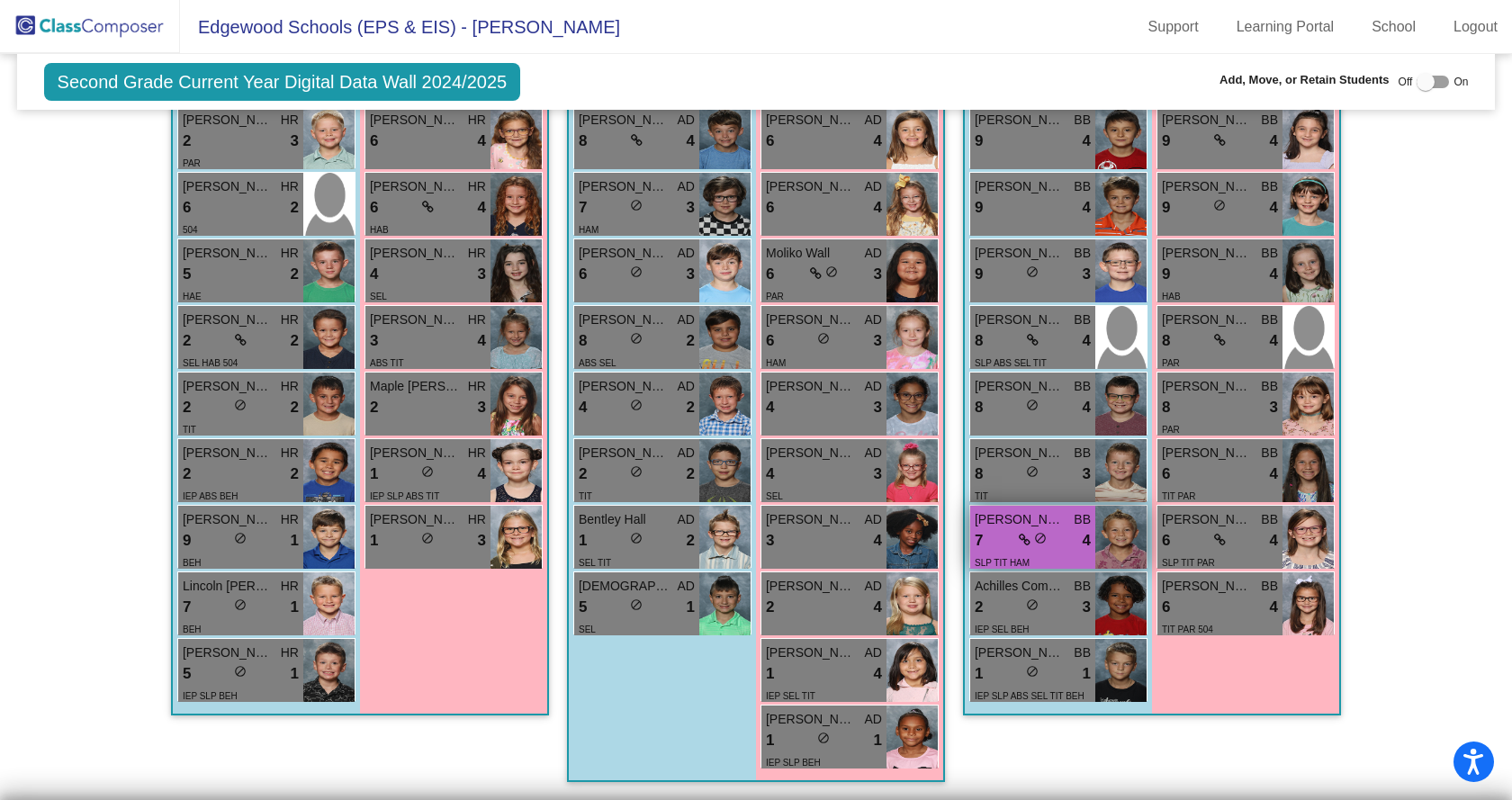 click on "7 lock do_not_disturb_alt 4" at bounding box center (1032, 541) 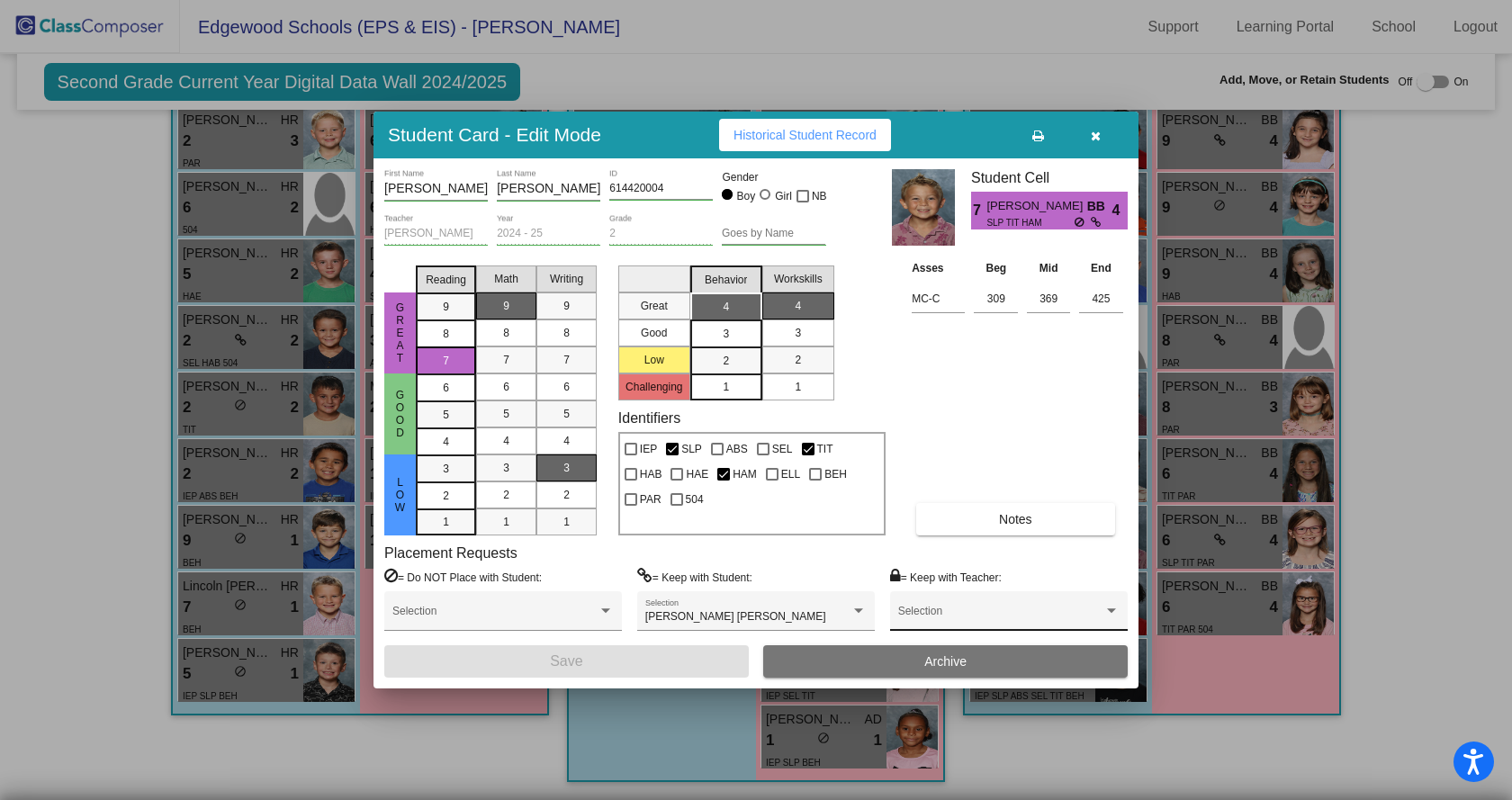 click at bounding box center (1001, 617) 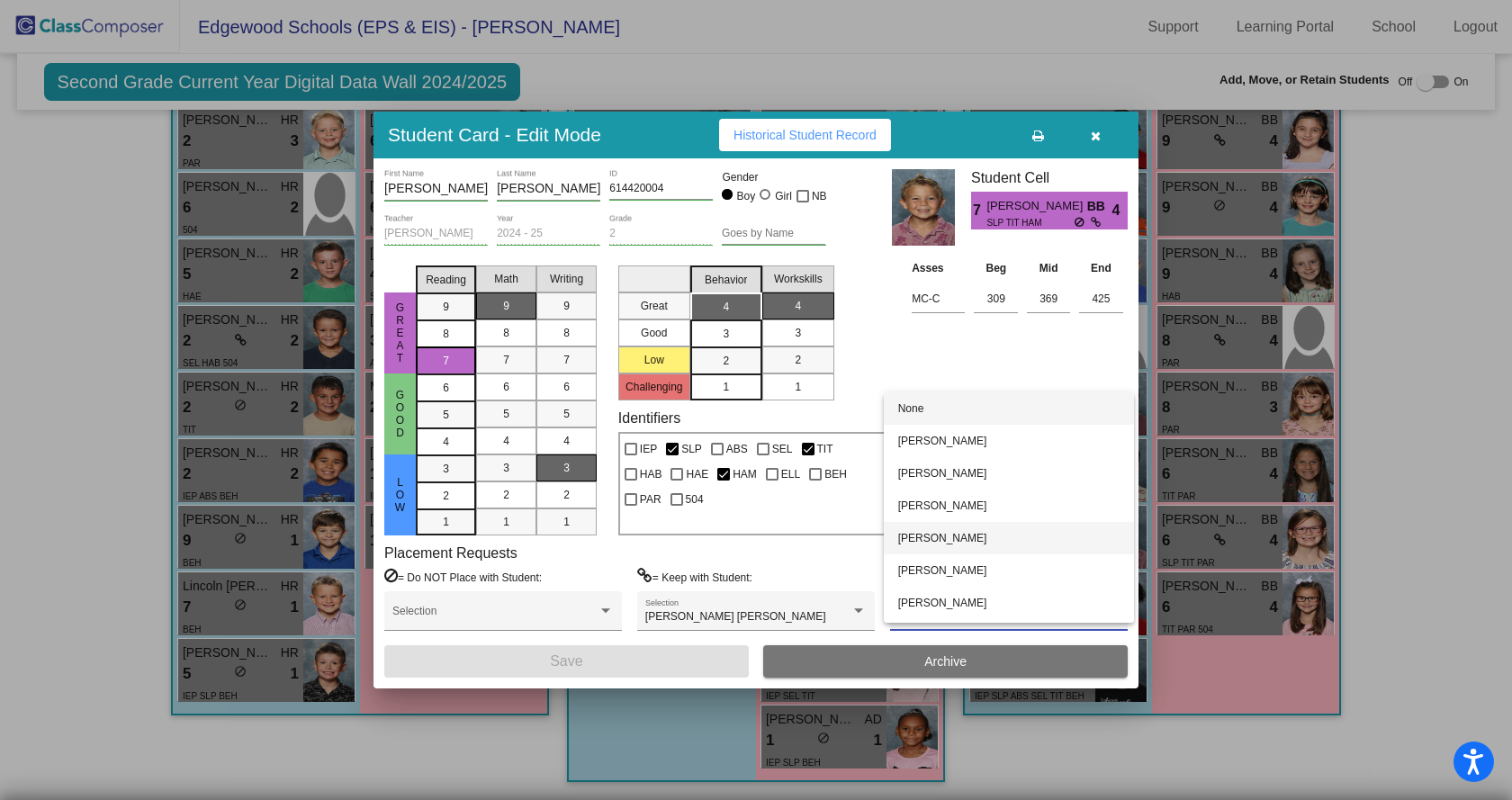 click on "[PERSON_NAME]" at bounding box center [1009, 538] 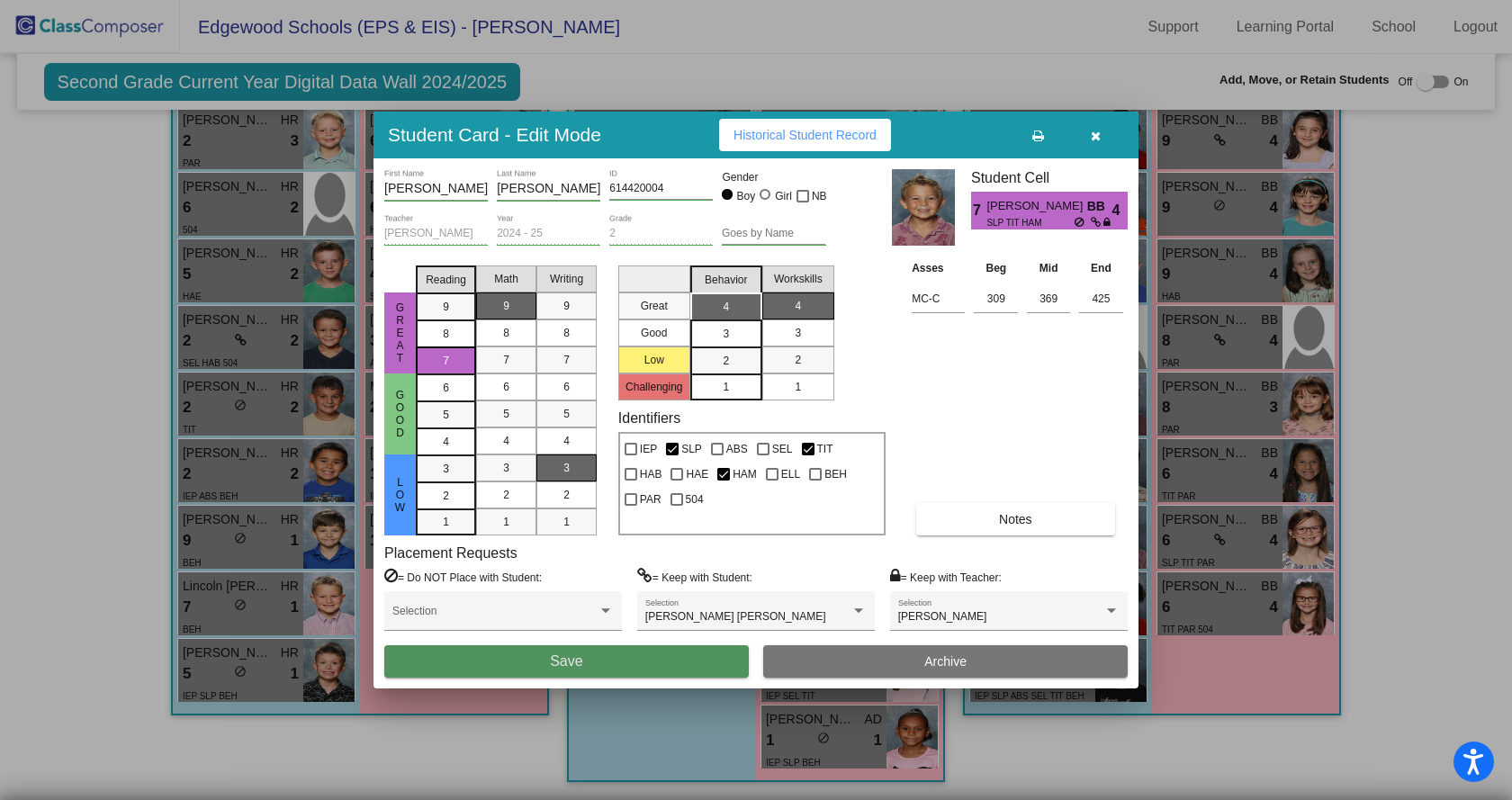 click on "Save" at bounding box center (566, 661) 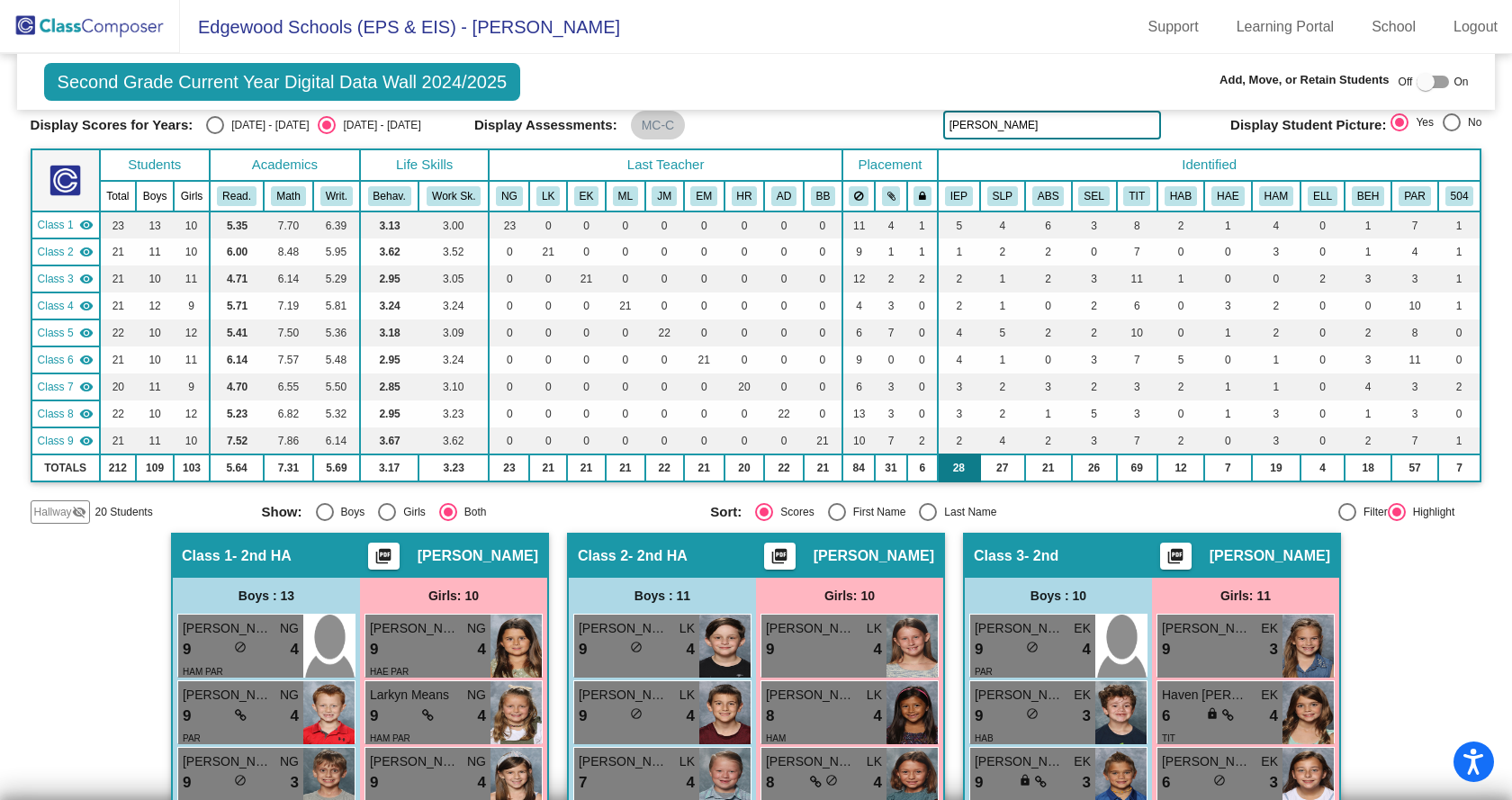 scroll, scrollTop: 0, scrollLeft: 0, axis: both 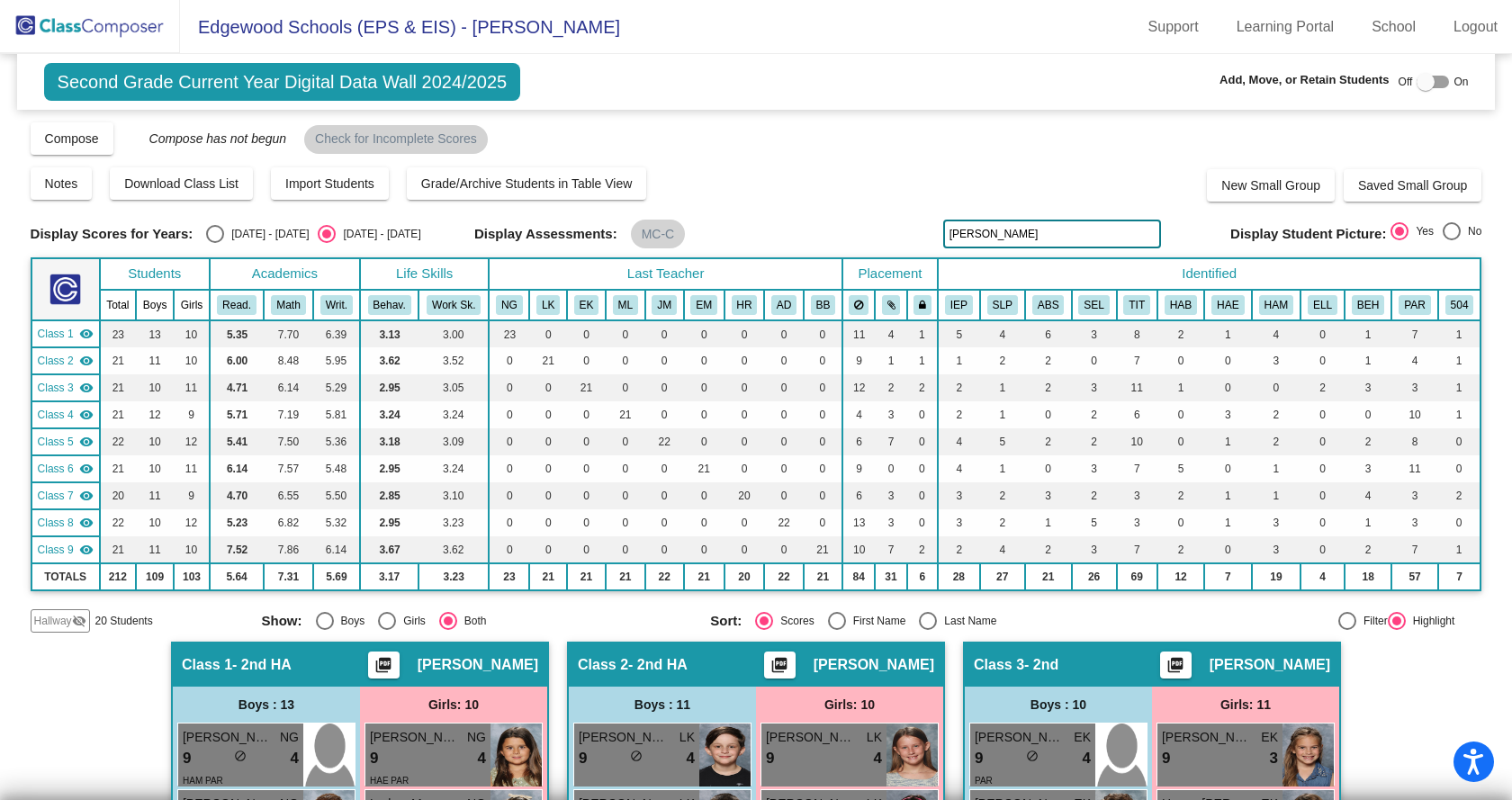 drag, startPoint x: 979, startPoint y: 232, endPoint x: 907, endPoint y: 229, distance: 72.06247 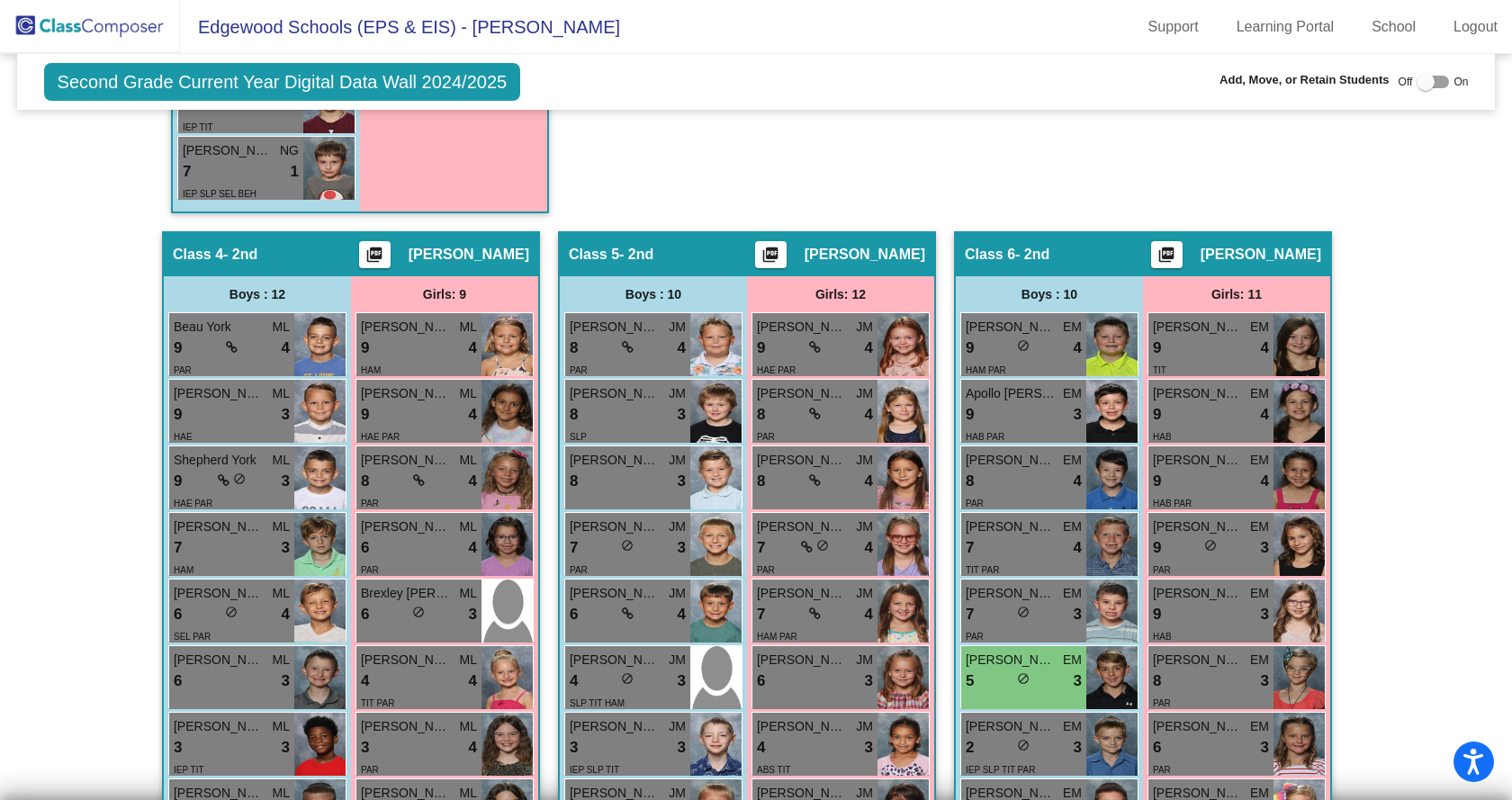scroll, scrollTop: 1530, scrollLeft: 0, axis: vertical 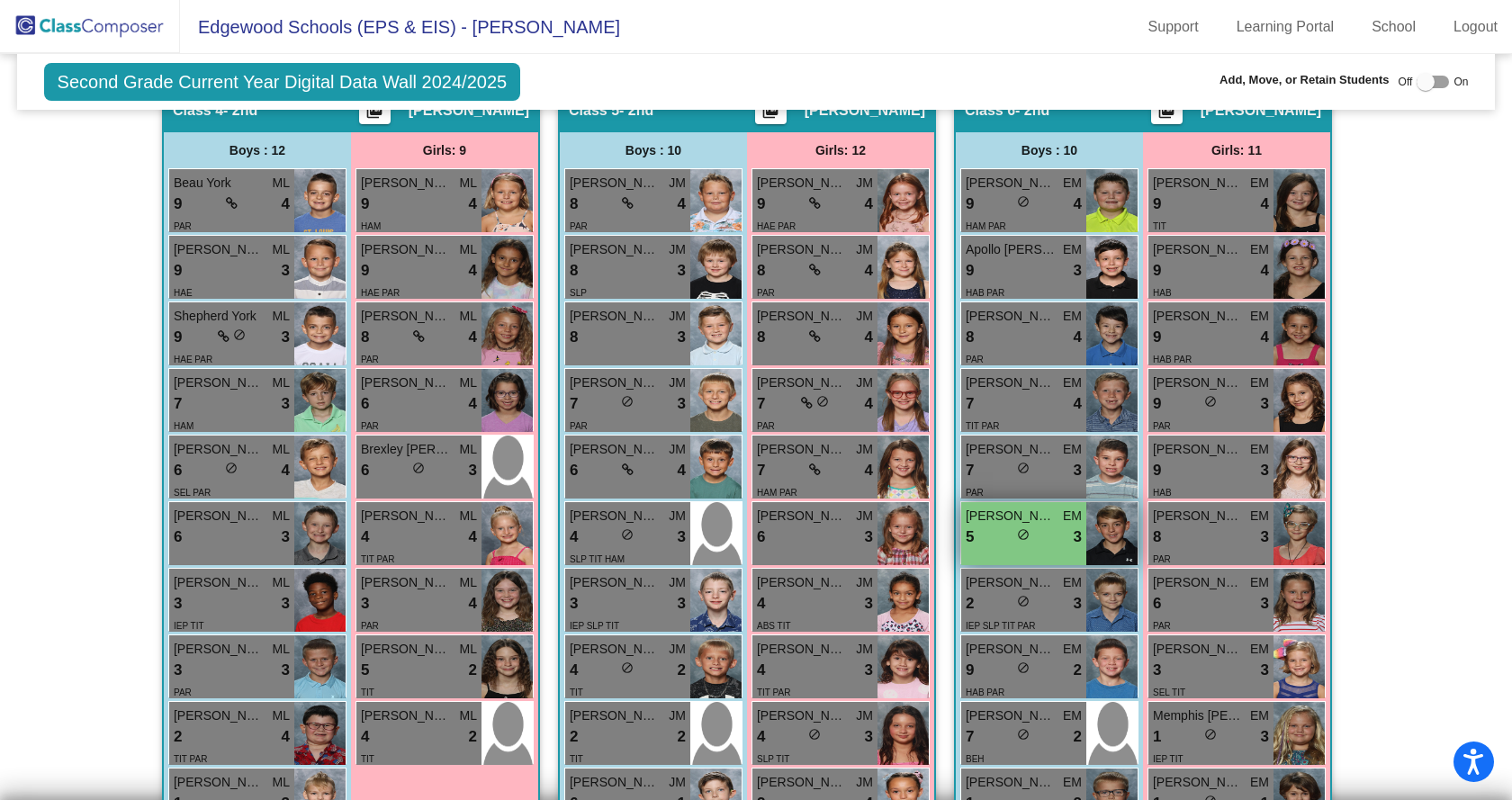 click on "5 lock do_not_disturb_alt 3" at bounding box center (1023, 537) 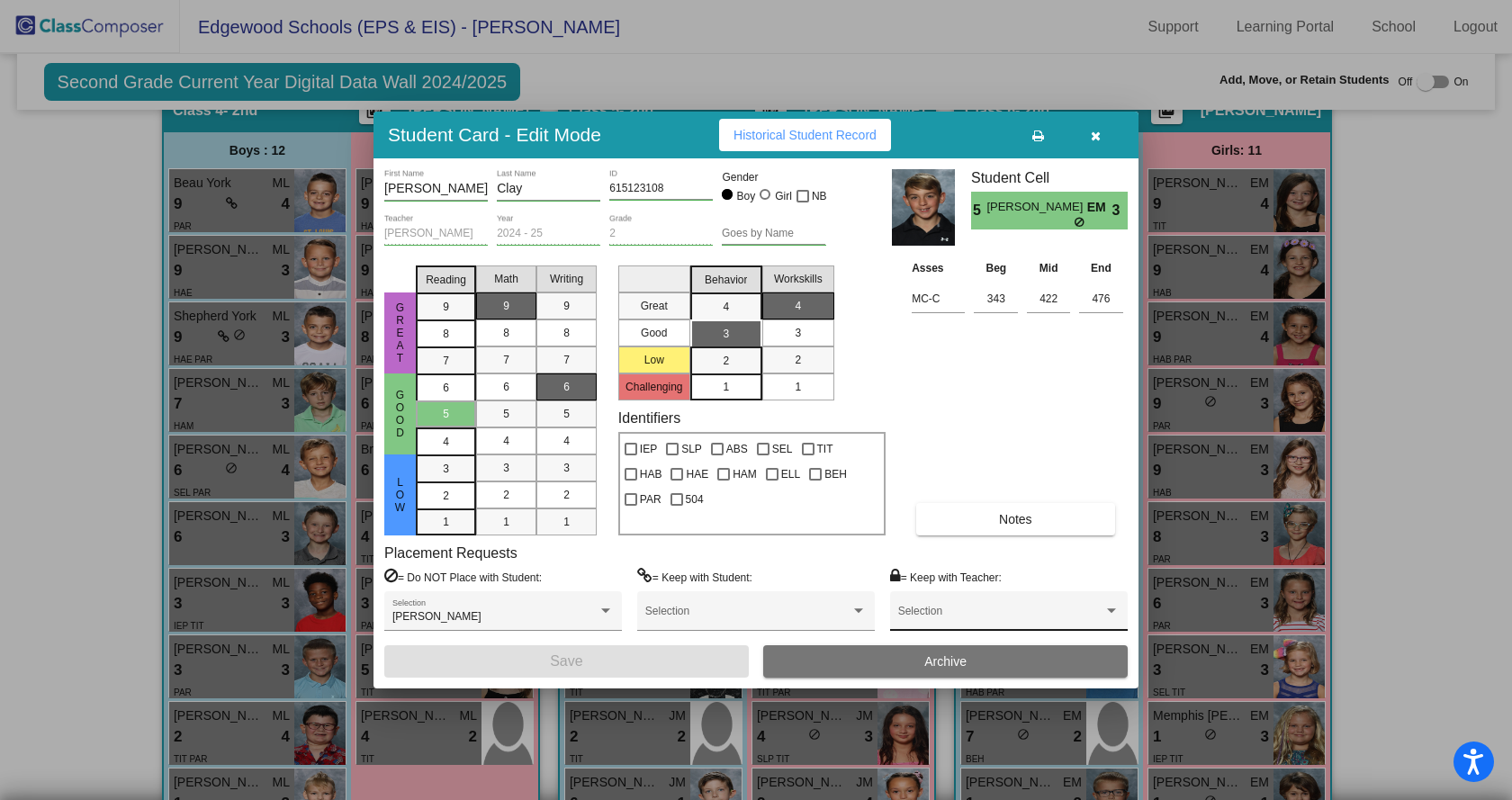 click at bounding box center (1001, 617) 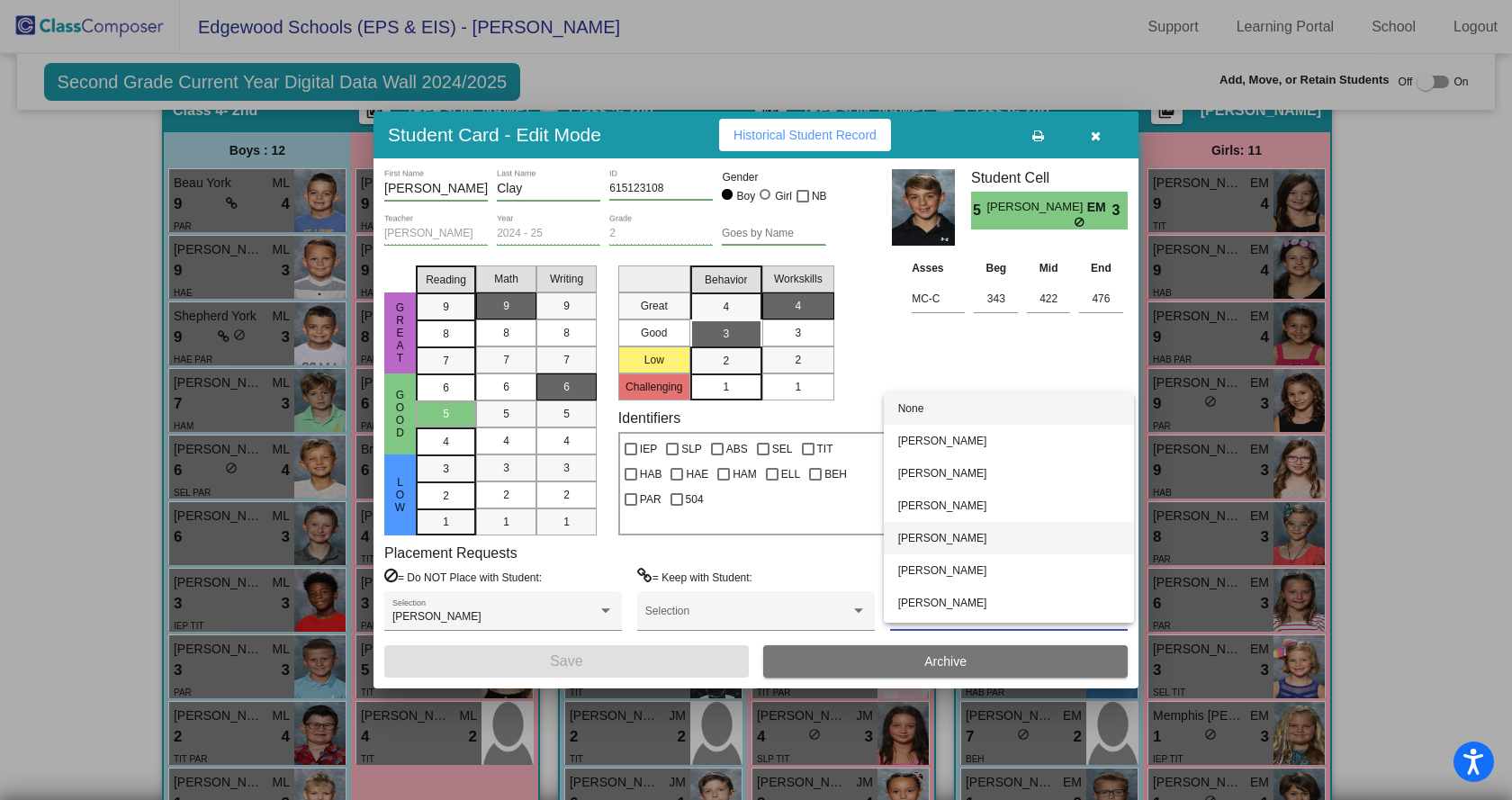 click on "[PERSON_NAME]" at bounding box center (1009, 538) 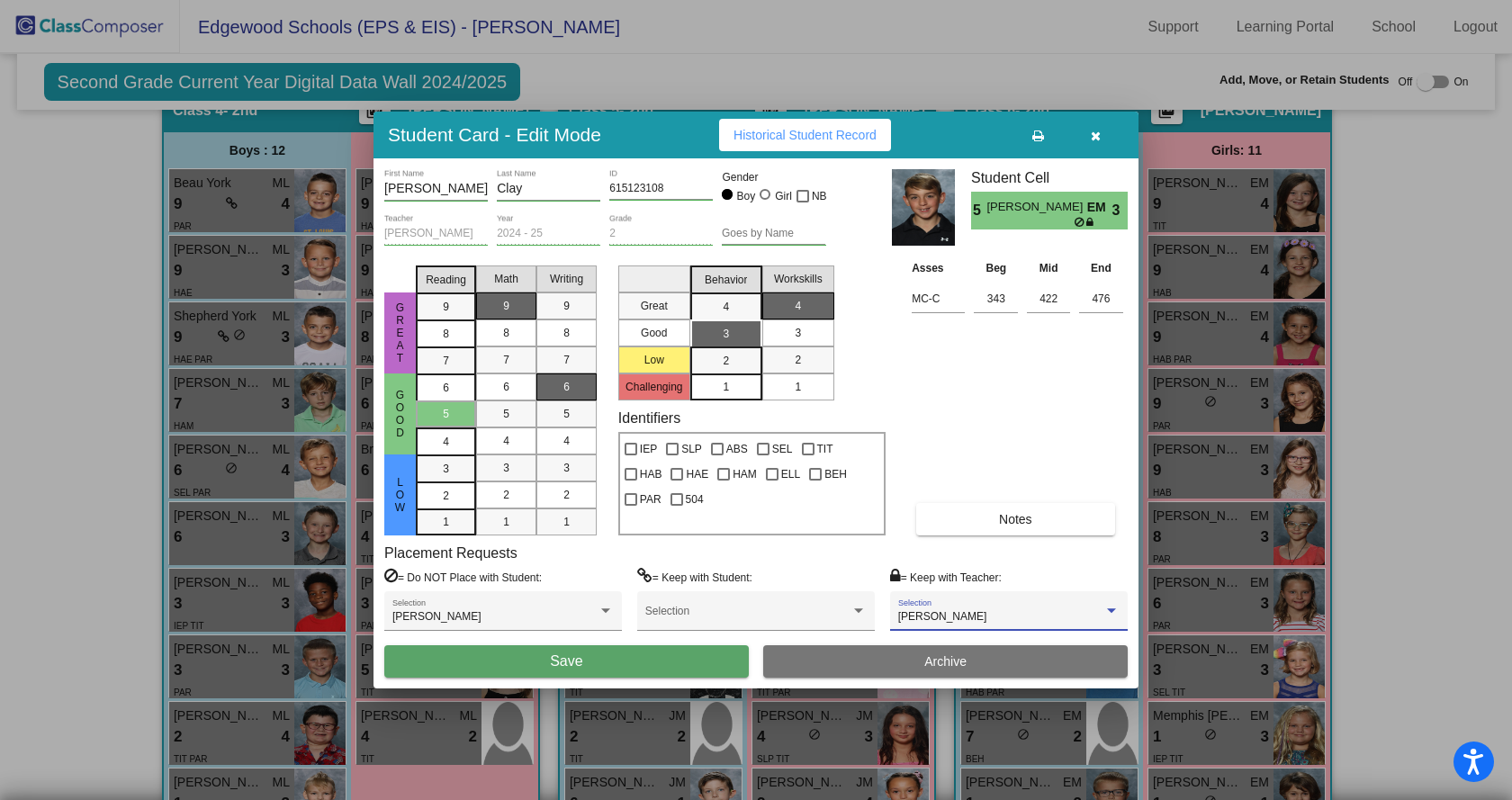 click on "Save" at bounding box center [566, 661] 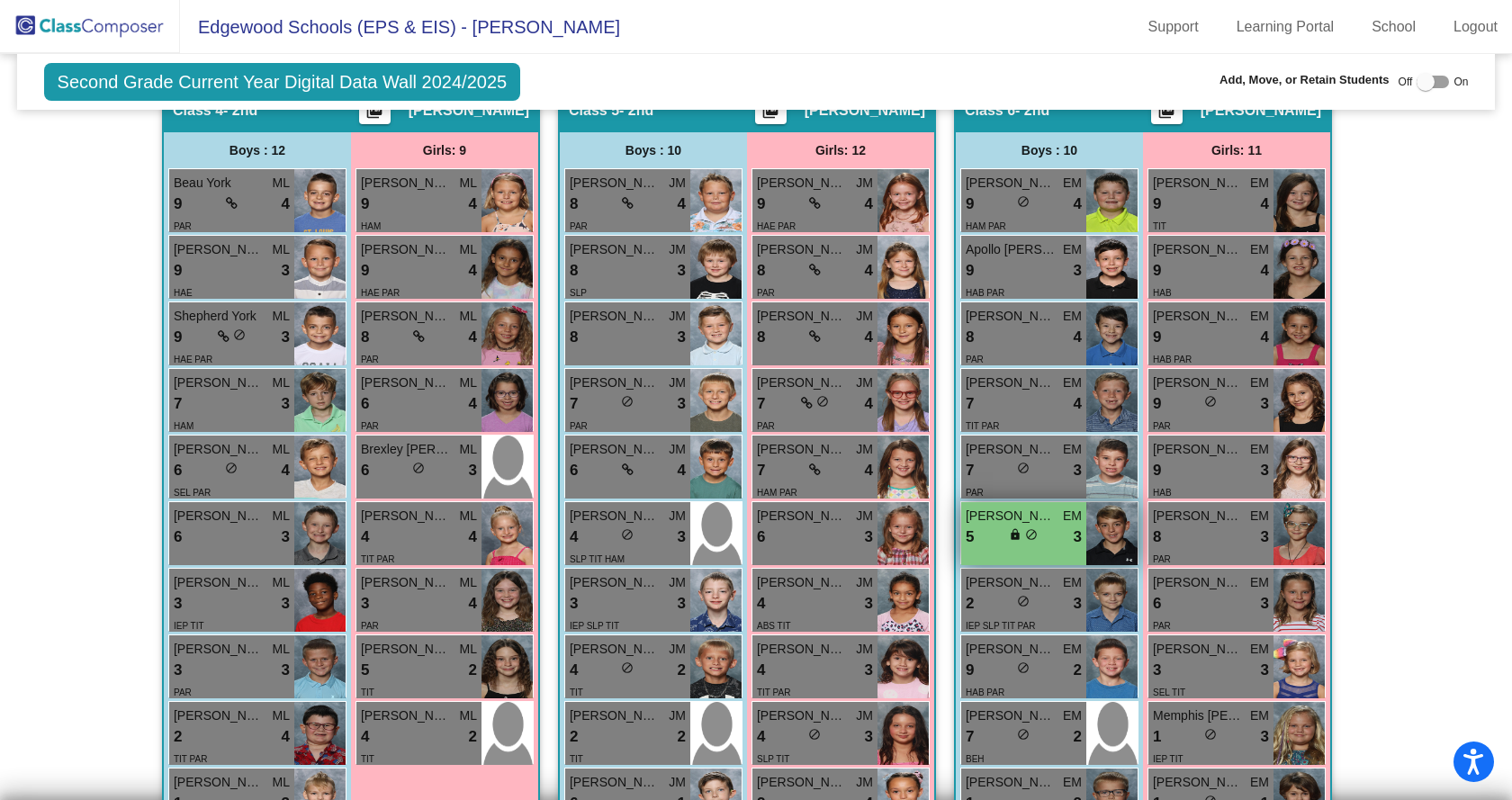 click on "lock do_not_disturb_alt" at bounding box center (1023, 536) 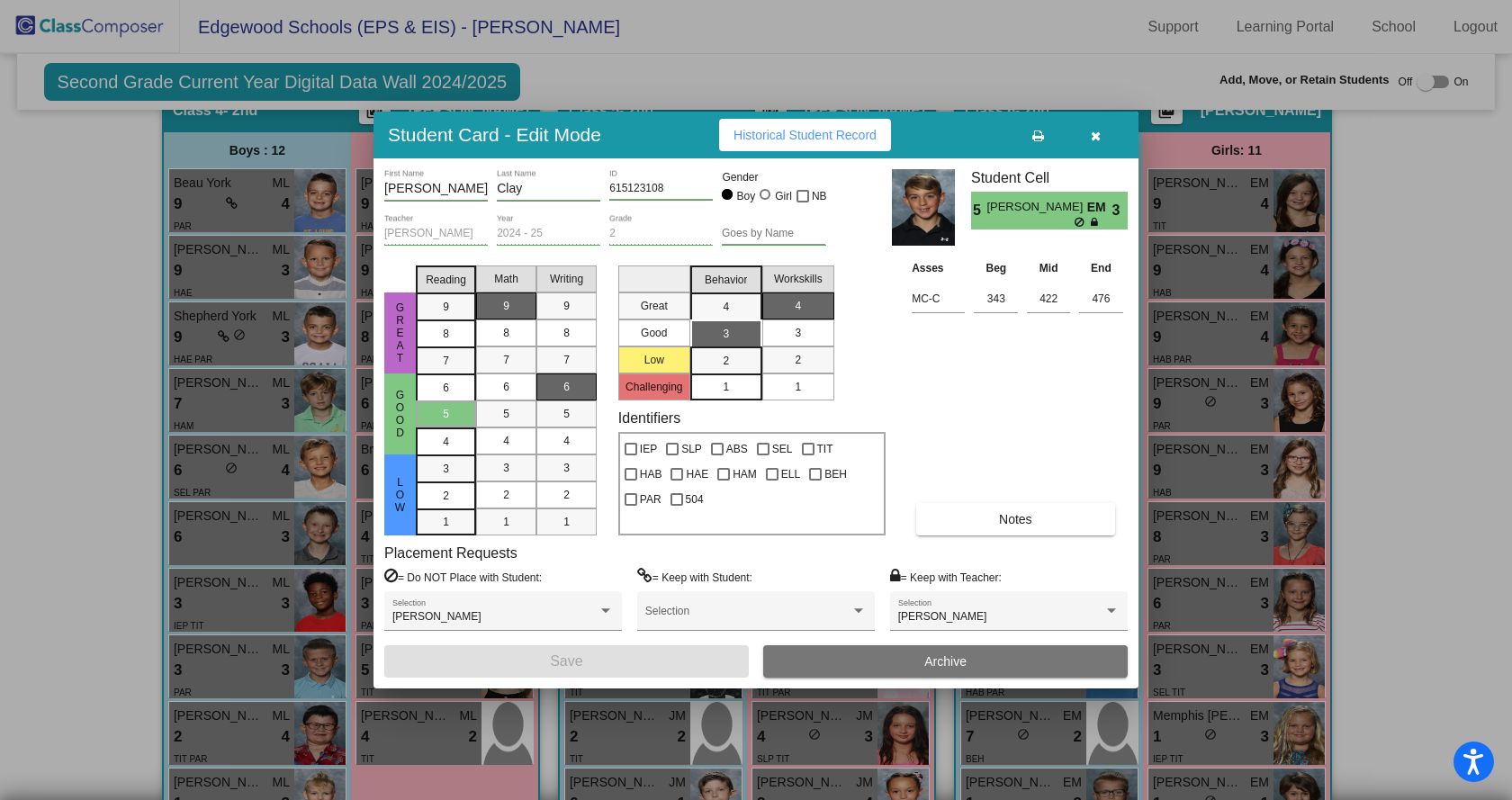 click at bounding box center (1095, 136) 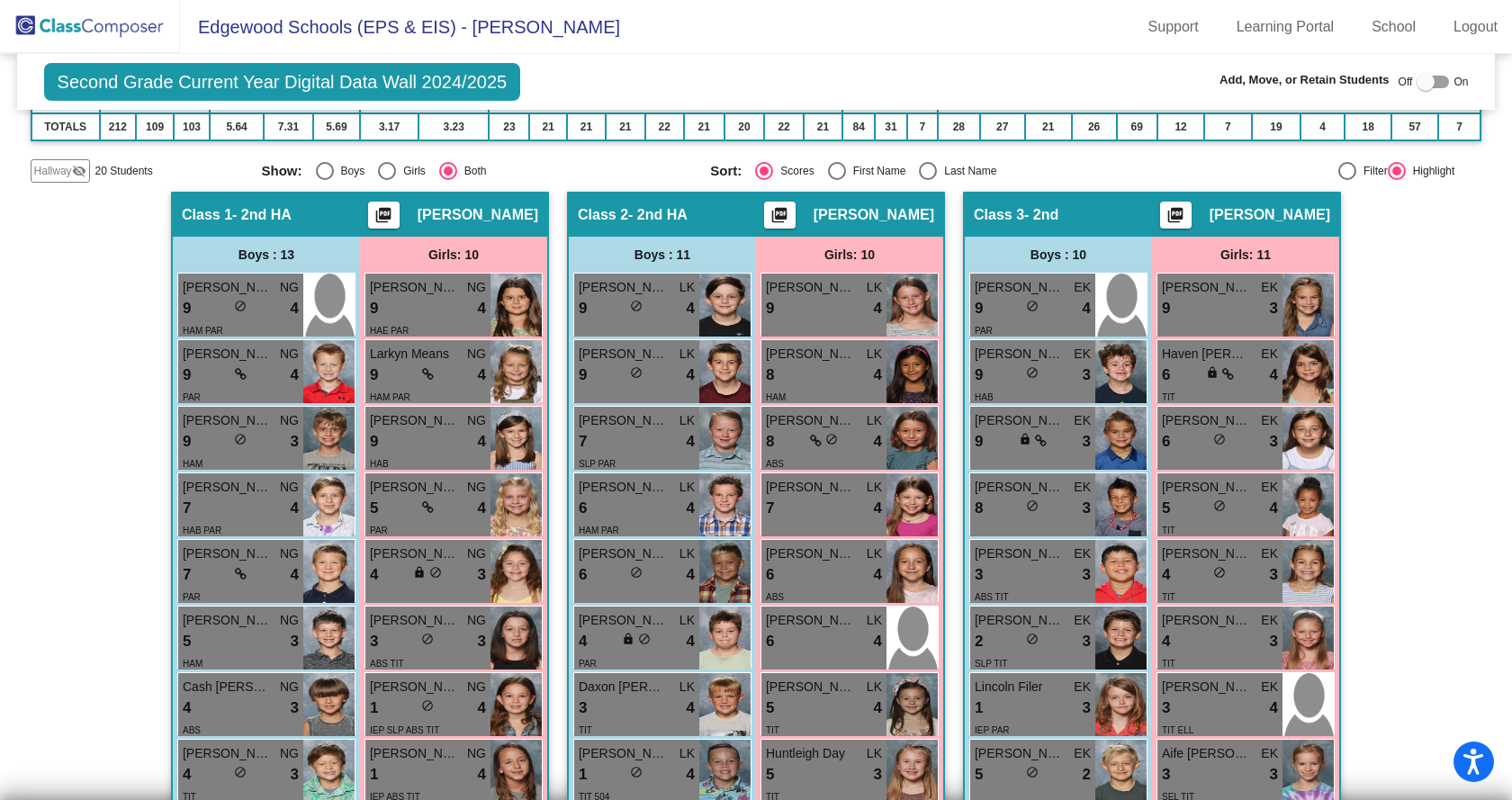 scroll, scrollTop: 0, scrollLeft: 0, axis: both 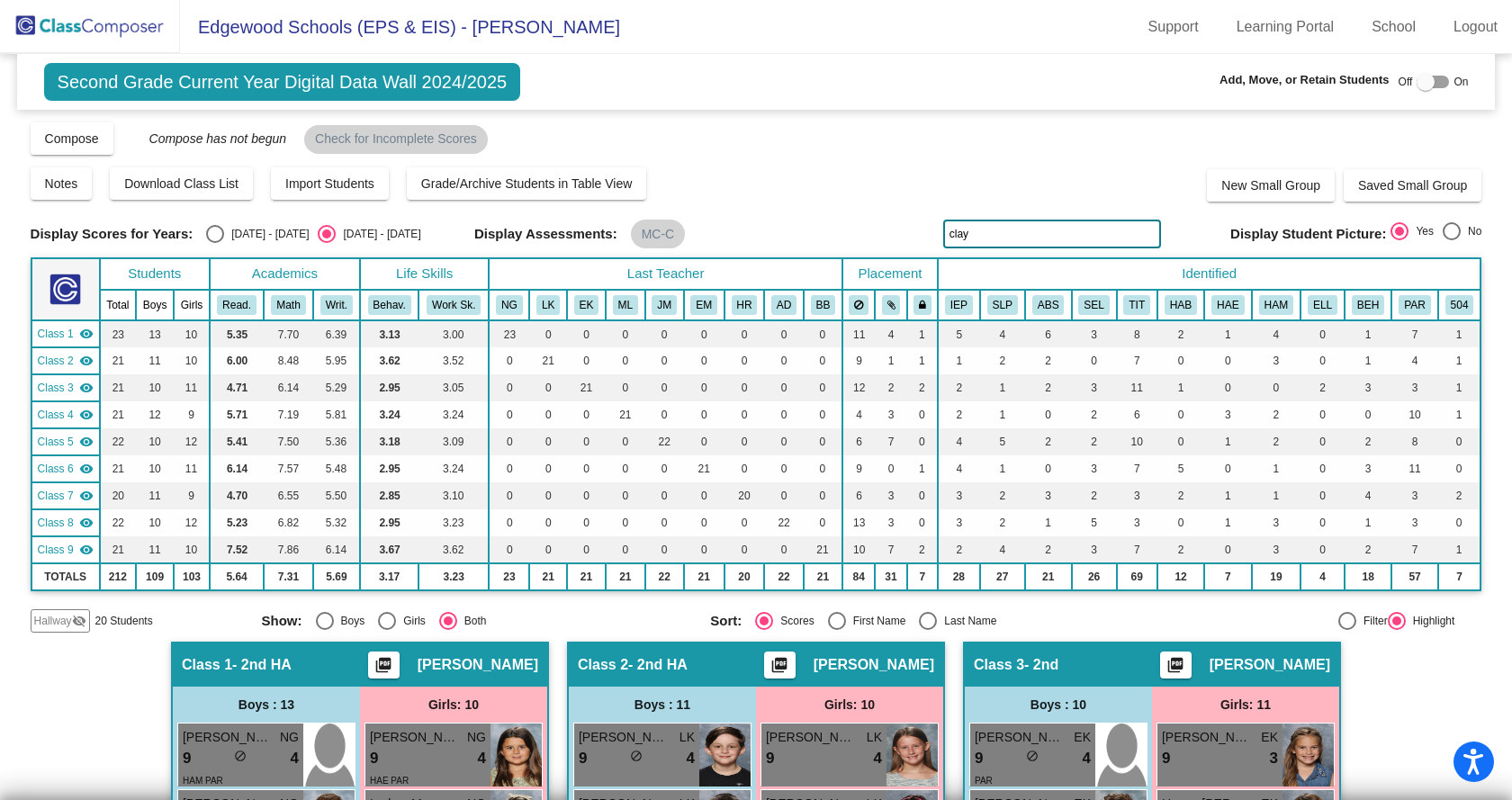drag, startPoint x: 980, startPoint y: 233, endPoint x: 941, endPoint y: 233, distance: 39 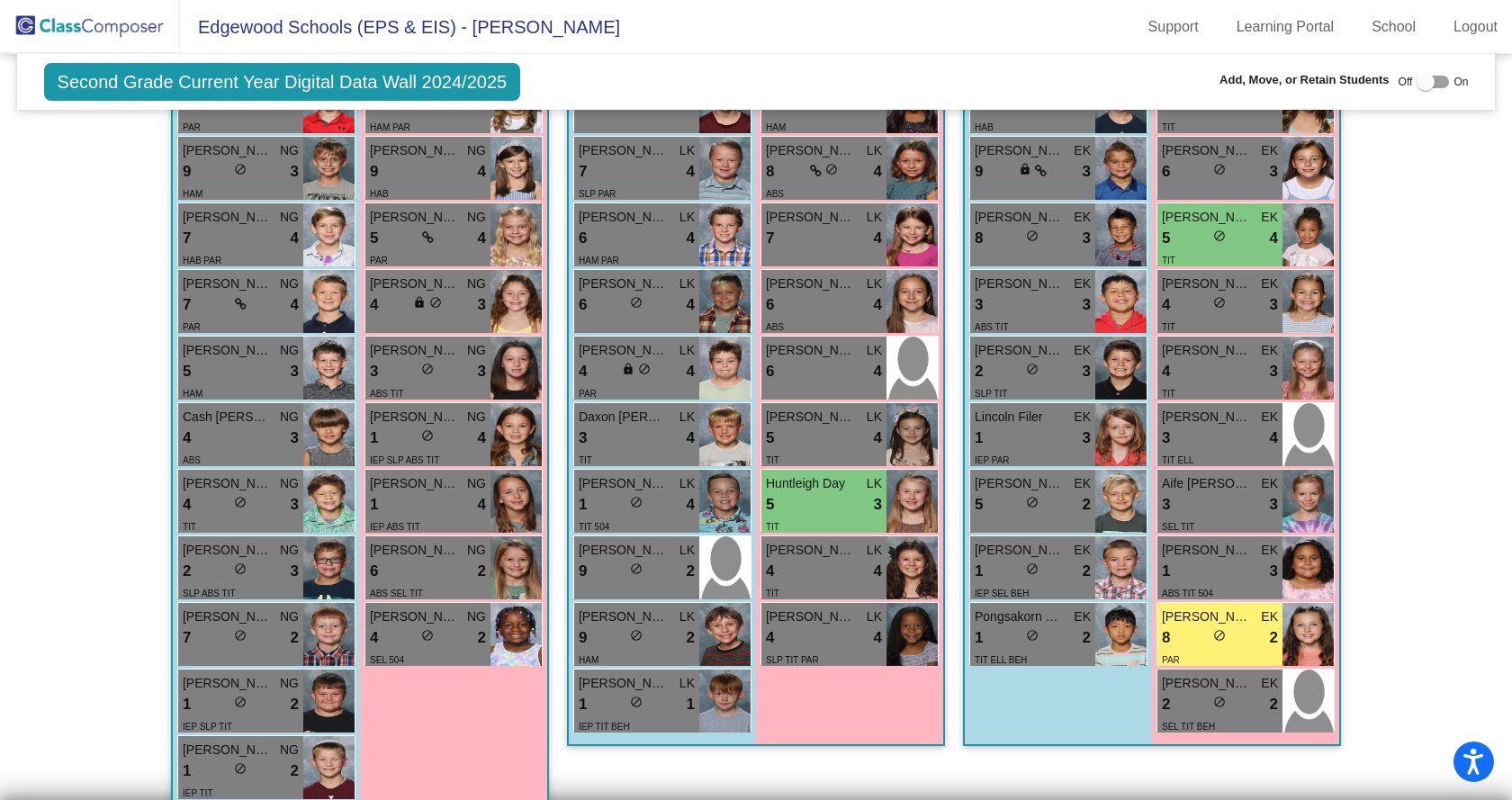 scroll, scrollTop: 900, scrollLeft: 0, axis: vertical 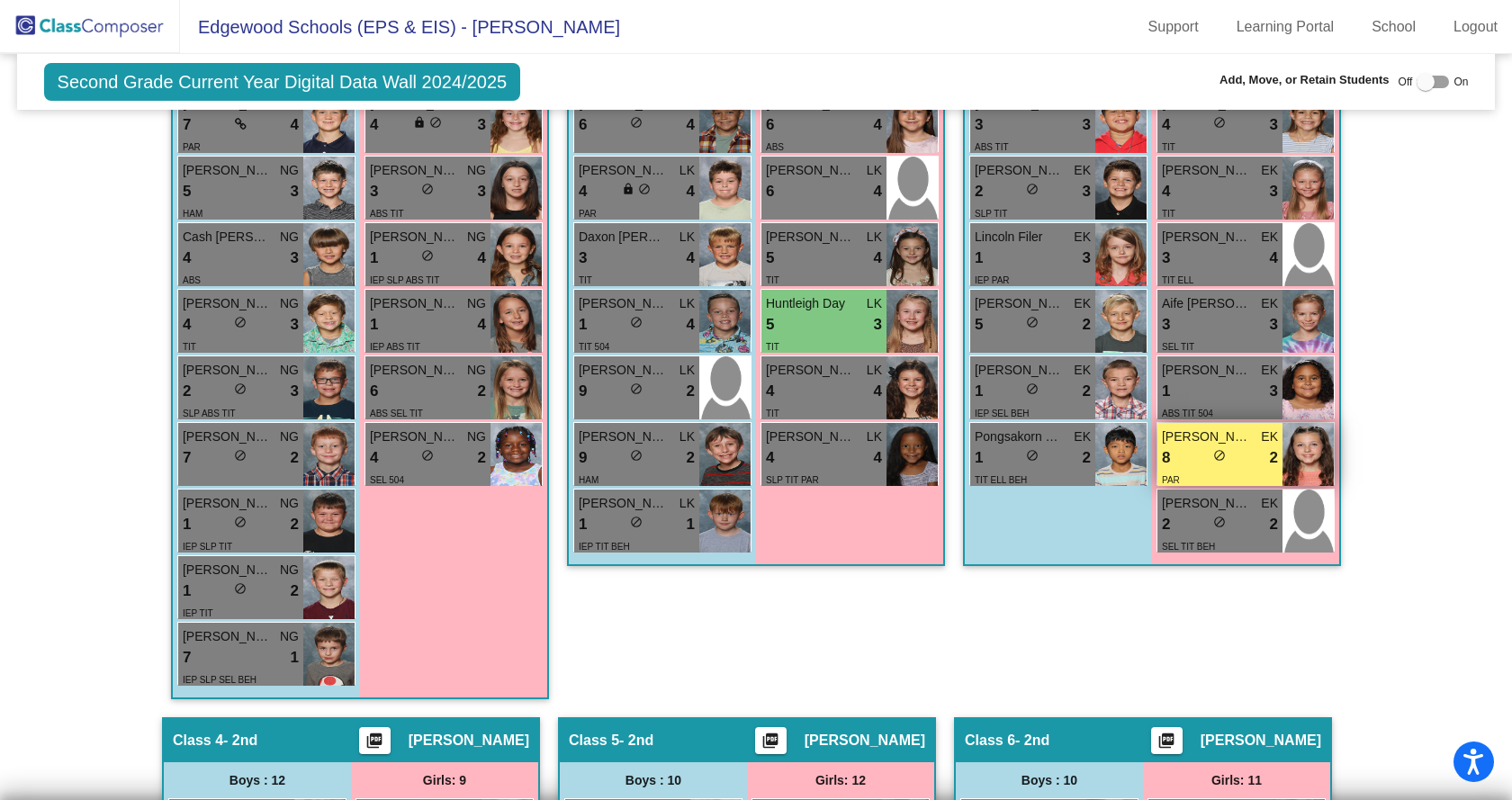 click on "8 lock do_not_disturb_alt 2" at bounding box center [1220, 458] 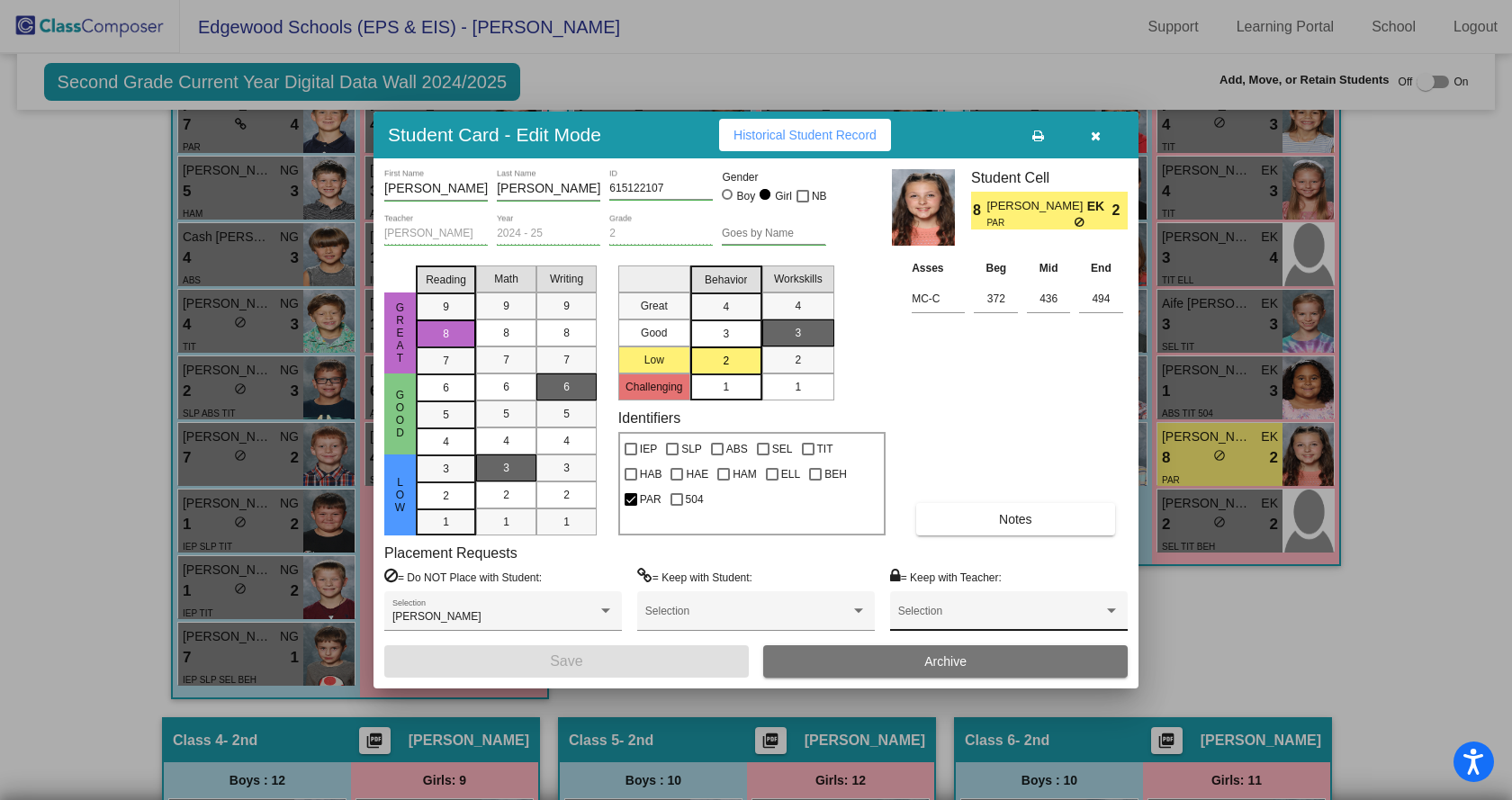 click at bounding box center [1001, 617] 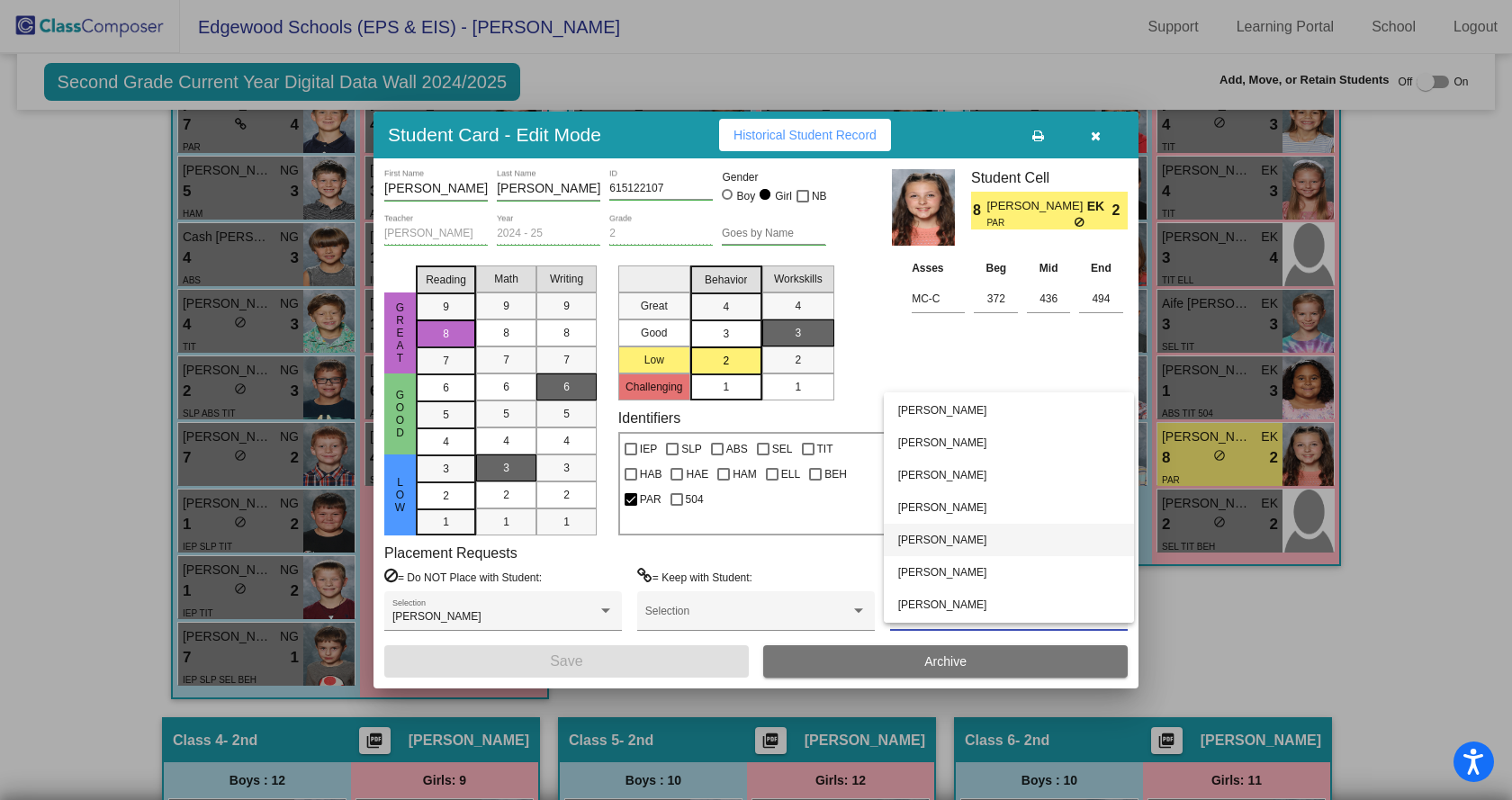scroll, scrollTop: 90, scrollLeft: 0, axis: vertical 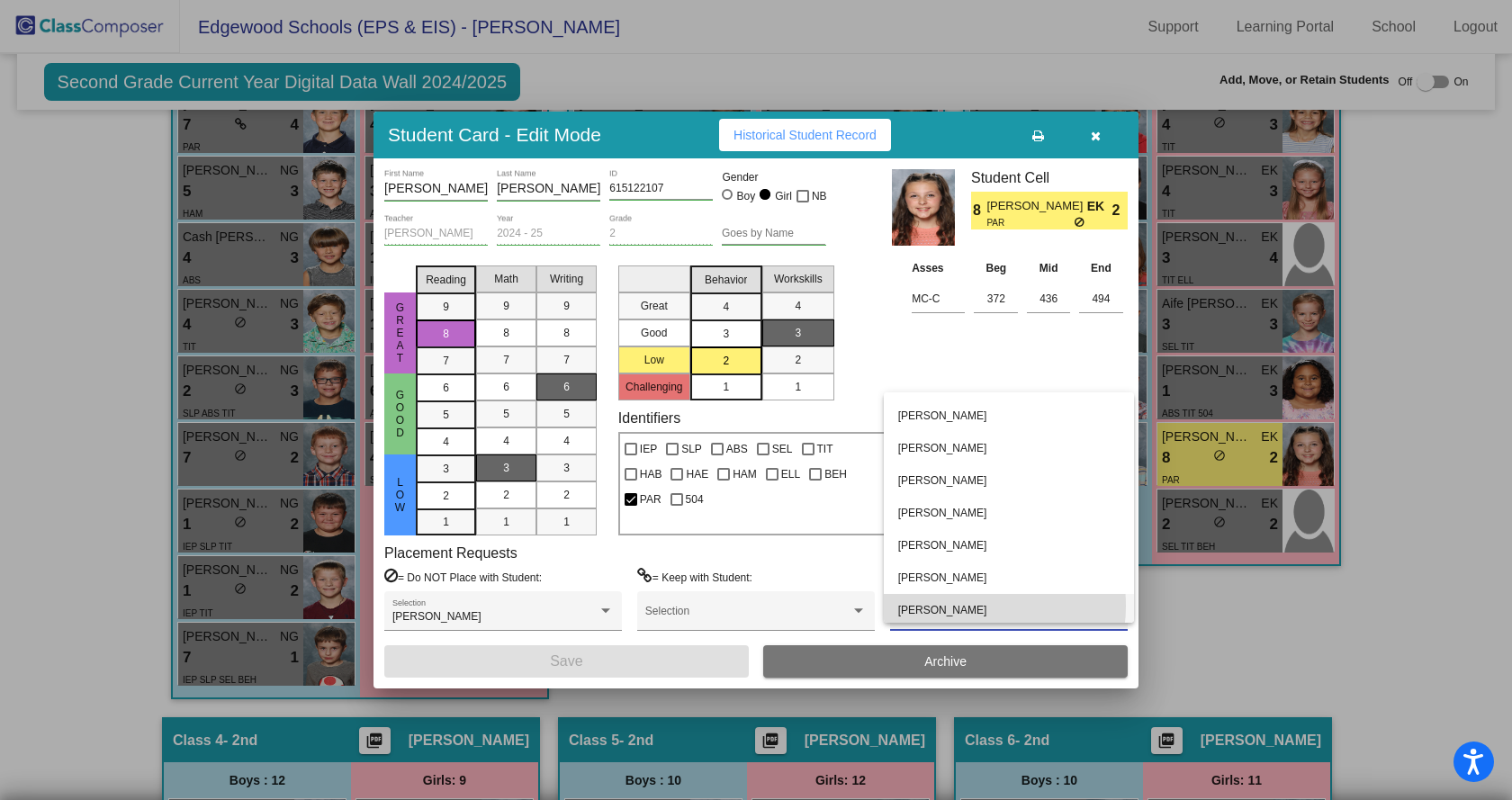 click on "[PERSON_NAME]" at bounding box center (1009, 610) 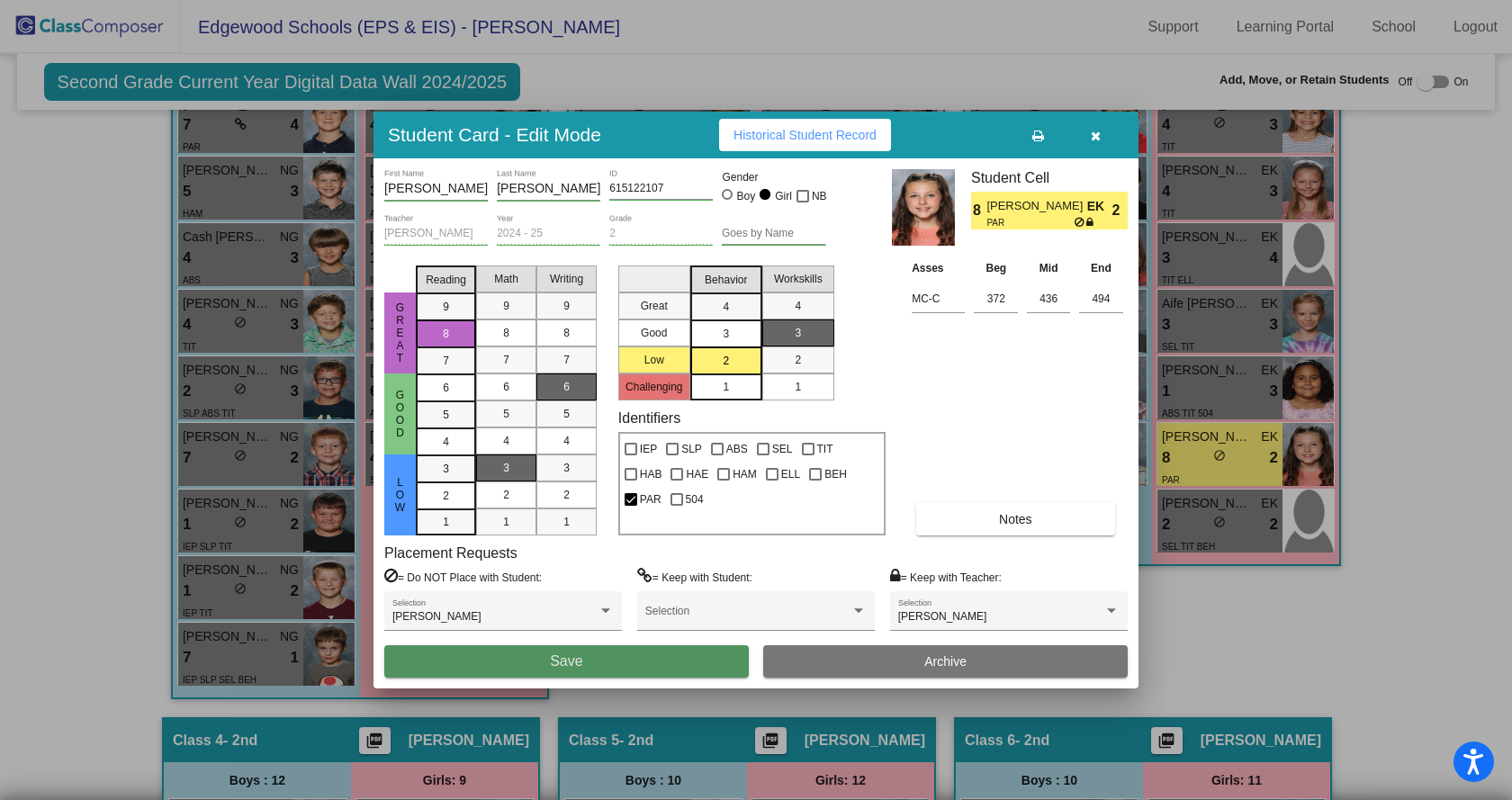 click on "Save" at bounding box center (566, 661) 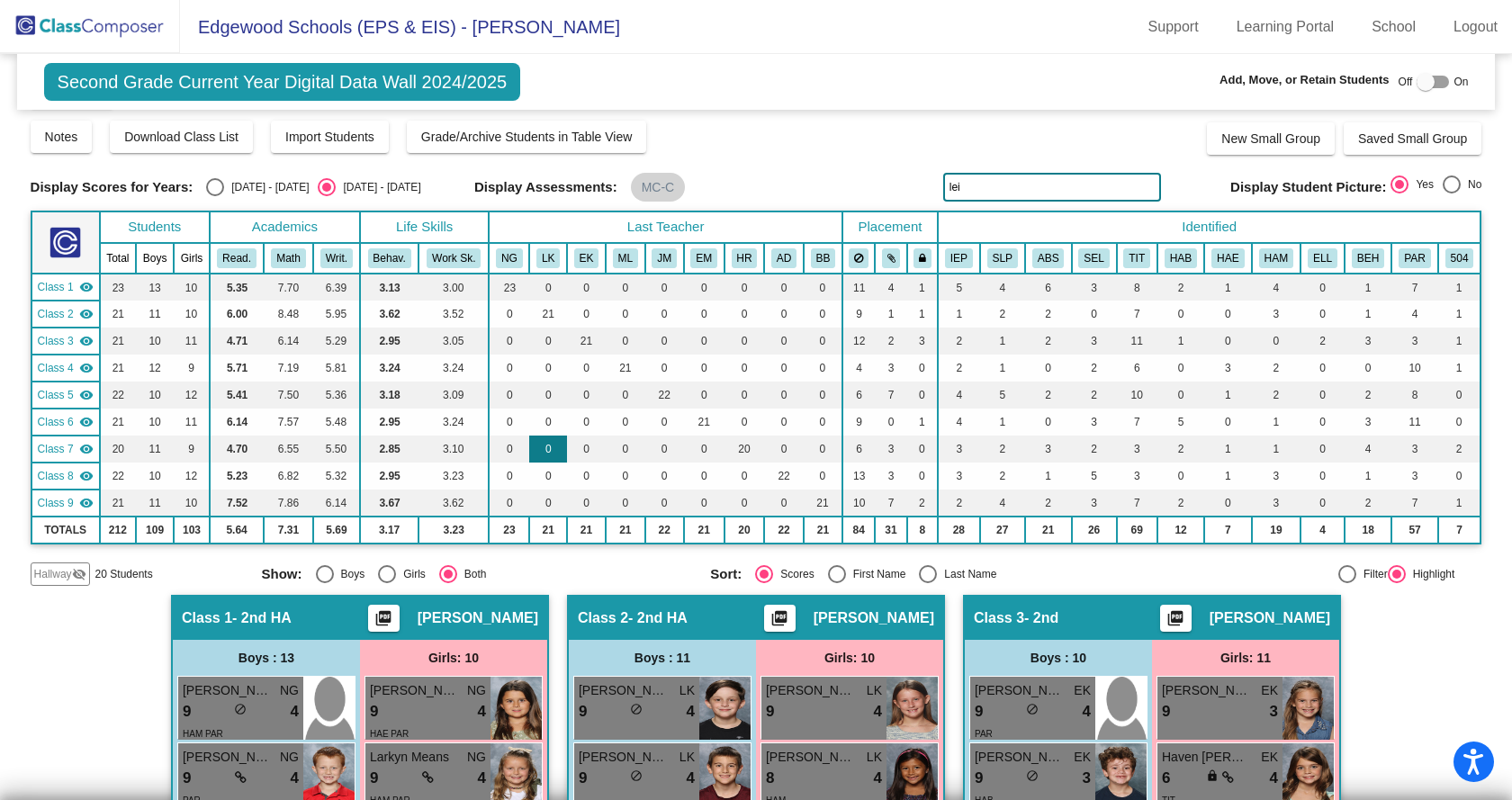 scroll, scrollTop: 0, scrollLeft: 0, axis: both 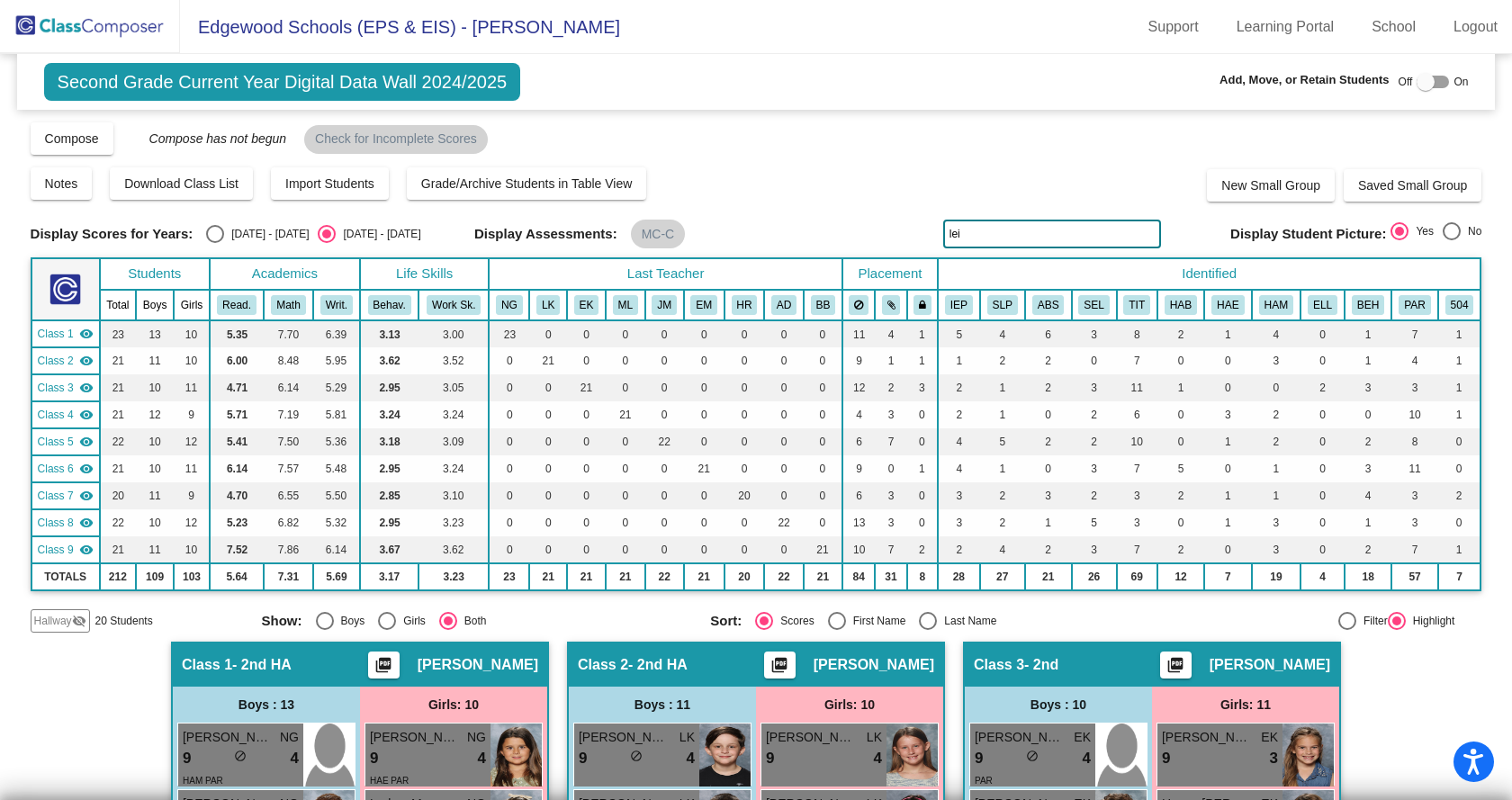 drag, startPoint x: 992, startPoint y: 234, endPoint x: 910, endPoint y: 242, distance: 82.38932 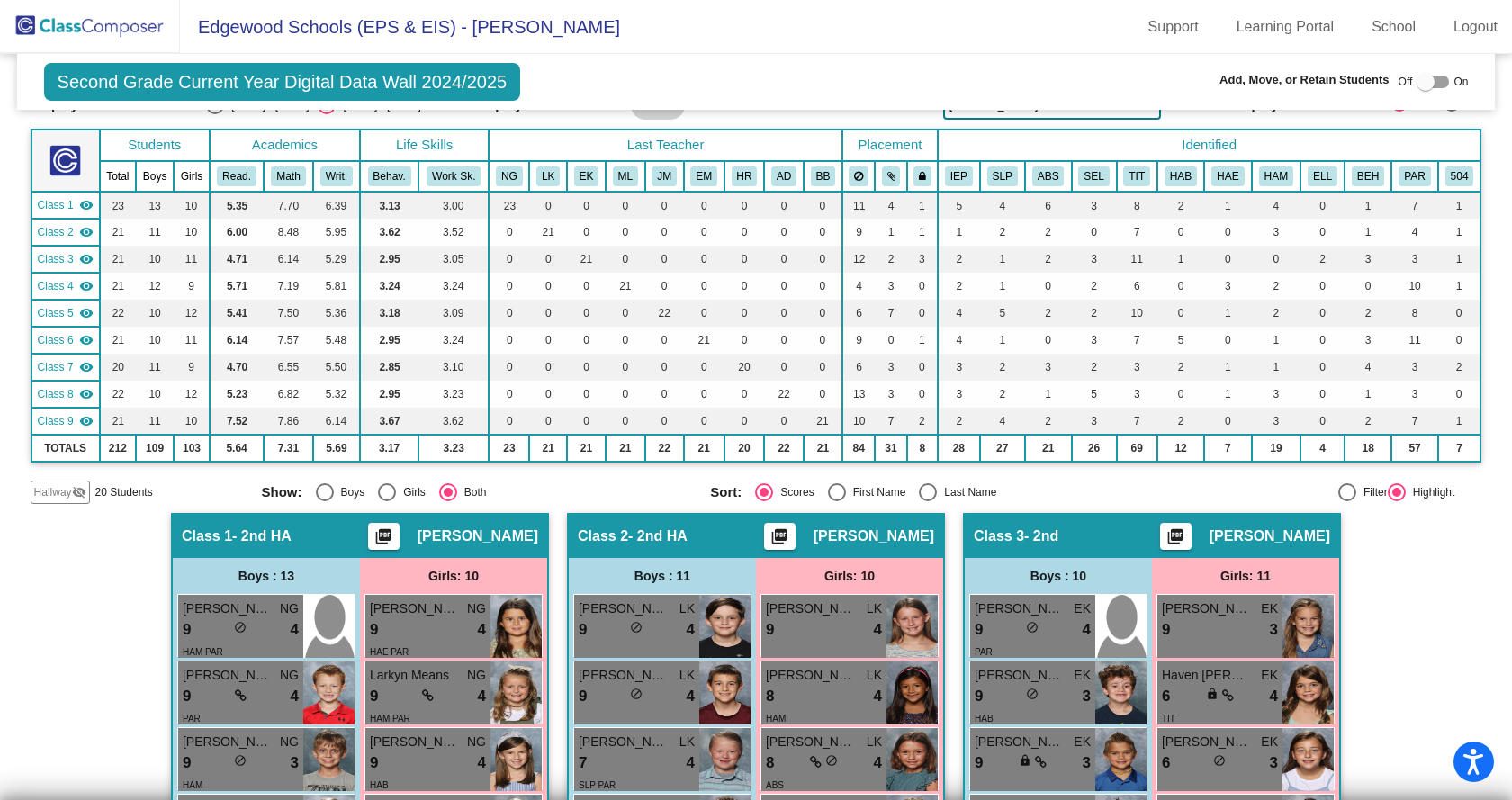 scroll, scrollTop: 0, scrollLeft: 0, axis: both 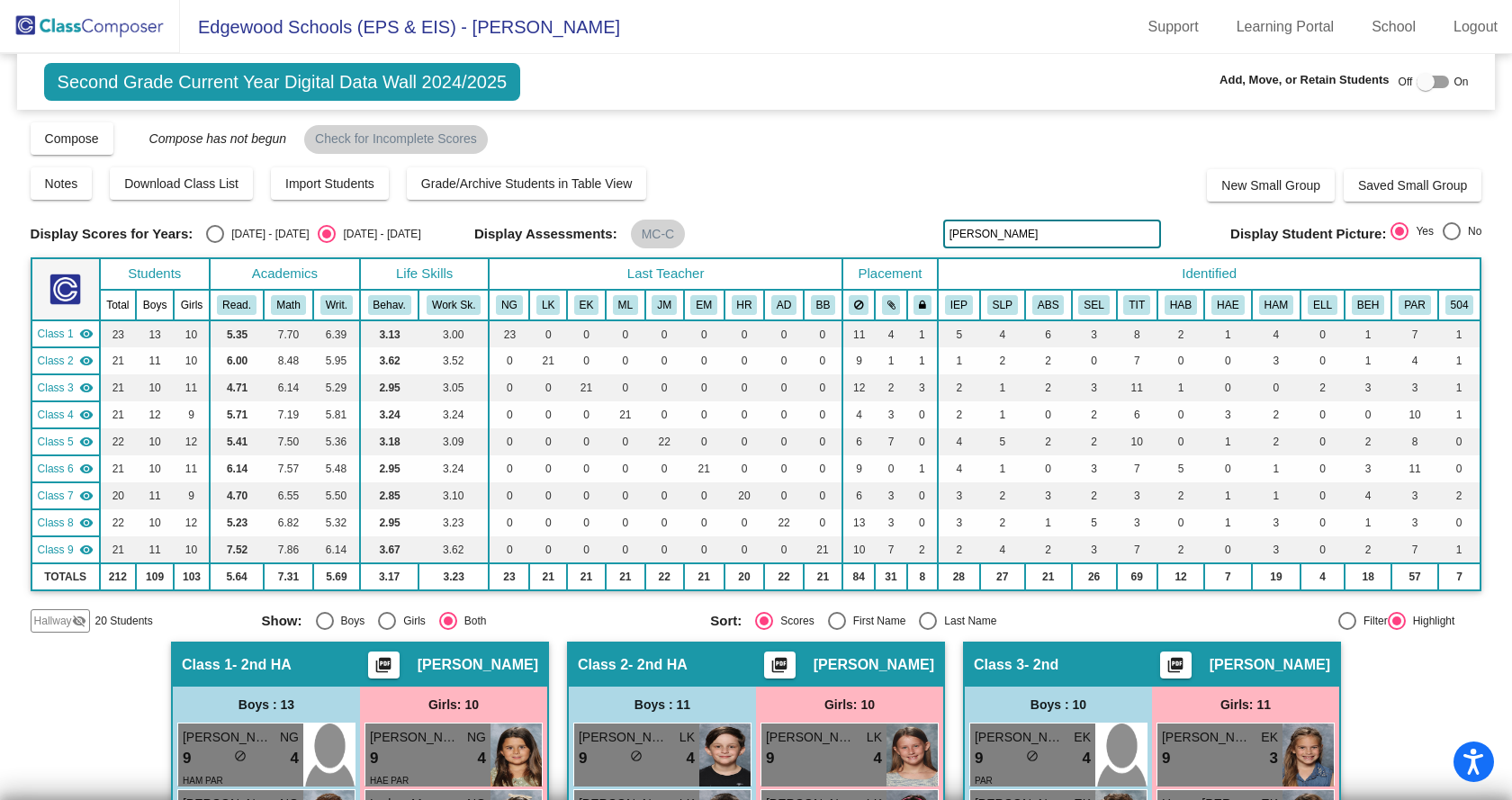 drag, startPoint x: 994, startPoint y: 231, endPoint x: 915, endPoint y: 229, distance: 79.02531 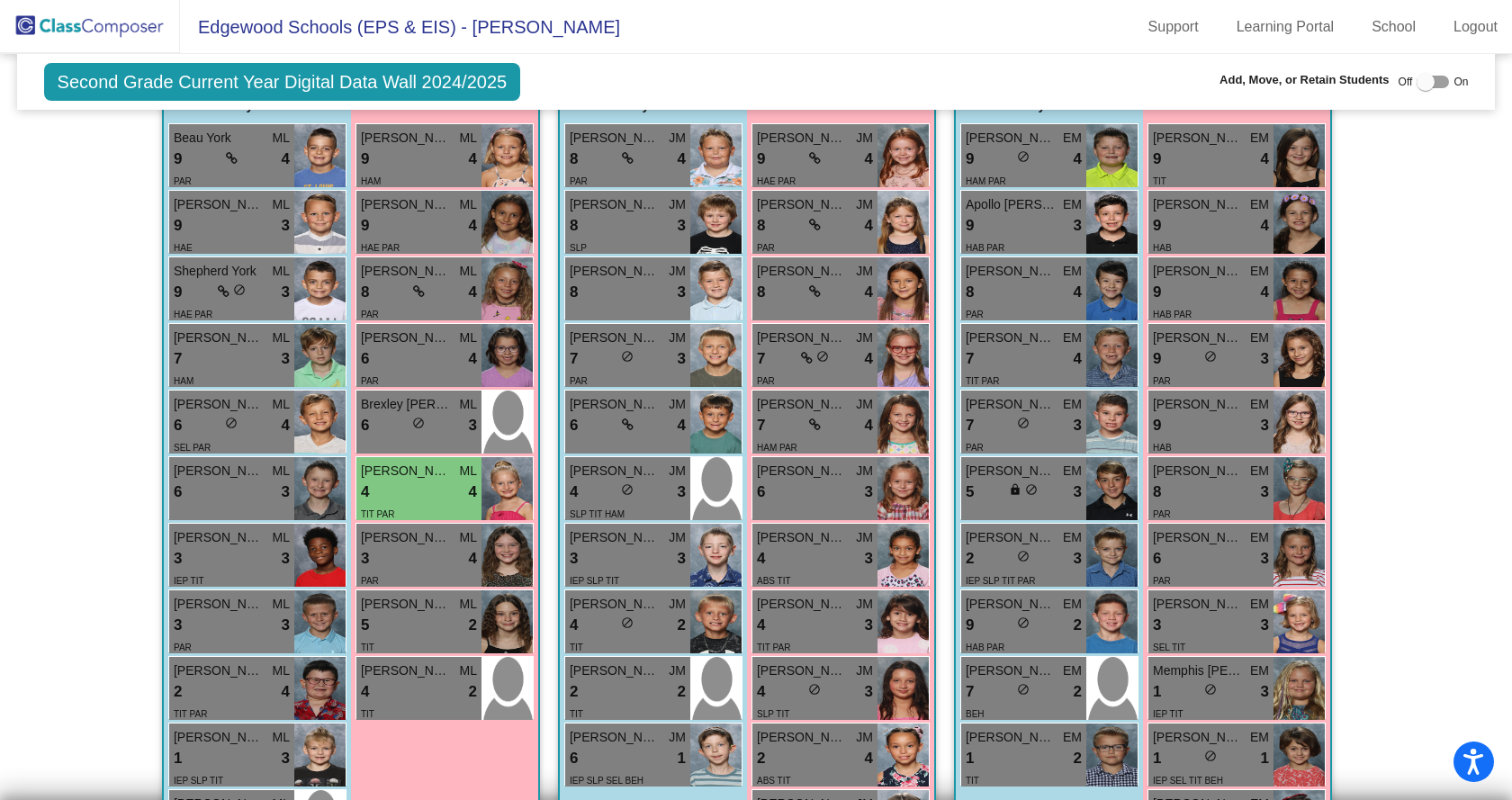 scroll, scrollTop: 1620, scrollLeft: 0, axis: vertical 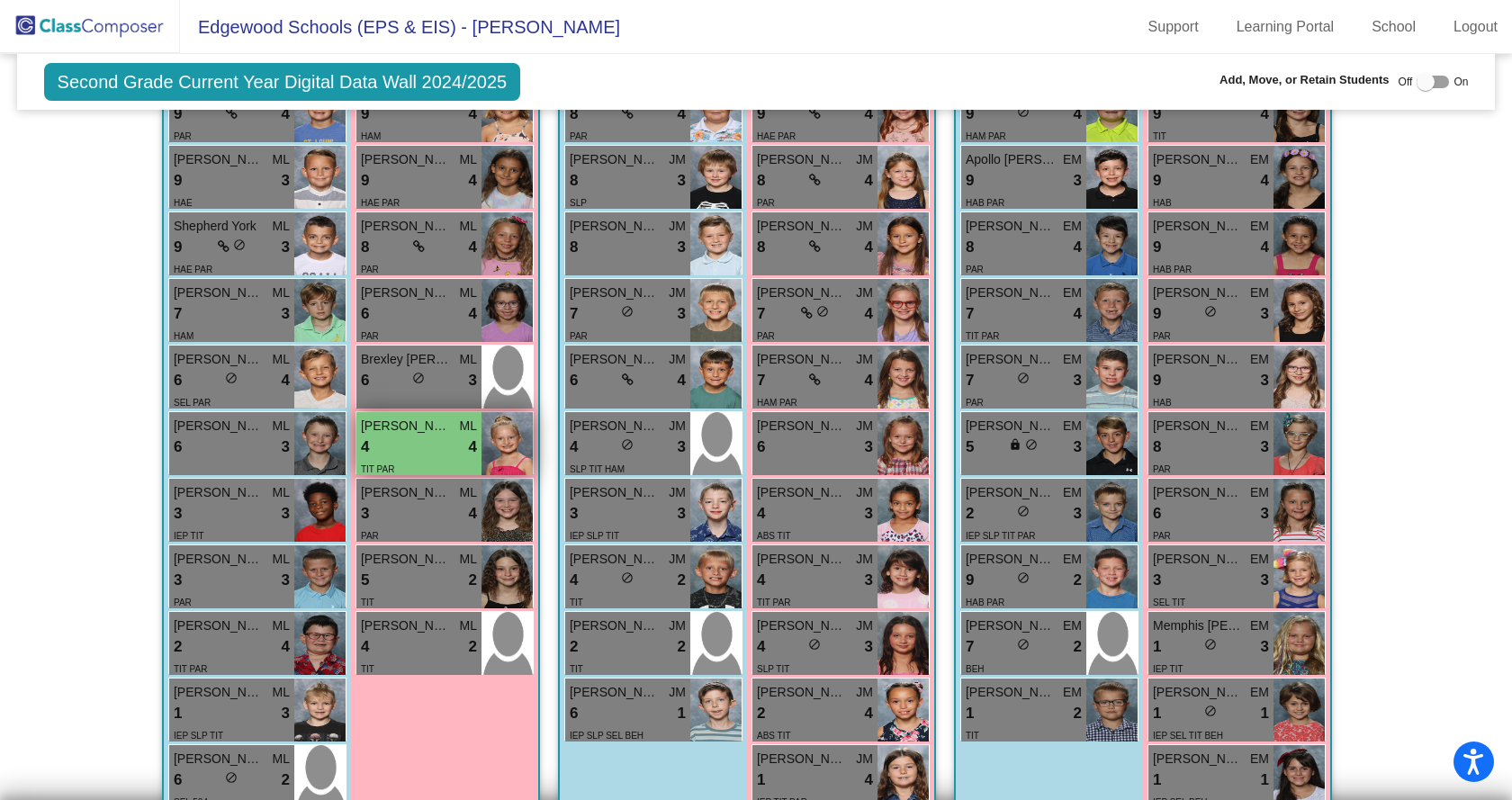 click on "TIT PAR" at bounding box center [418, 468] 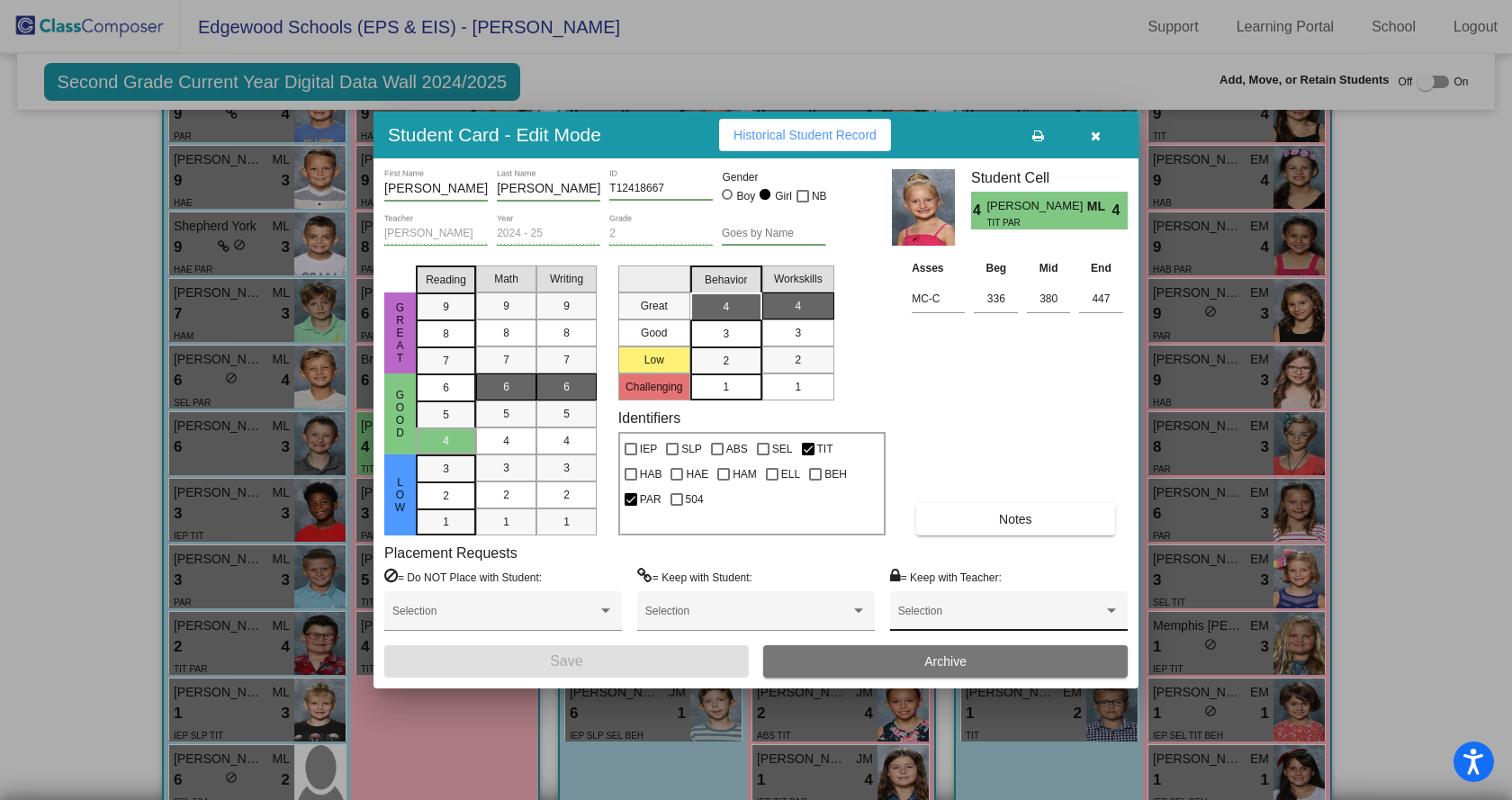 click at bounding box center (1001, 617) 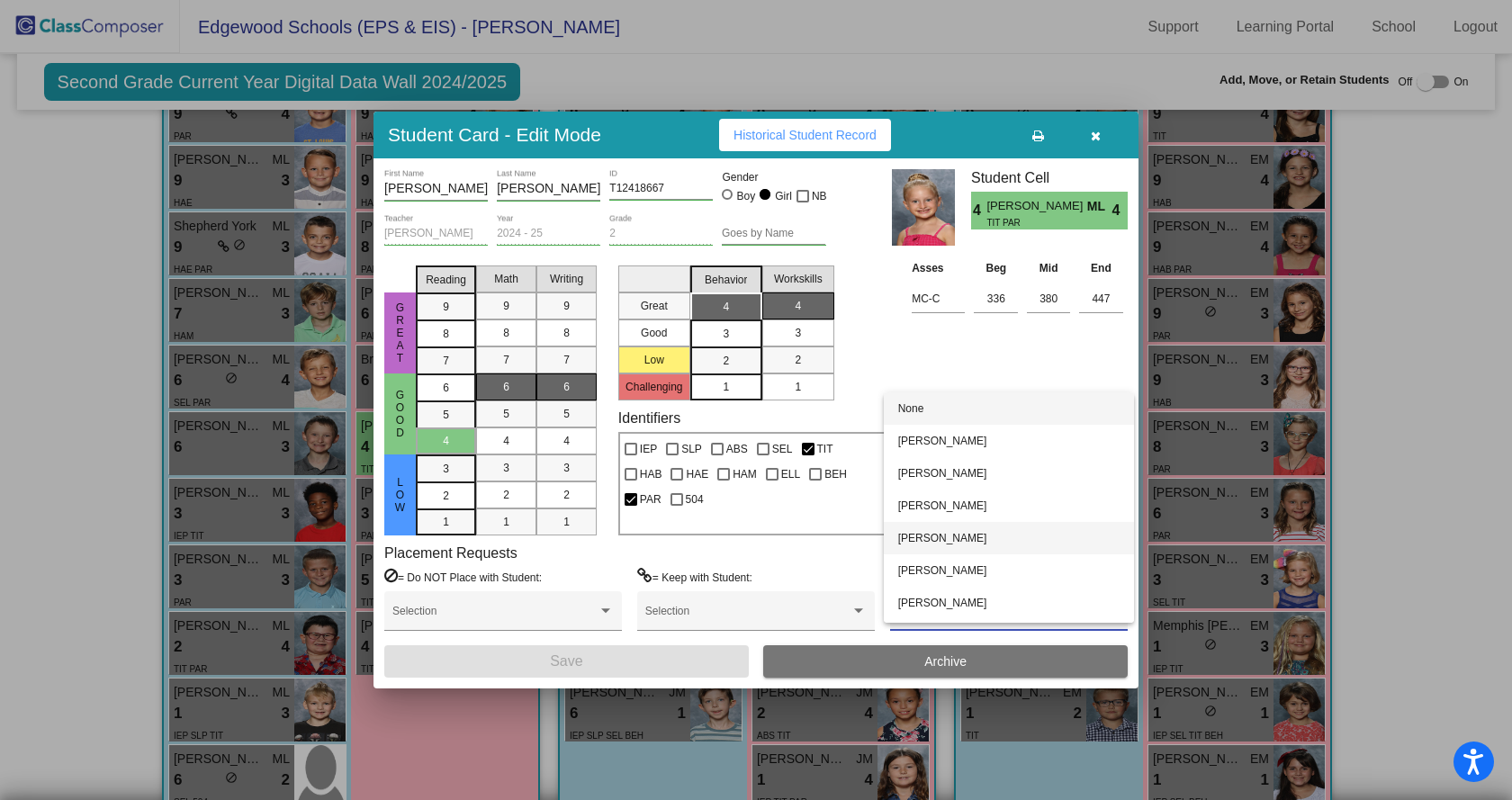 click on "[PERSON_NAME]" at bounding box center (1009, 538) 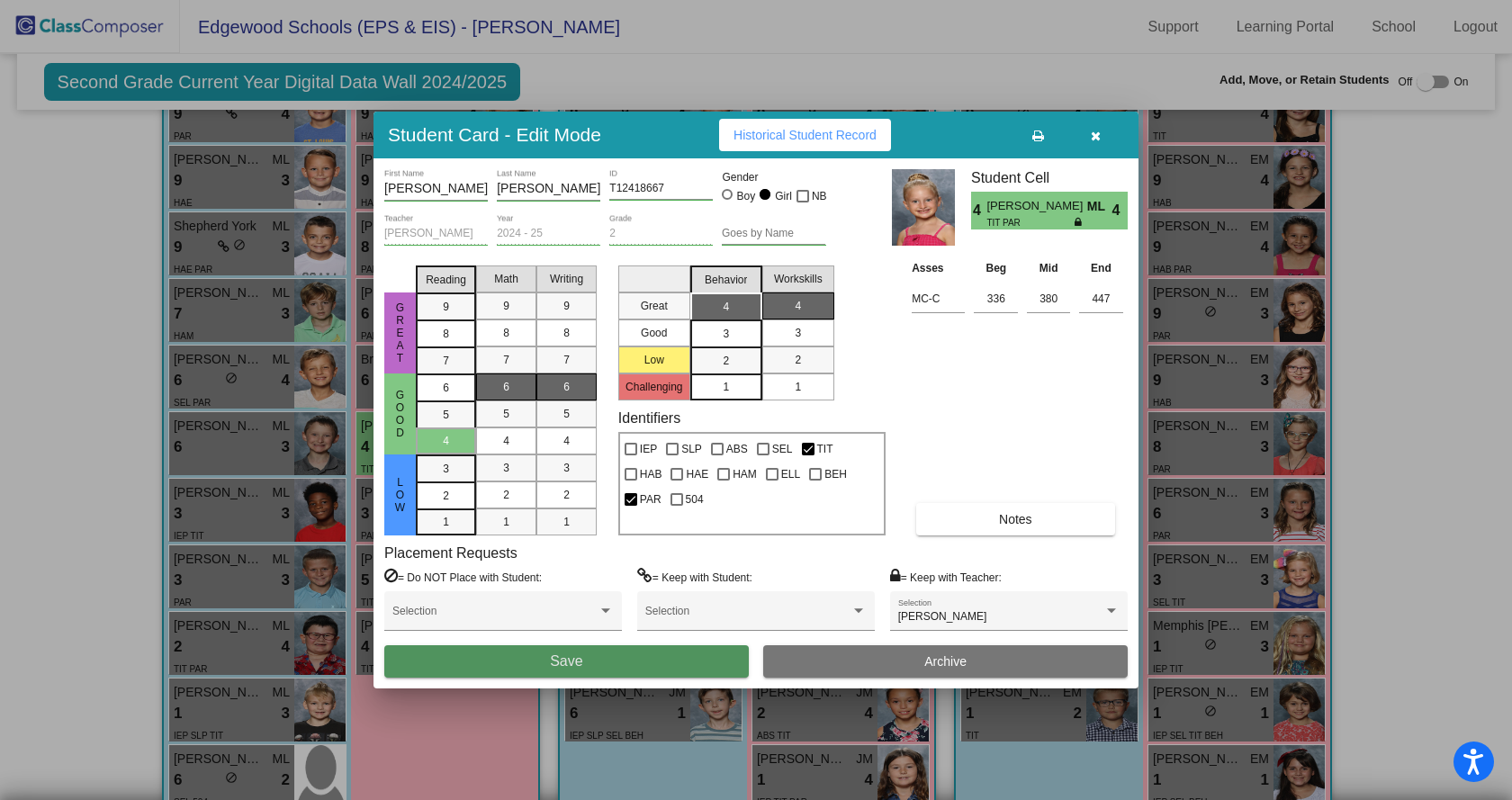 click on "Save" at bounding box center (566, 661) 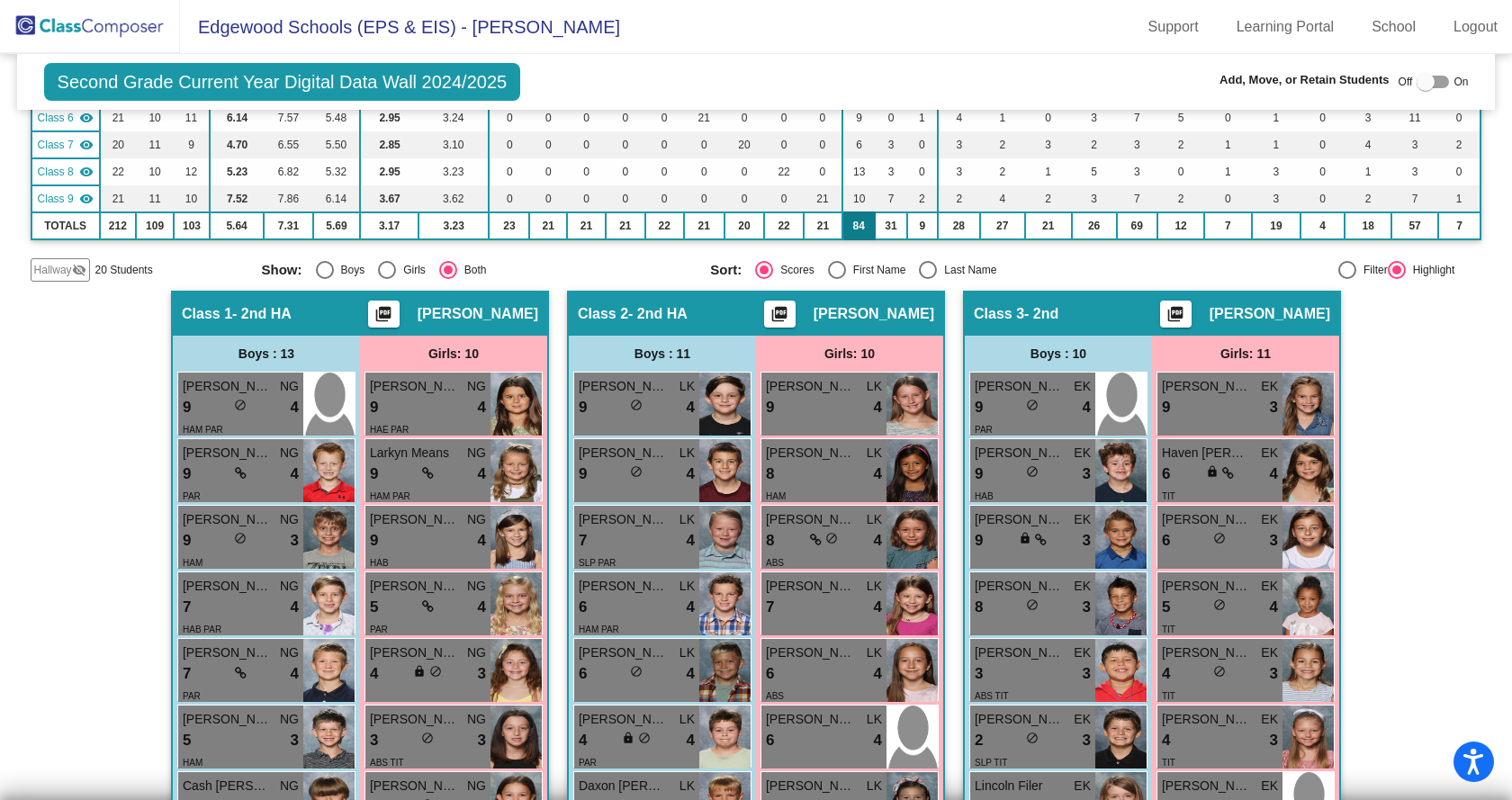 scroll, scrollTop: 0, scrollLeft: 0, axis: both 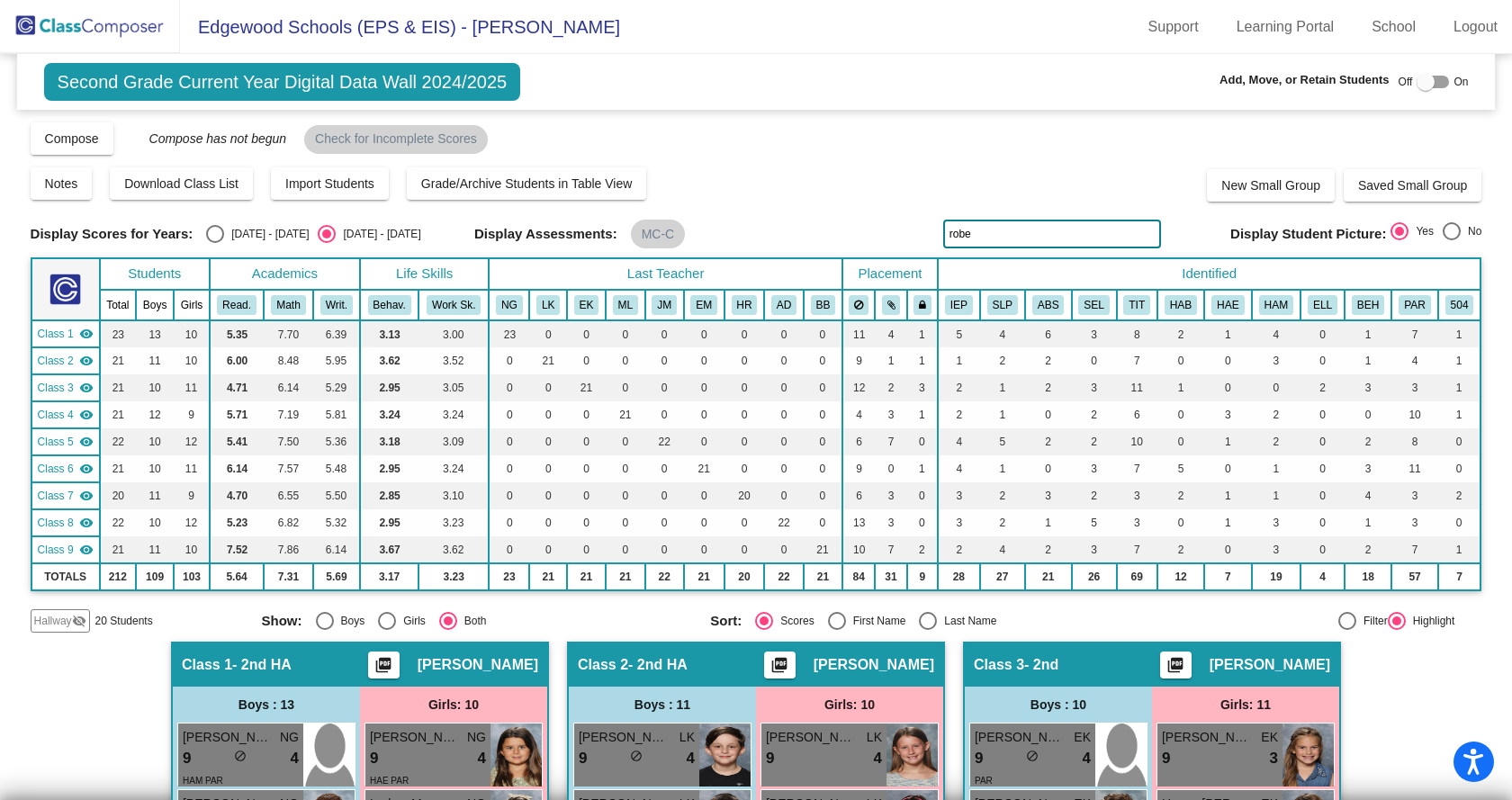 drag, startPoint x: 1011, startPoint y: 227, endPoint x: 881, endPoint y: 232, distance: 130.09612 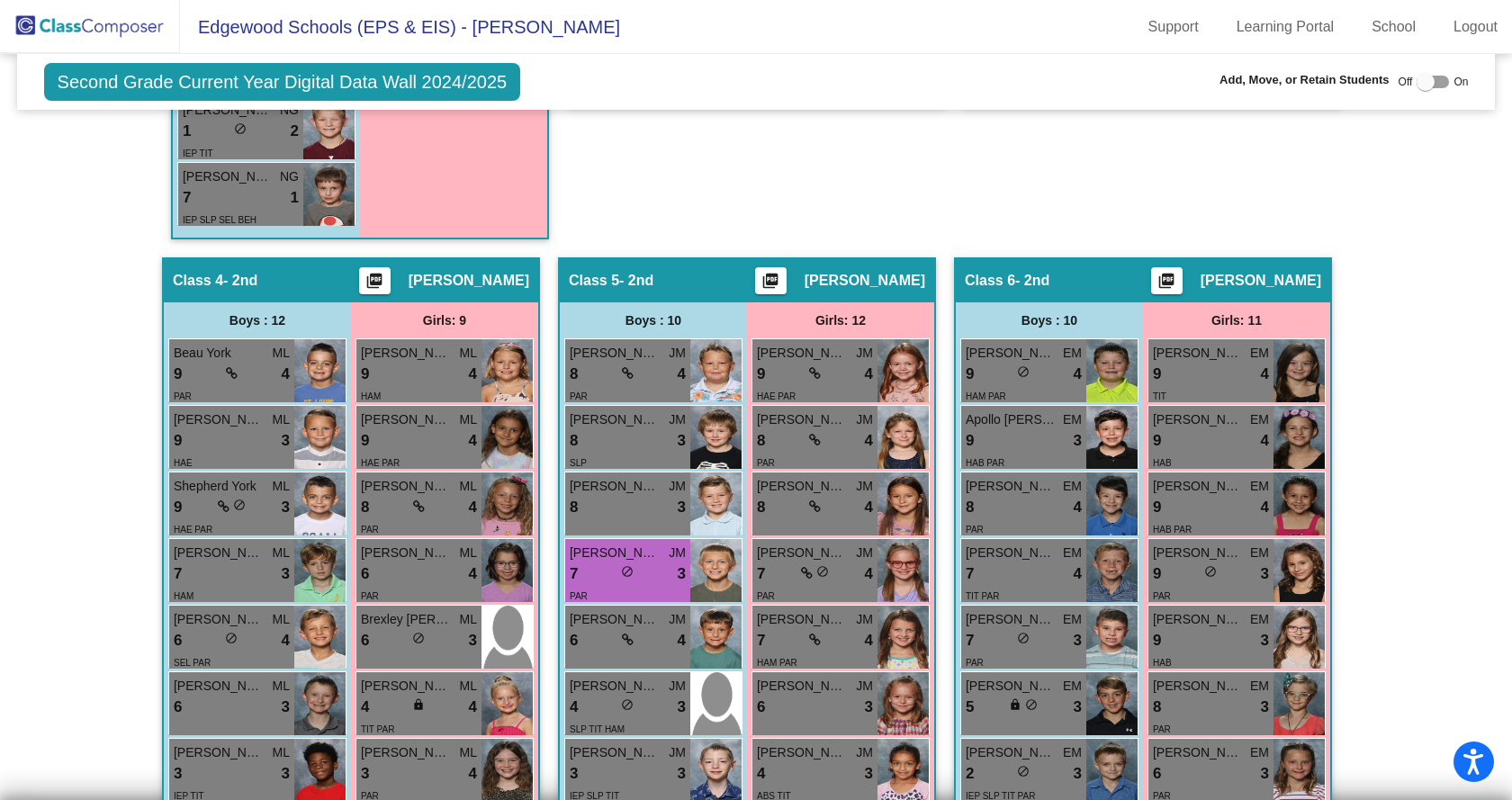 scroll, scrollTop: 1620, scrollLeft: 0, axis: vertical 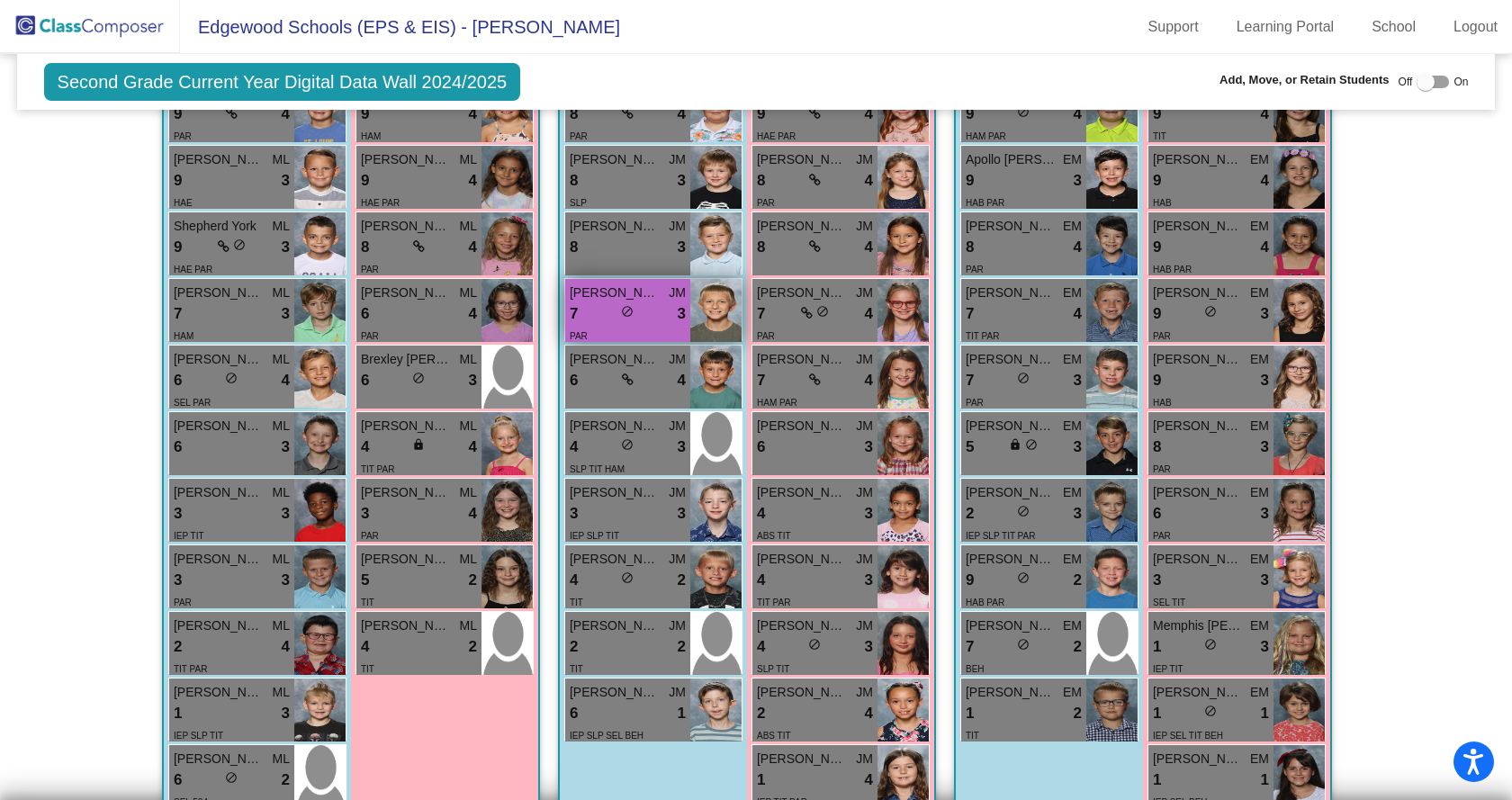 click on "7 lock do_not_disturb_alt 3" at bounding box center [627, 314] 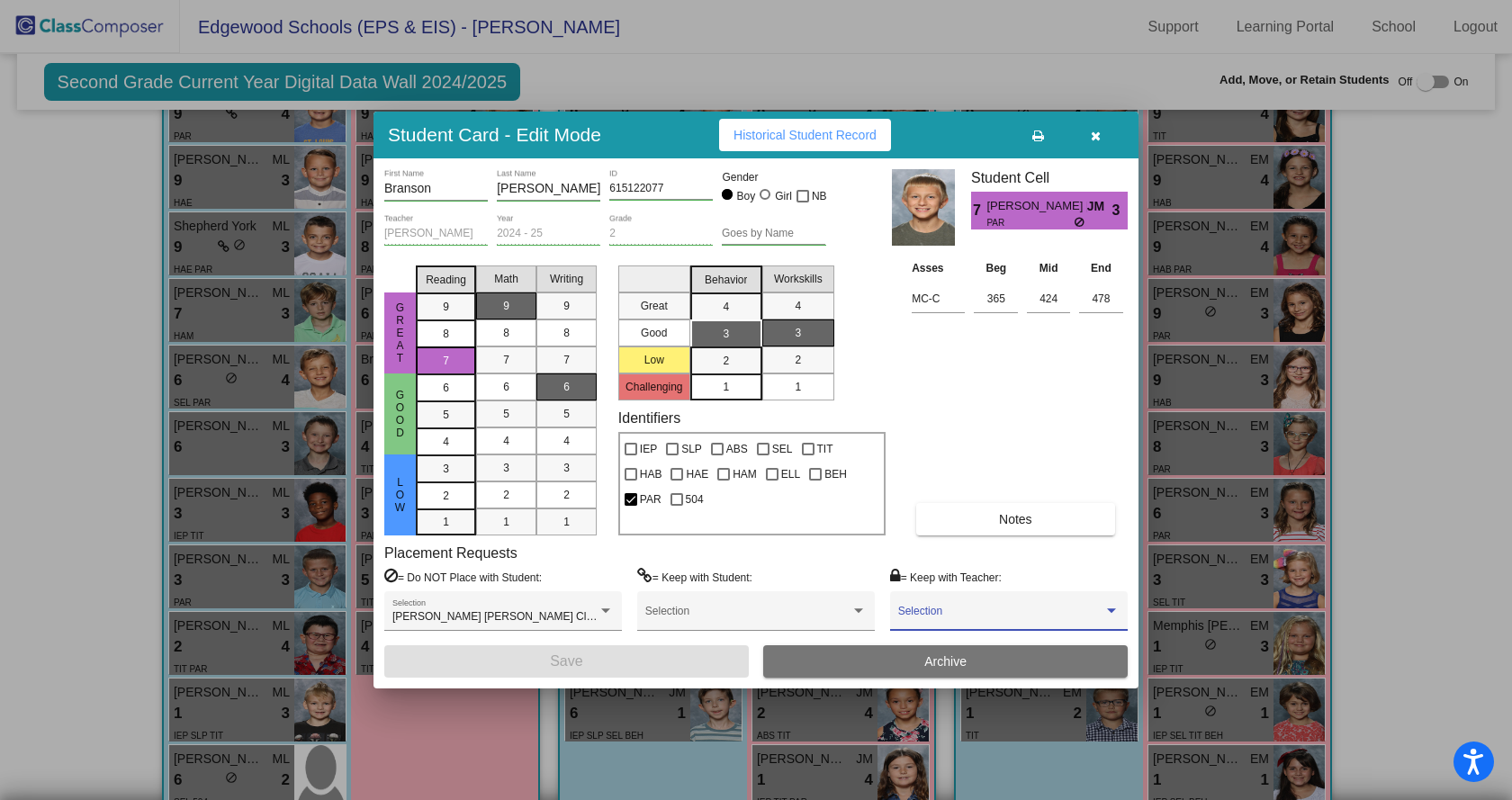 click at bounding box center [1001, 617] 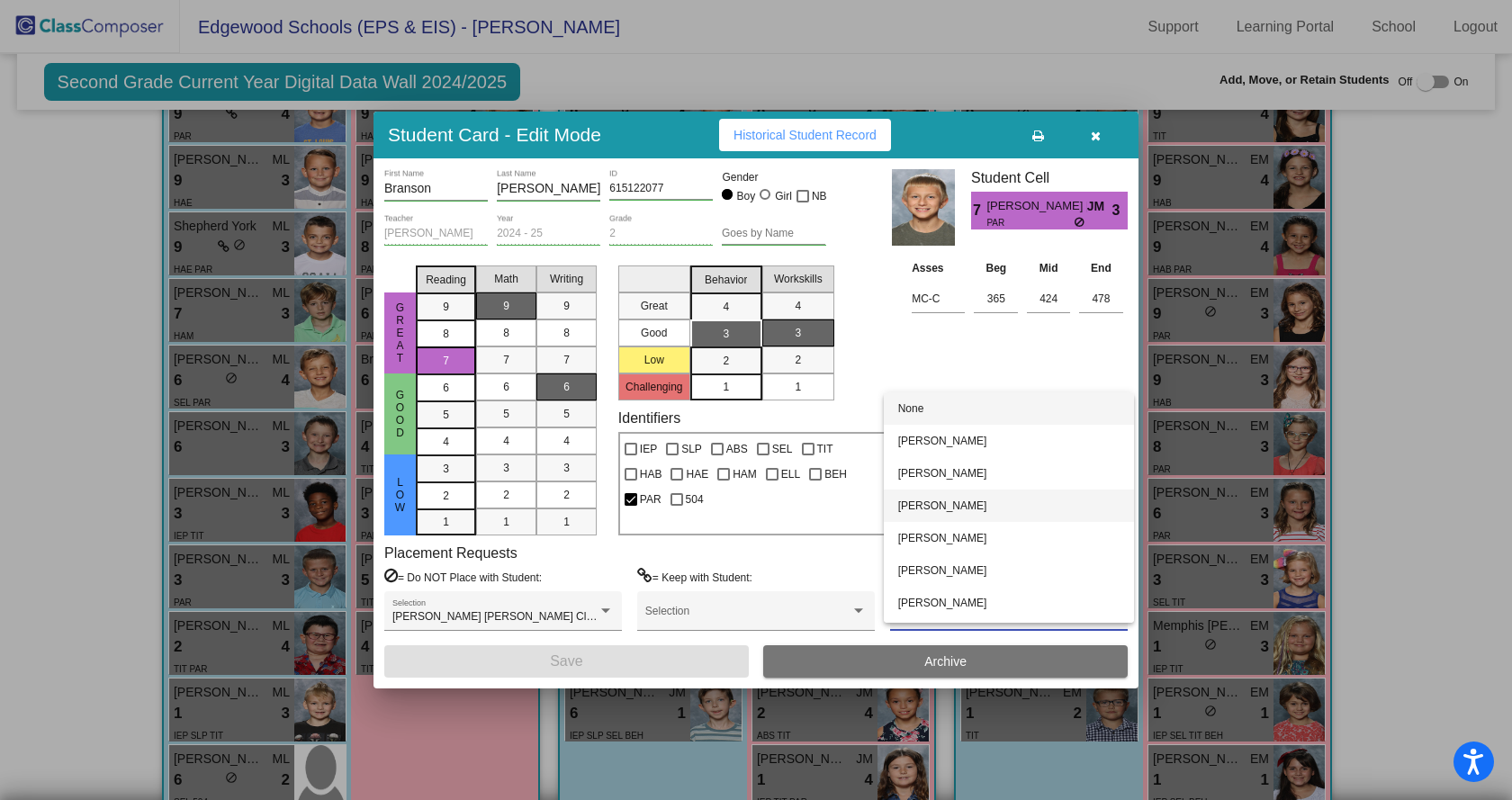 click on "[PERSON_NAME]" at bounding box center [1009, 506] 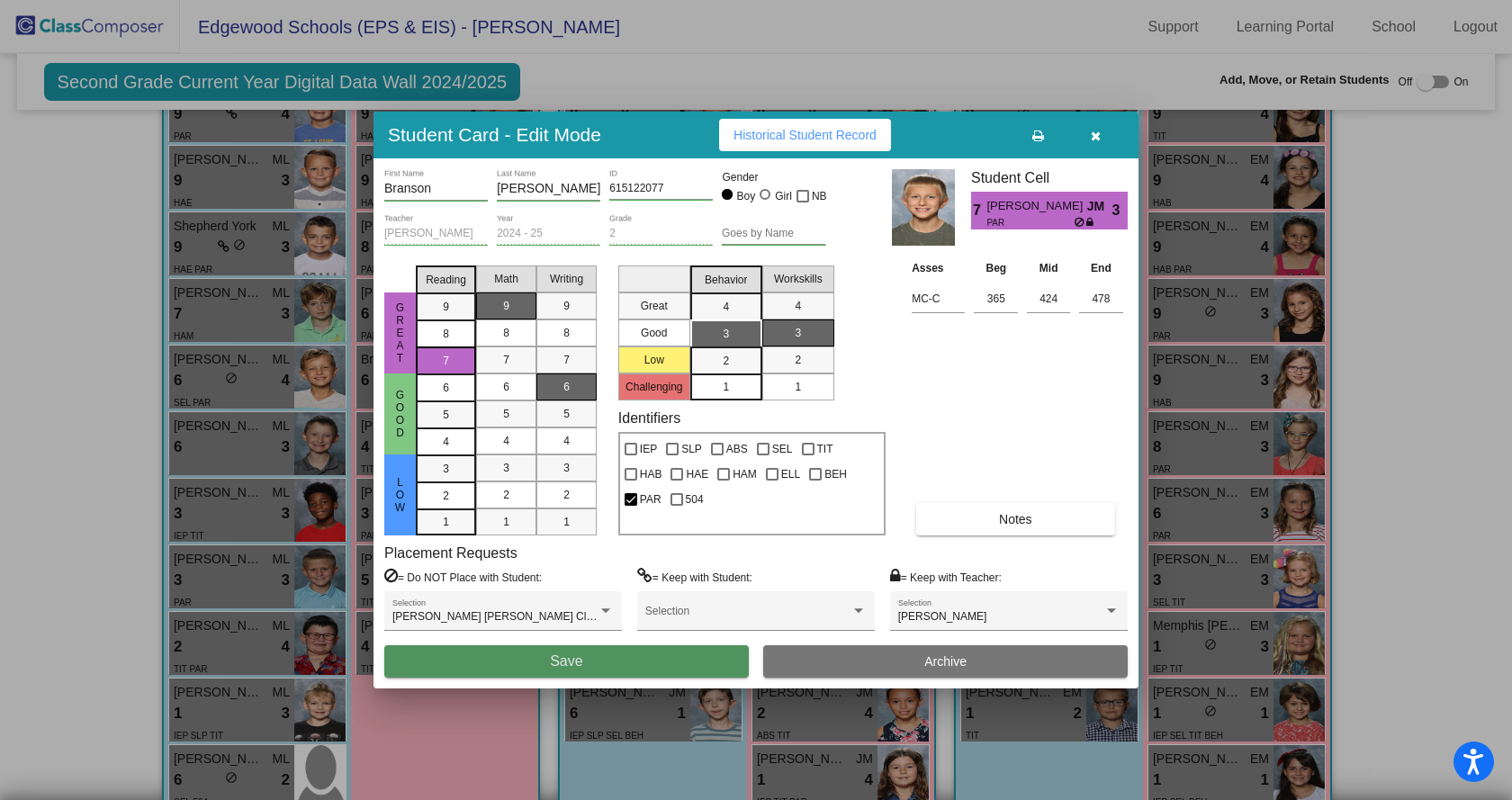 click on "Save" at bounding box center (566, 661) 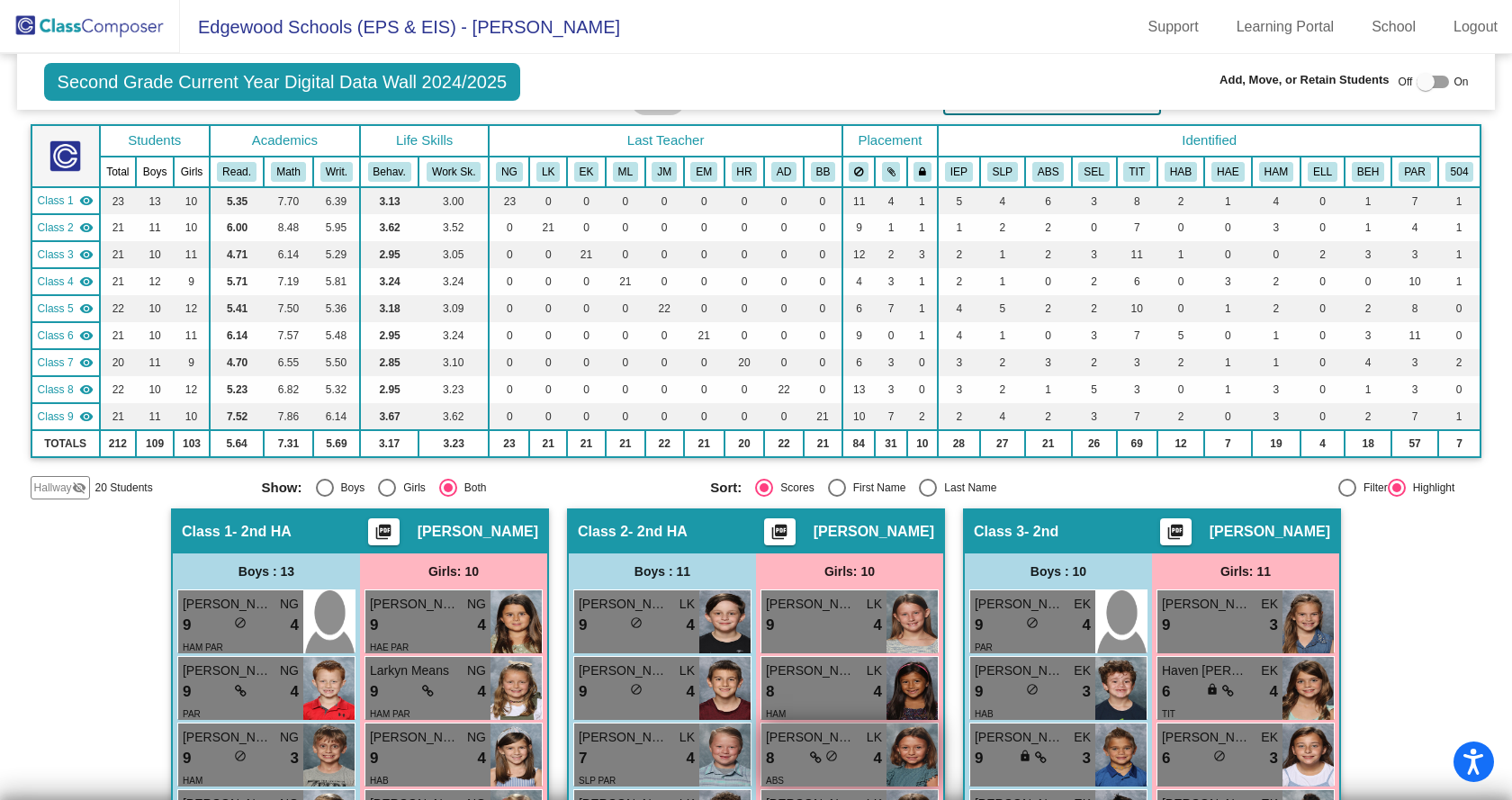 scroll, scrollTop: 0, scrollLeft: 0, axis: both 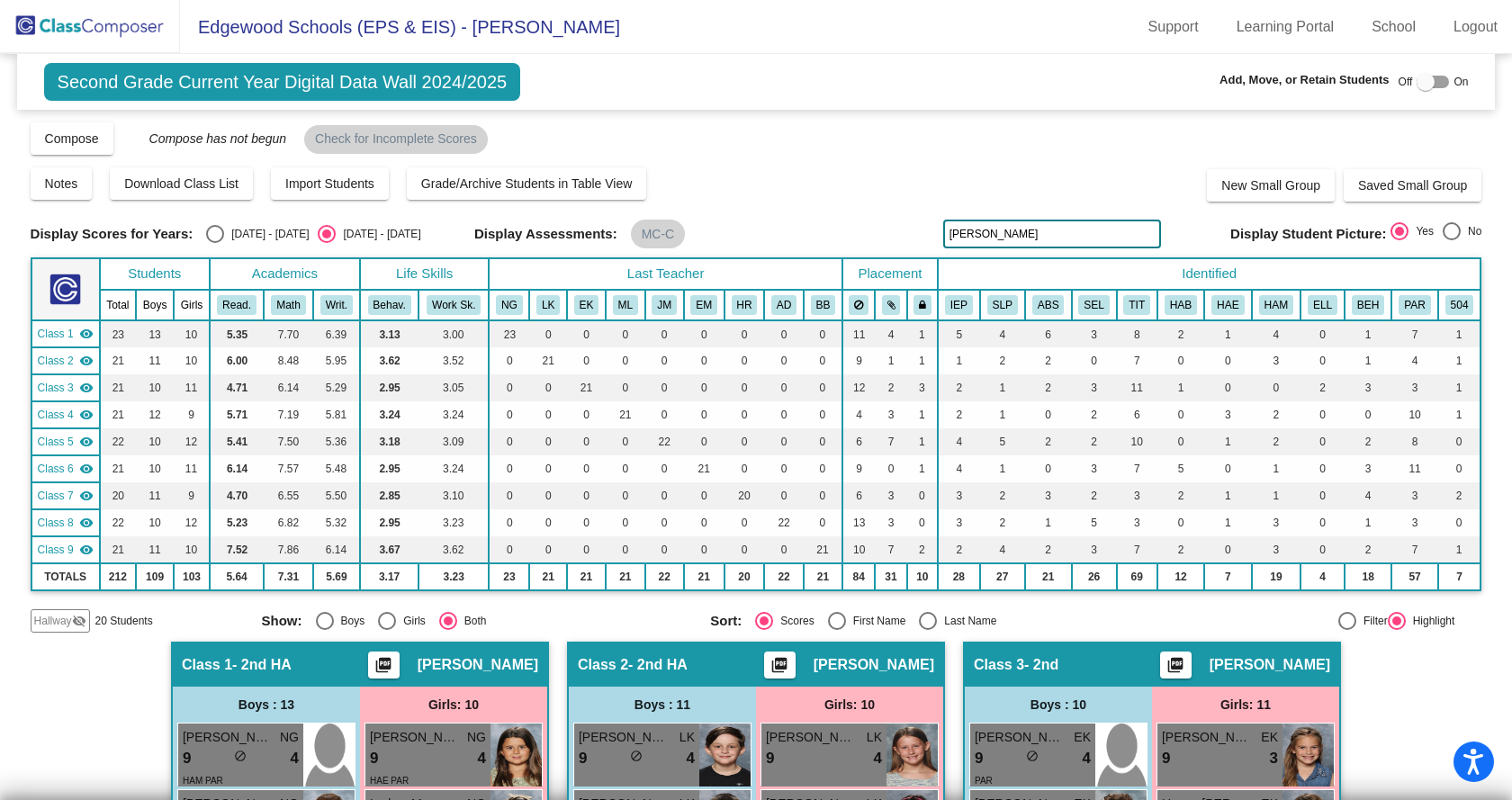 drag, startPoint x: 989, startPoint y: 239, endPoint x: 940, endPoint y: 239, distance: 49 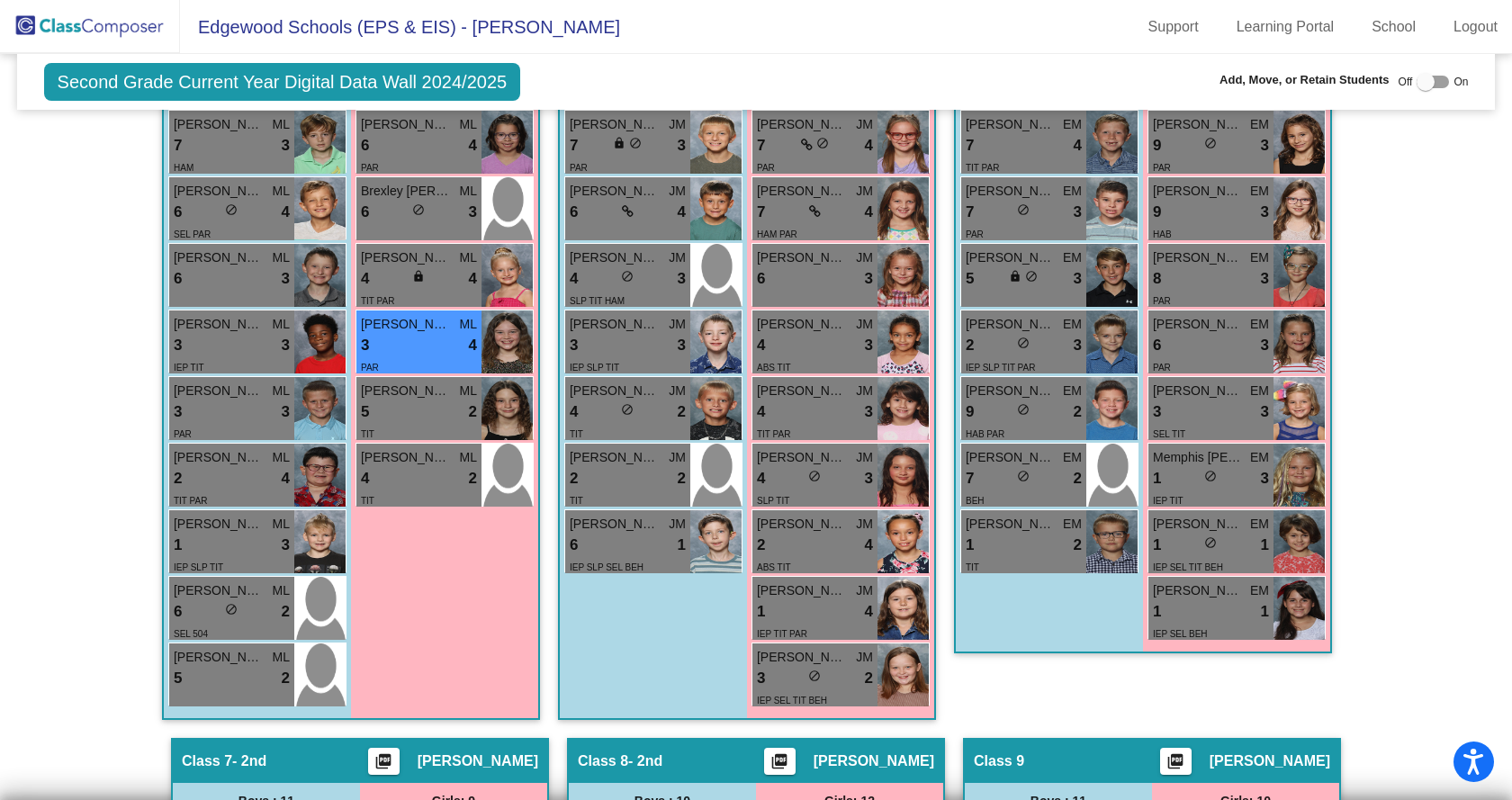 scroll, scrollTop: 1800, scrollLeft: 0, axis: vertical 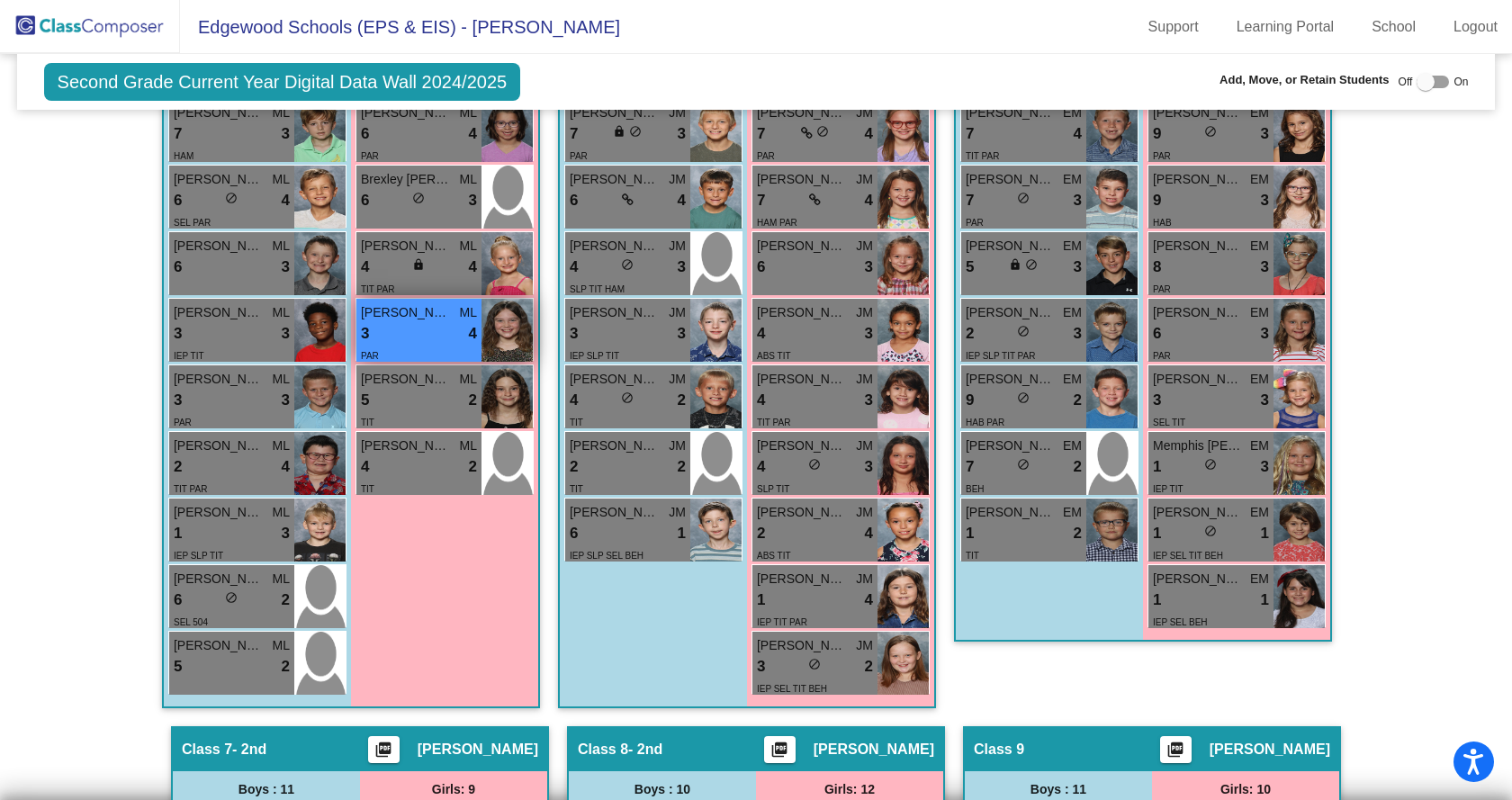 click on "3 lock do_not_disturb_alt 4" at bounding box center (418, 334) 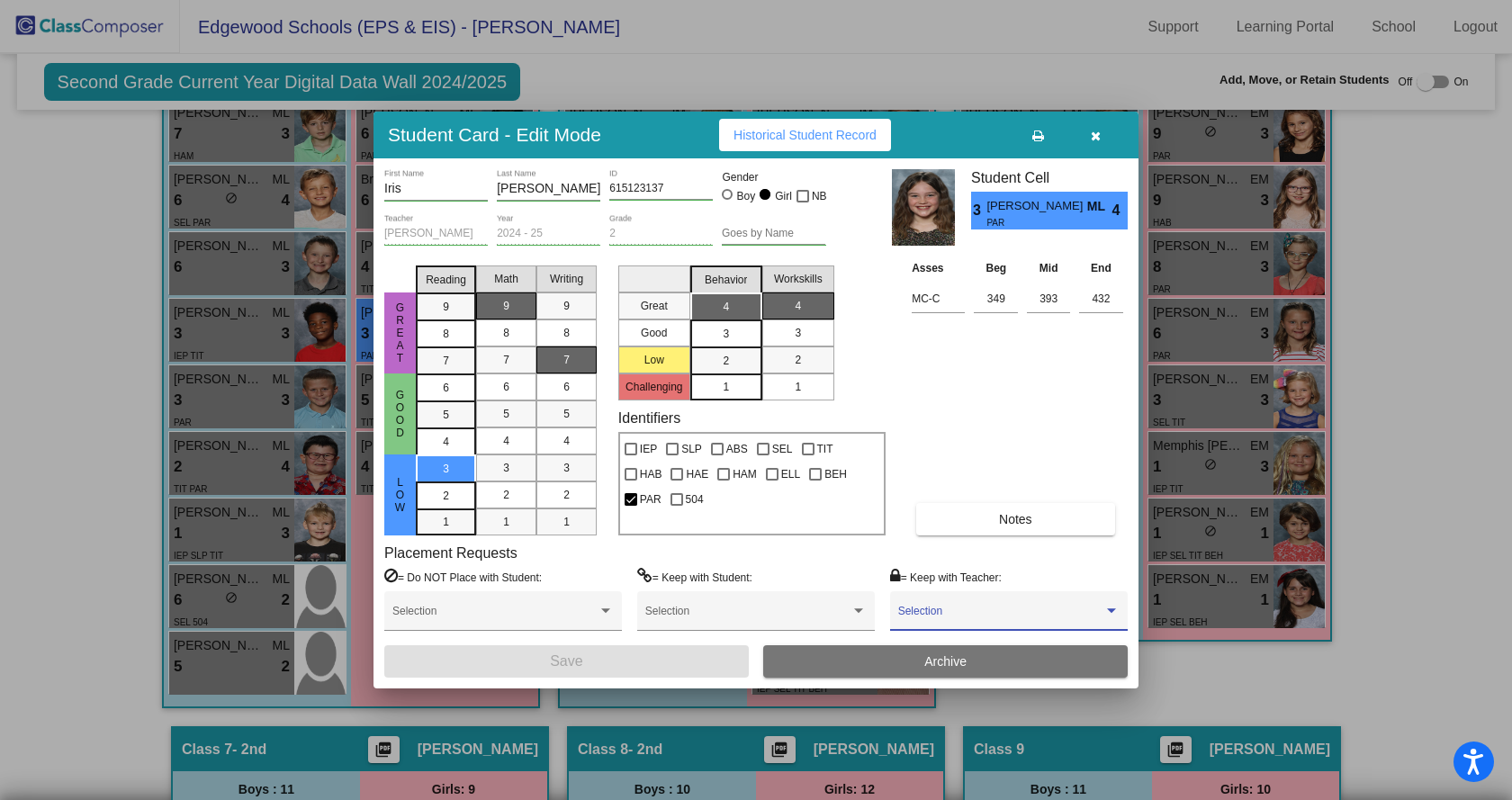 click at bounding box center (1001, 617) 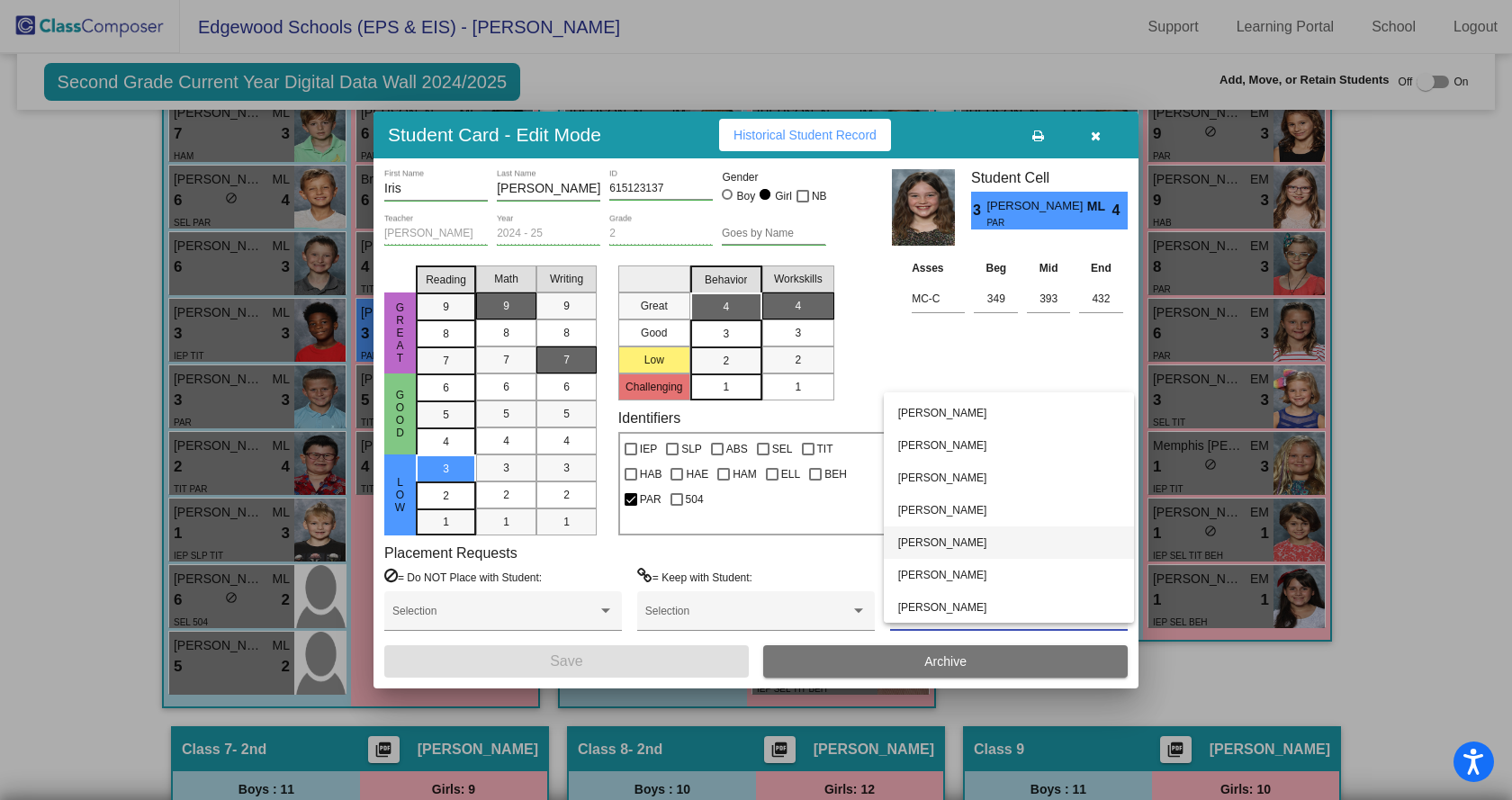 scroll, scrollTop: 94, scrollLeft: 0, axis: vertical 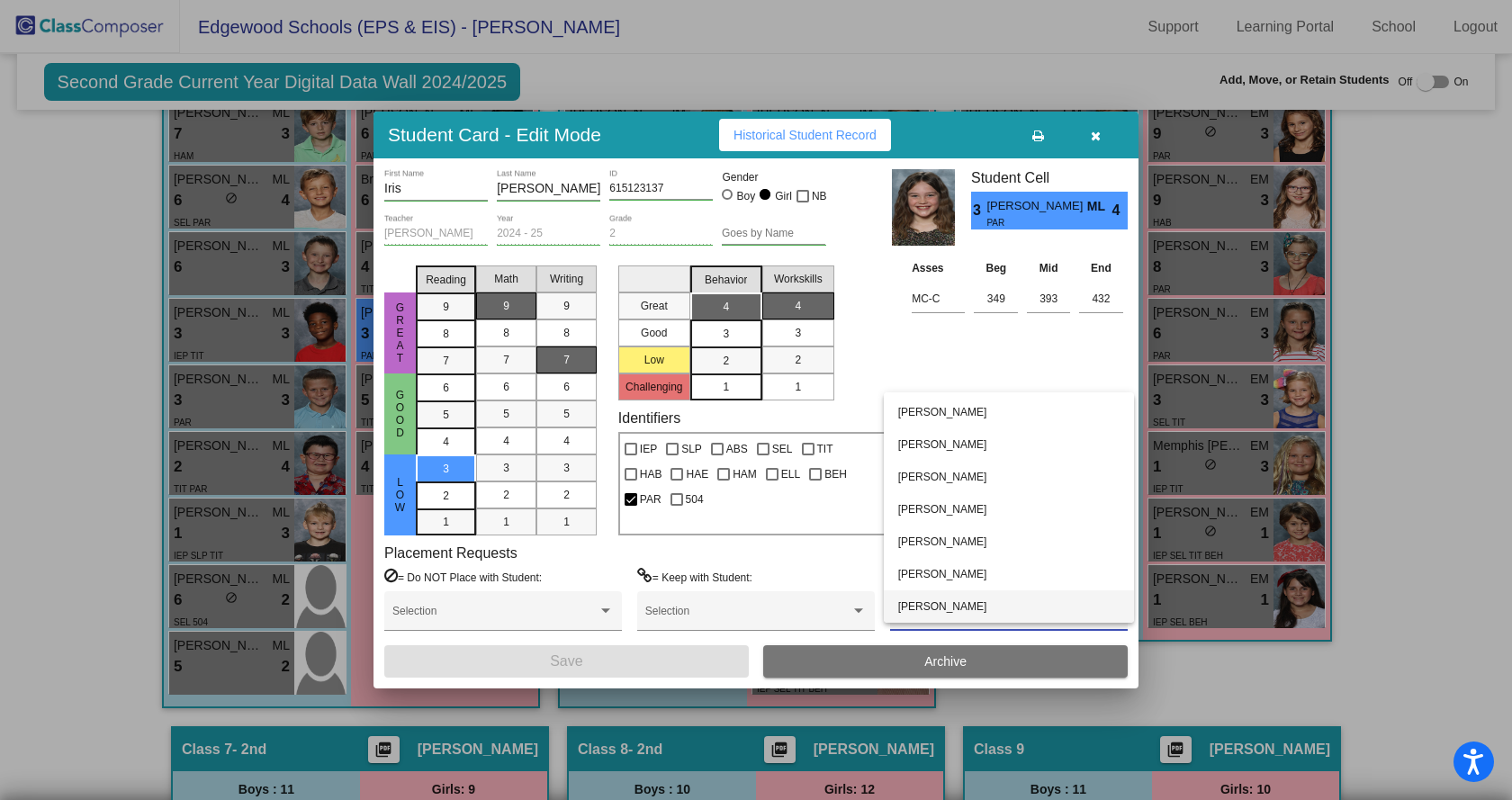 click on "[PERSON_NAME]" at bounding box center (1009, 607) 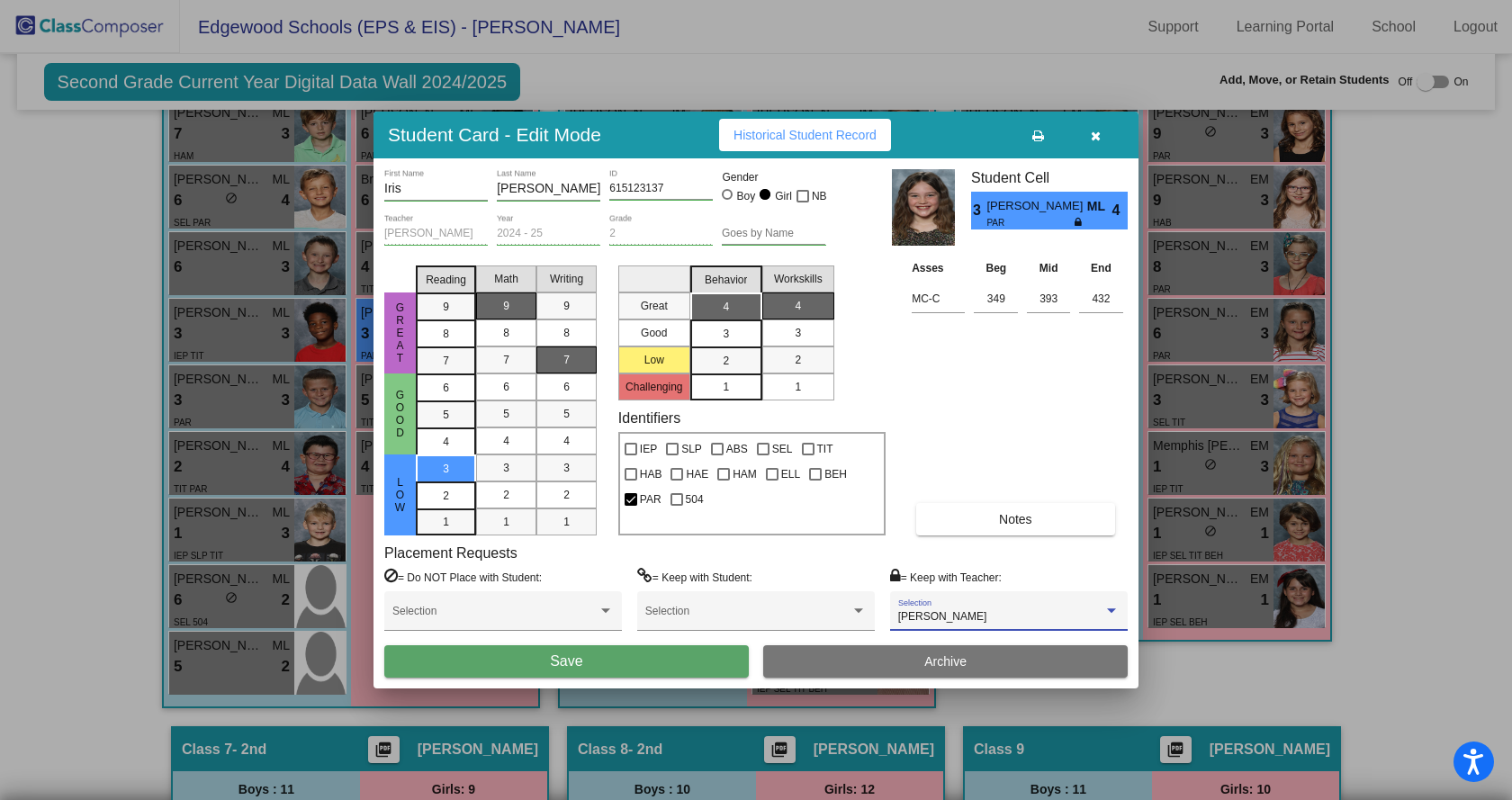 click on "Save" at bounding box center (566, 661) 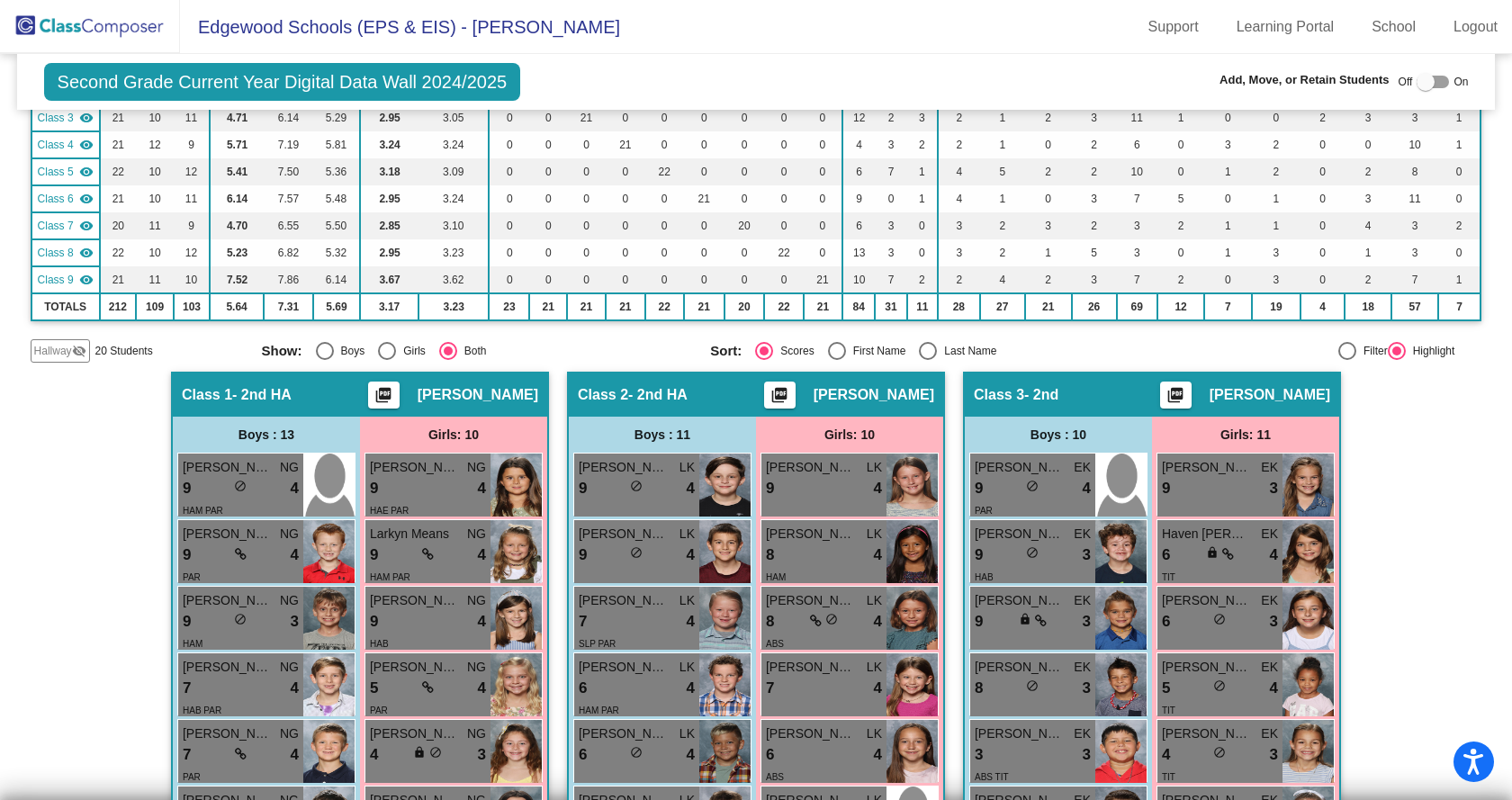 scroll, scrollTop: 0, scrollLeft: 0, axis: both 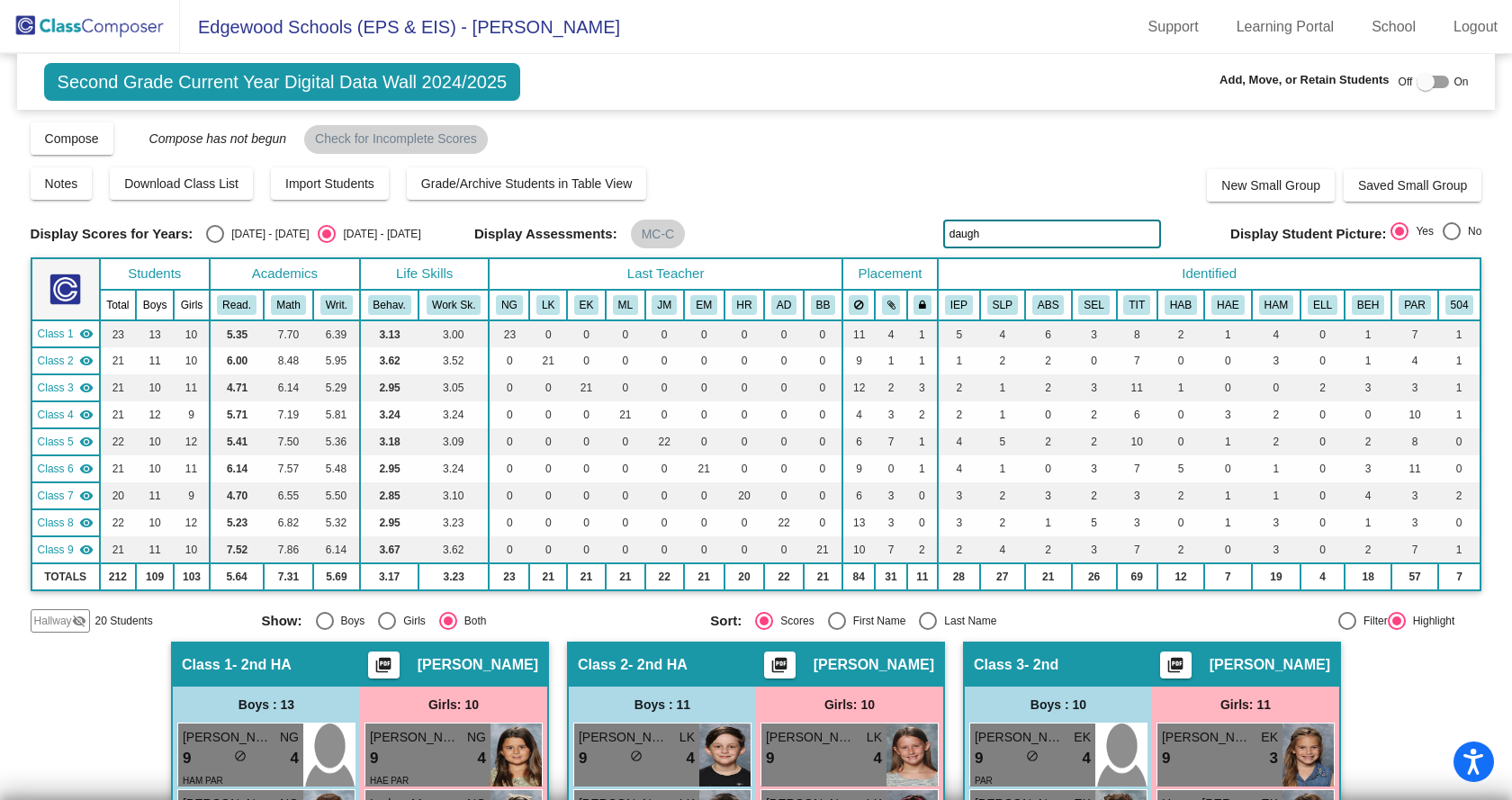 drag, startPoint x: 1004, startPoint y: 228, endPoint x: 914, endPoint y: 240, distance: 90.79648 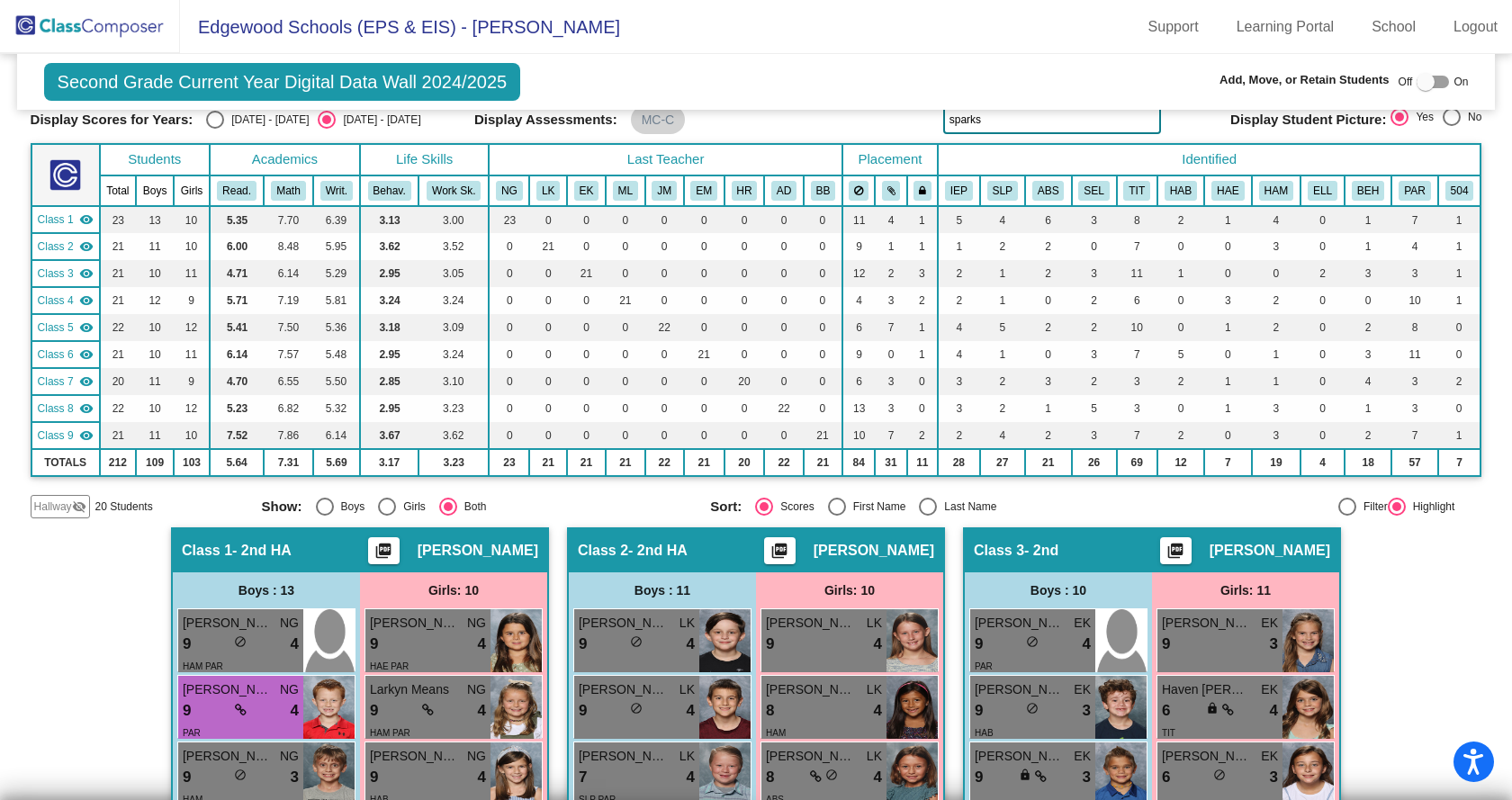 scroll, scrollTop: 295, scrollLeft: 0, axis: vertical 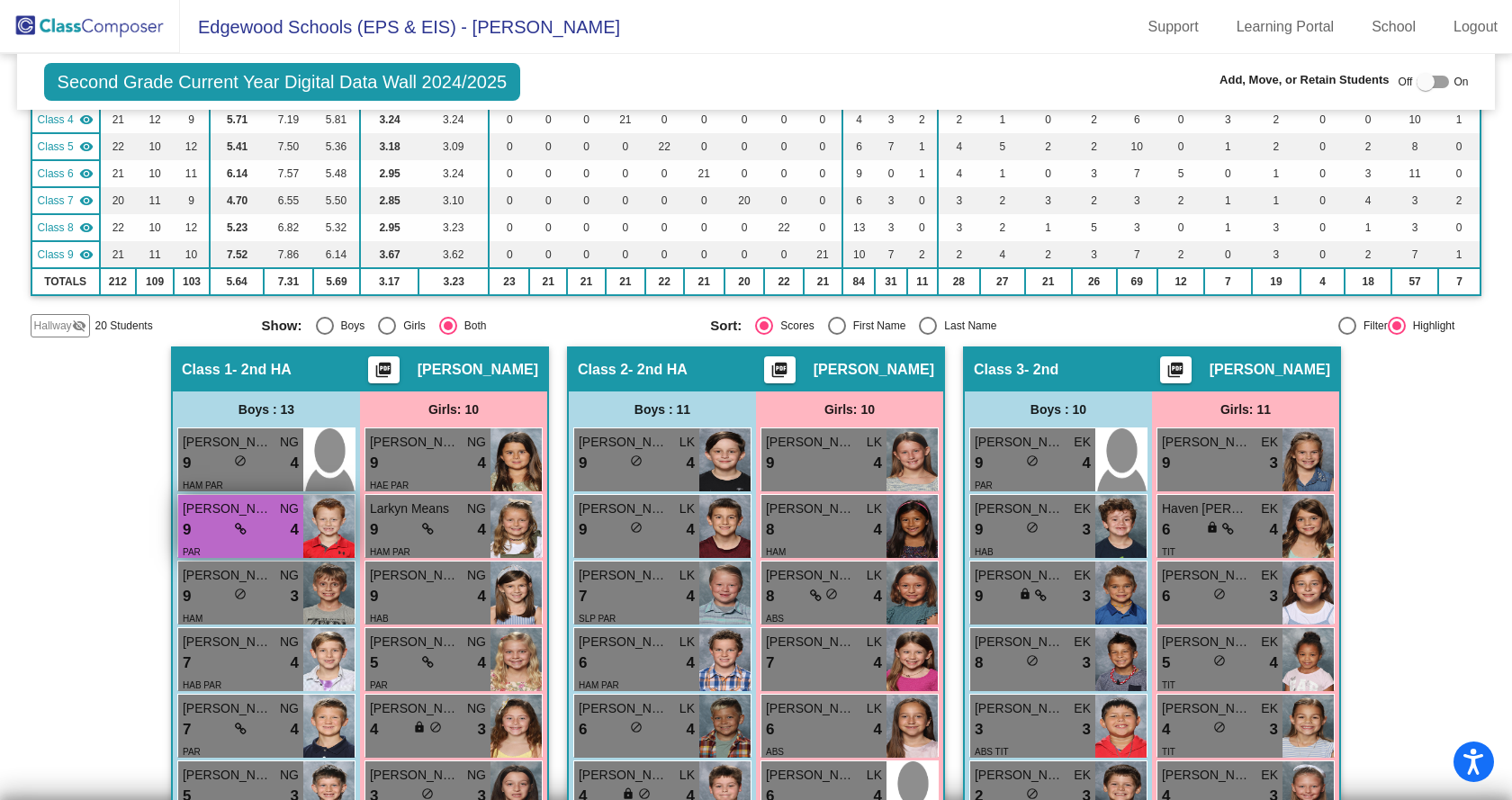 click on "9 lock do_not_disturb_alt 4" at bounding box center [240, 530] 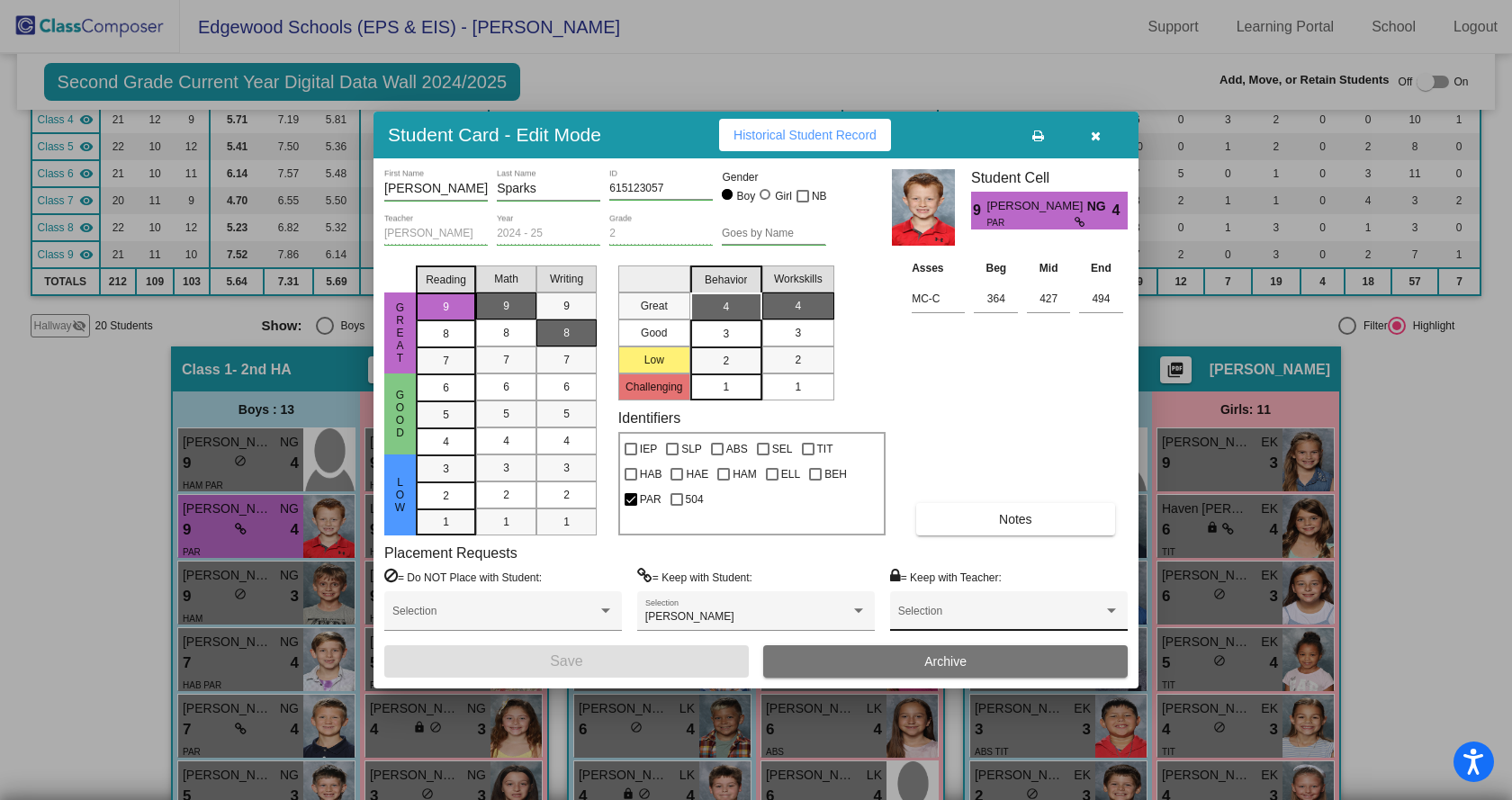 click at bounding box center (1001, 617) 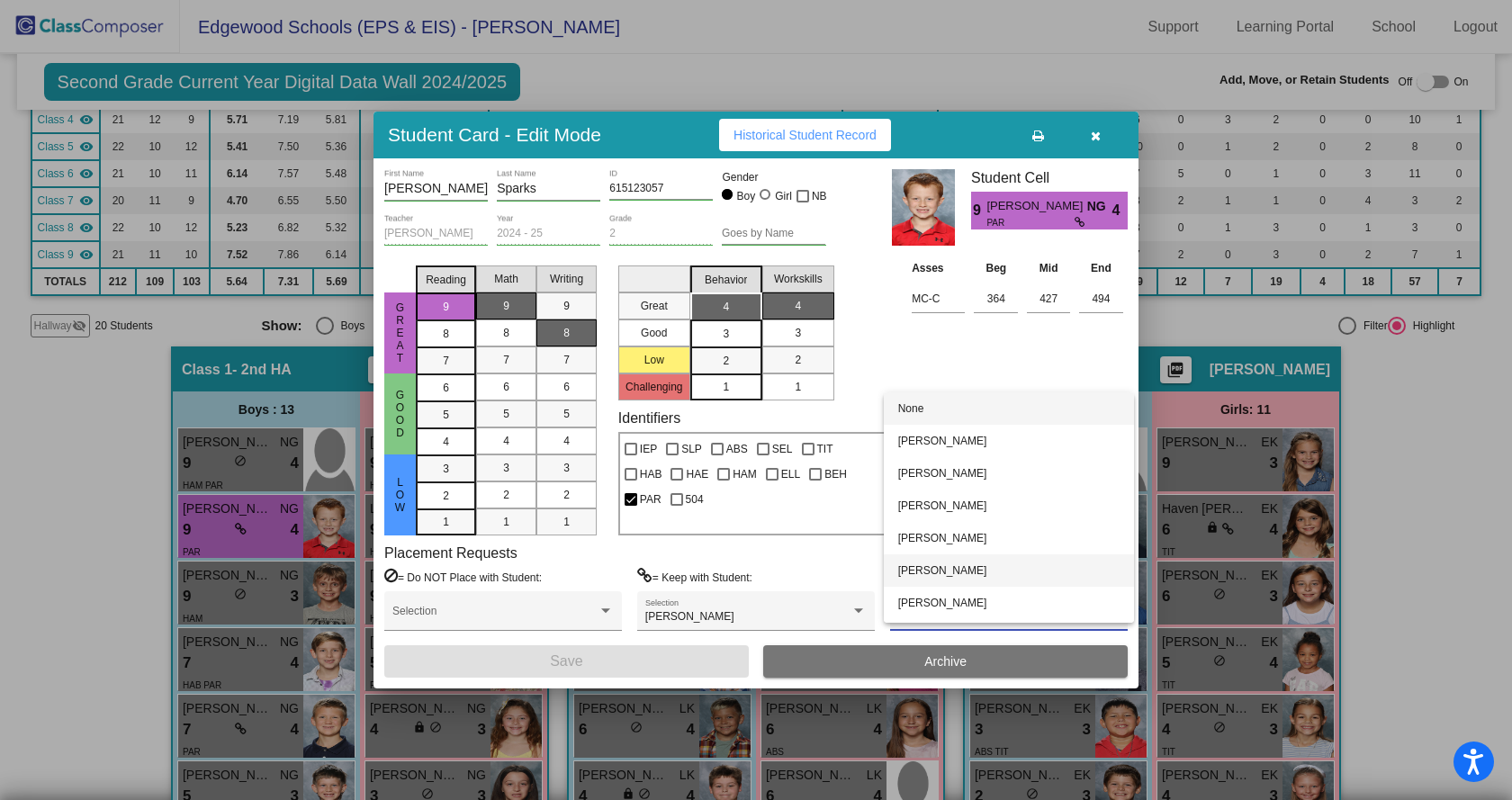 click on "[PERSON_NAME]" at bounding box center (1009, 571) 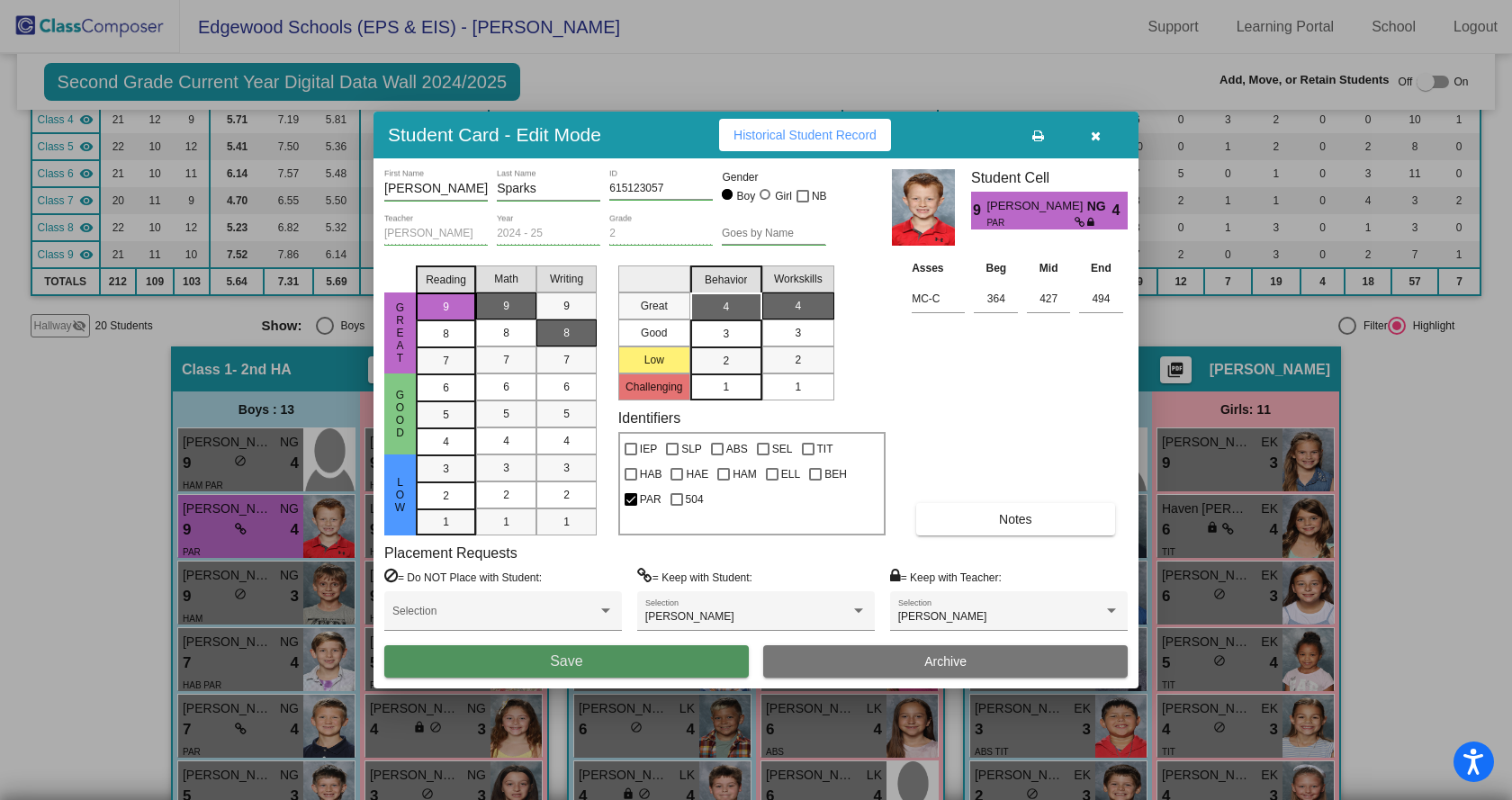 click on "Save" at bounding box center [566, 661] 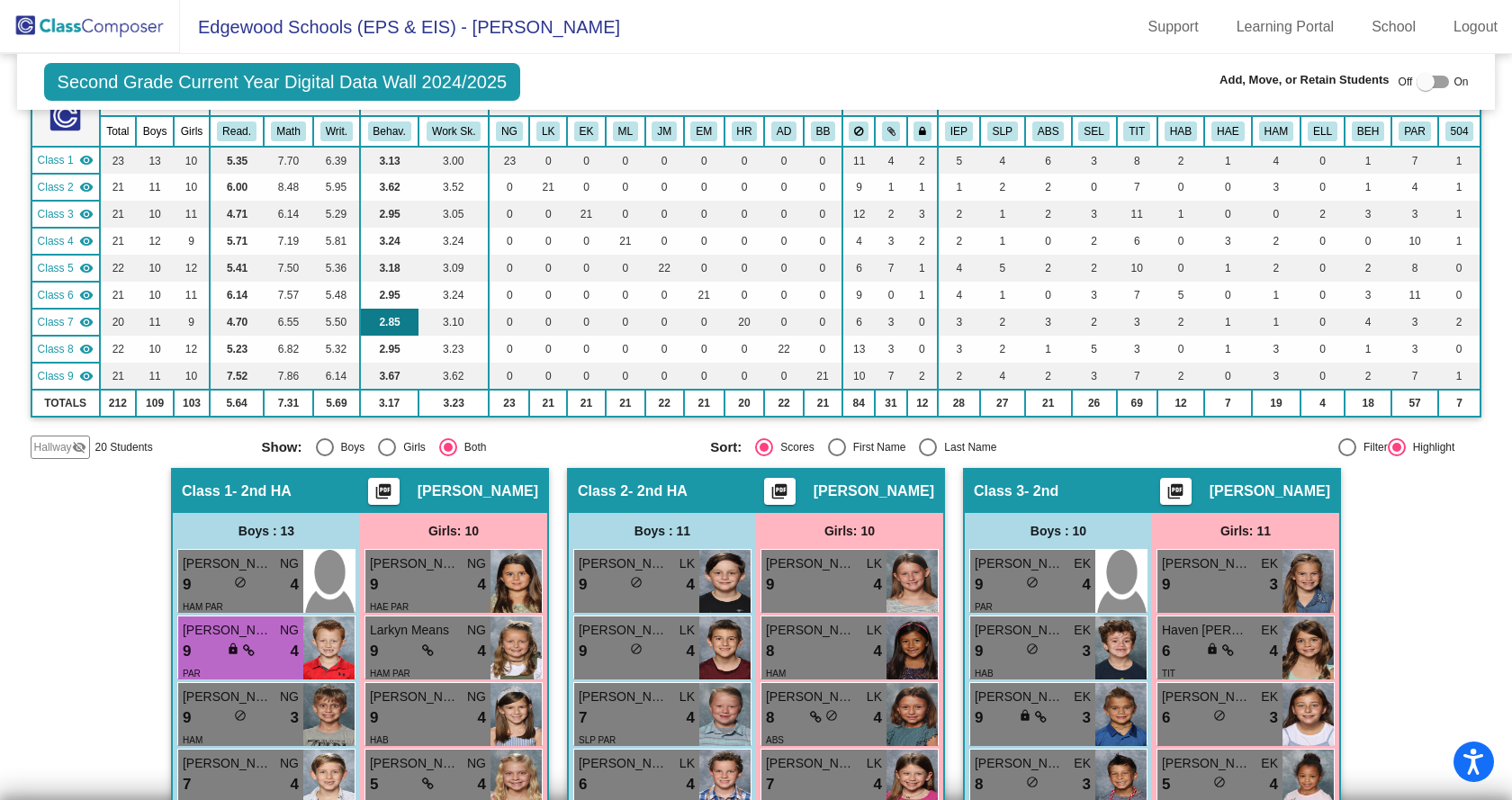 scroll, scrollTop: 0, scrollLeft: 0, axis: both 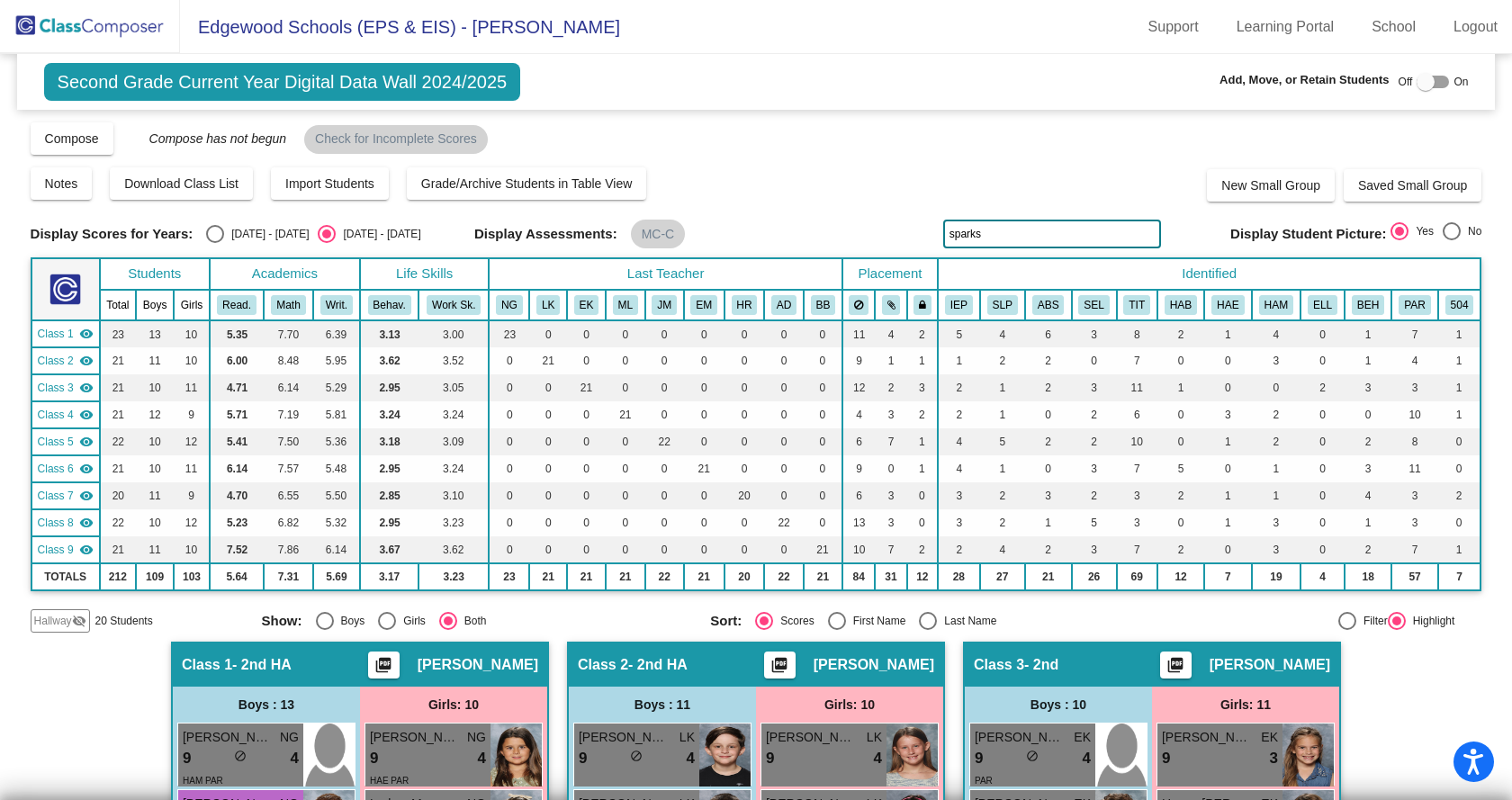 drag, startPoint x: 1032, startPoint y: 238, endPoint x: 895, endPoint y: 237, distance: 137.00365 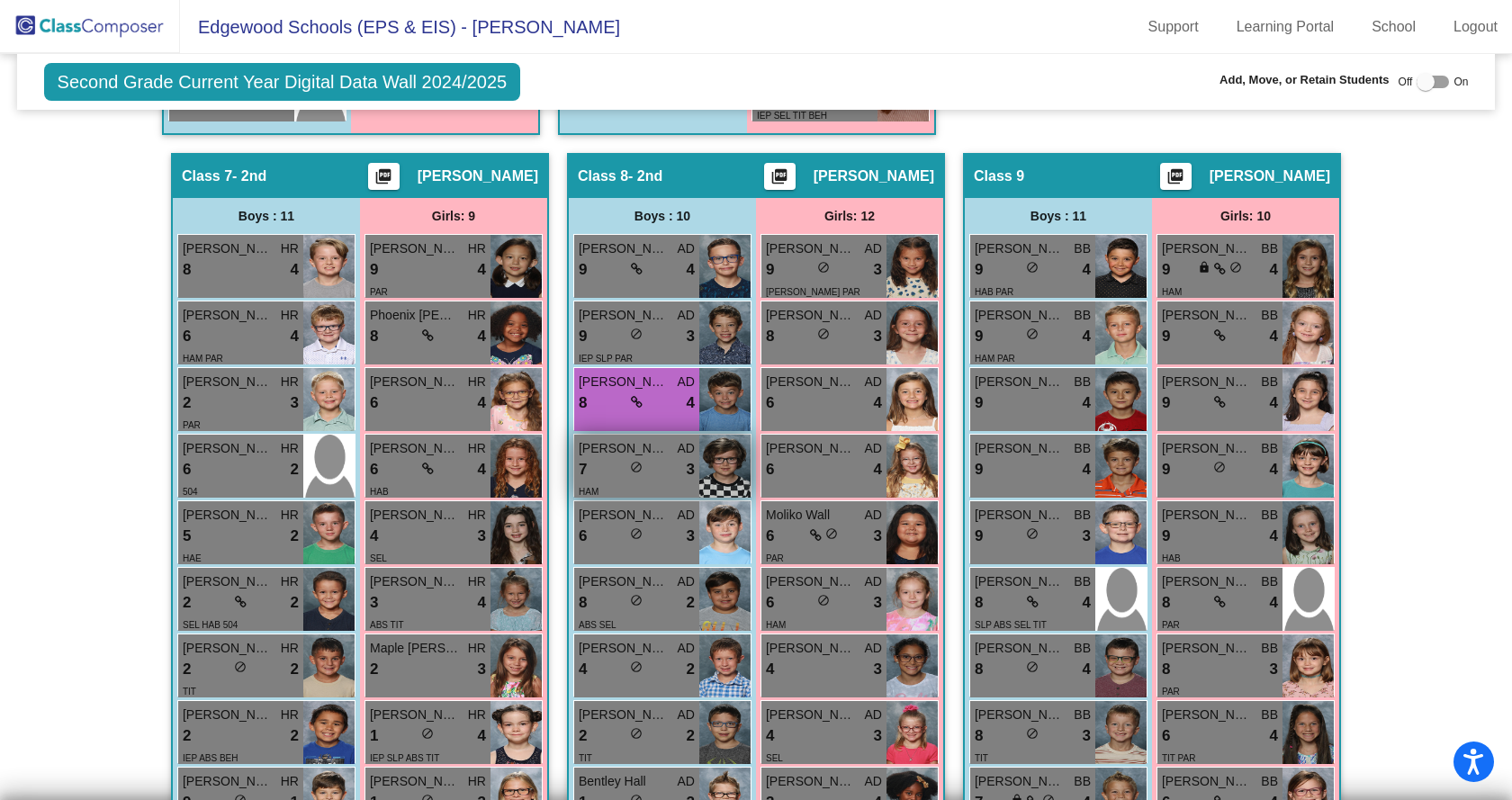 scroll, scrollTop: 2365, scrollLeft: 0, axis: vertical 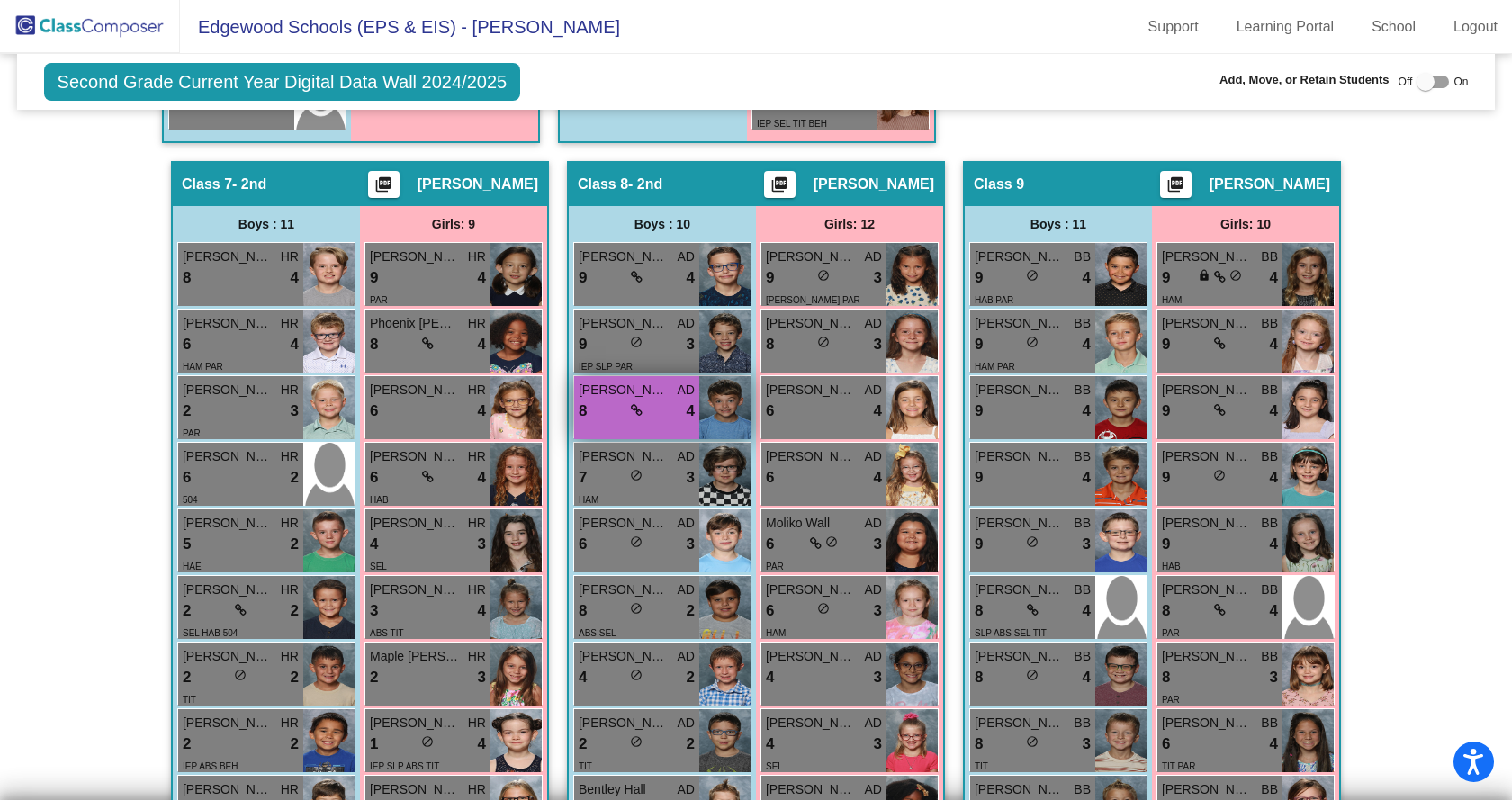 click on "8 lock do_not_disturb_alt 4" at bounding box center [636, 411] 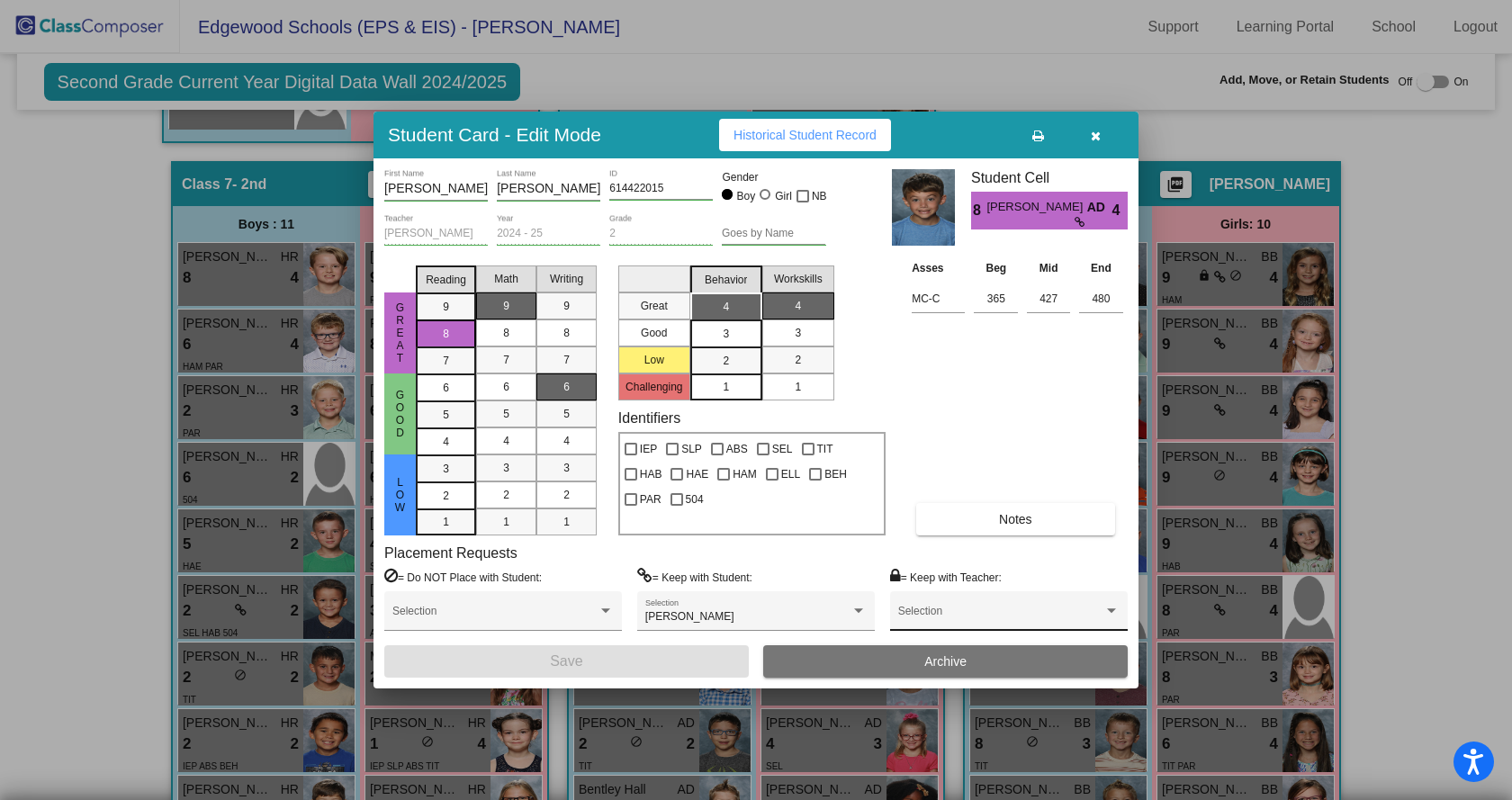 click at bounding box center (1001, 617) 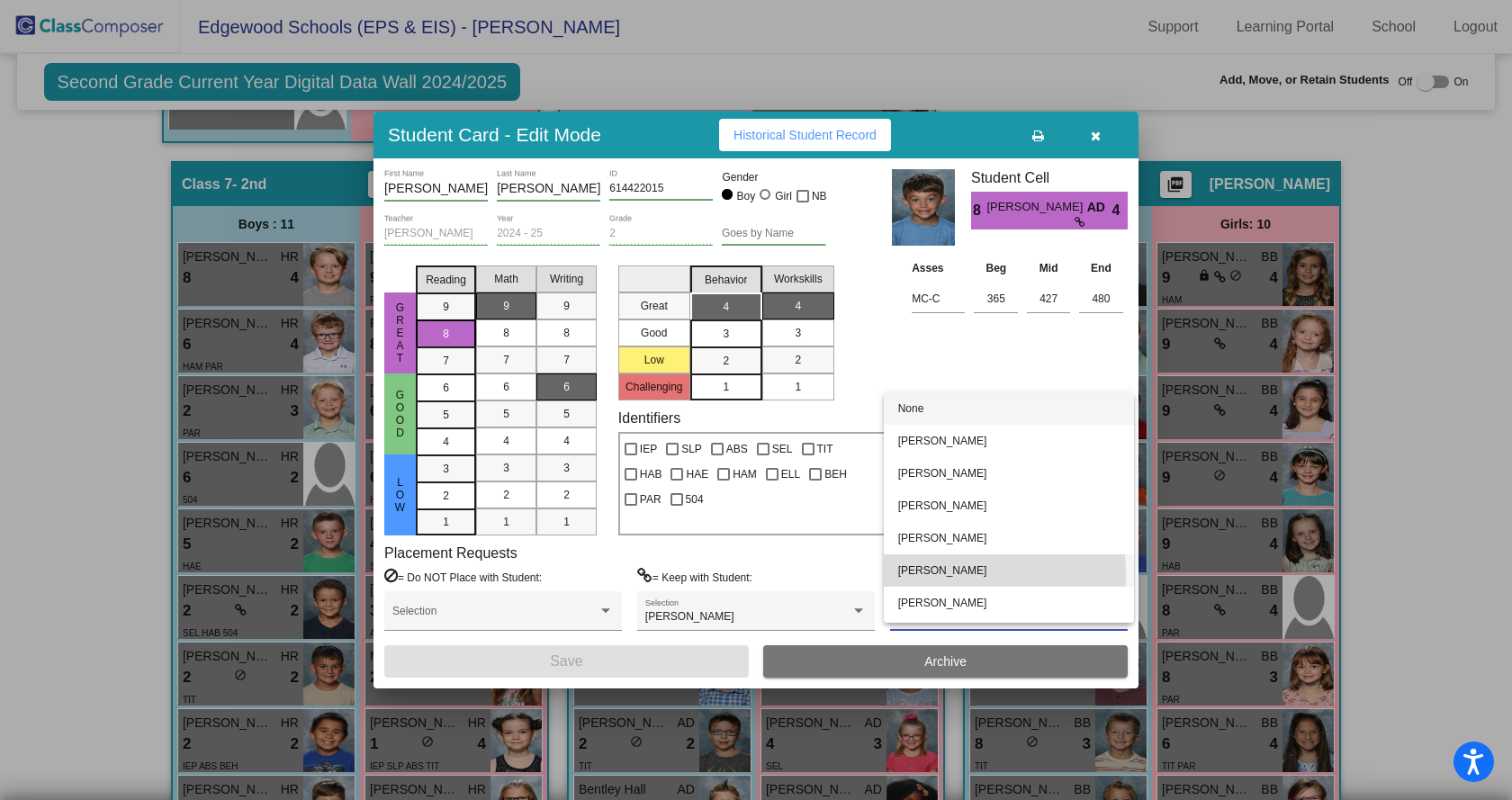 click on "[PERSON_NAME]" at bounding box center (1009, 571) 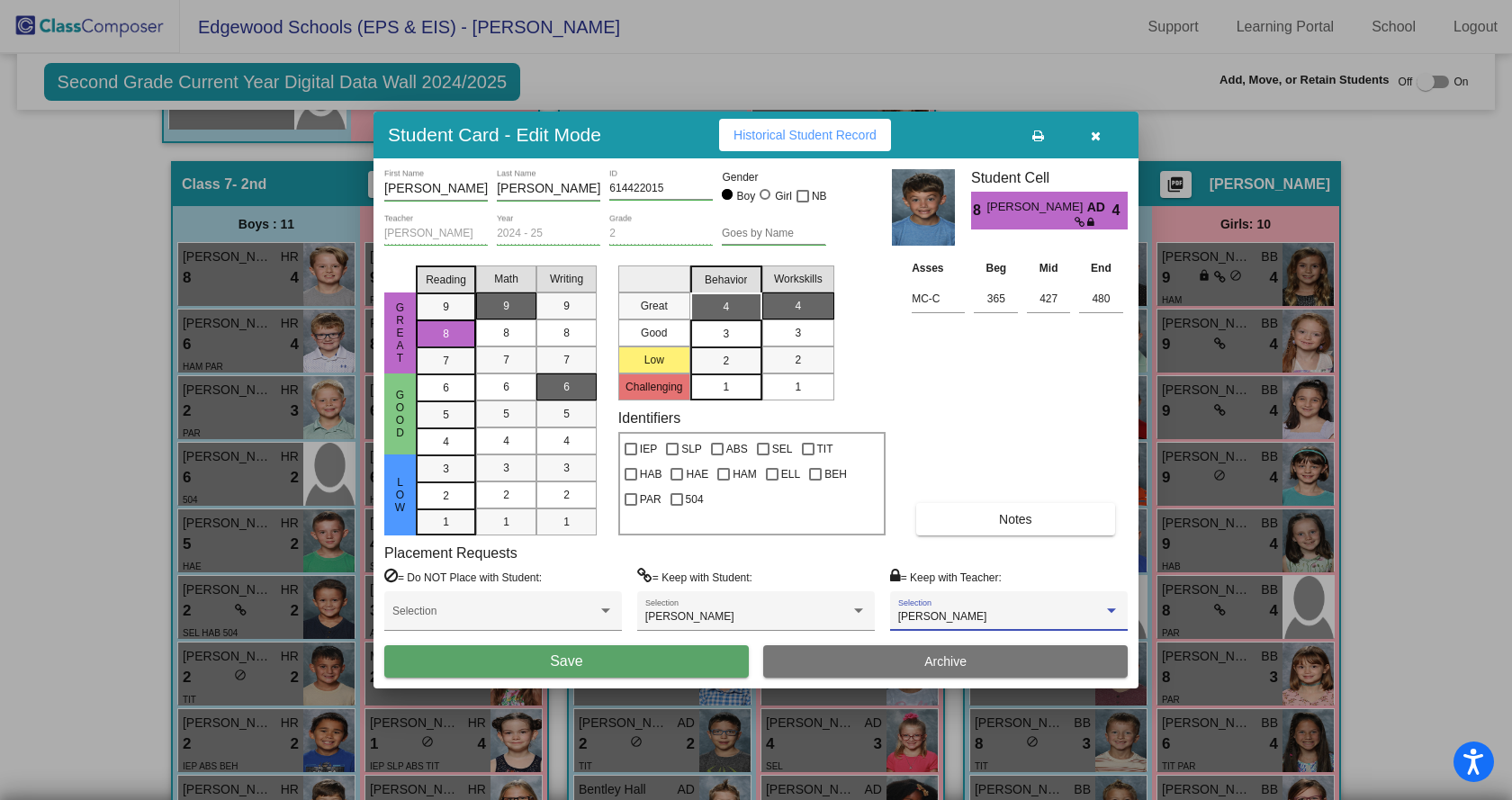 click on "Save" at bounding box center (566, 661) 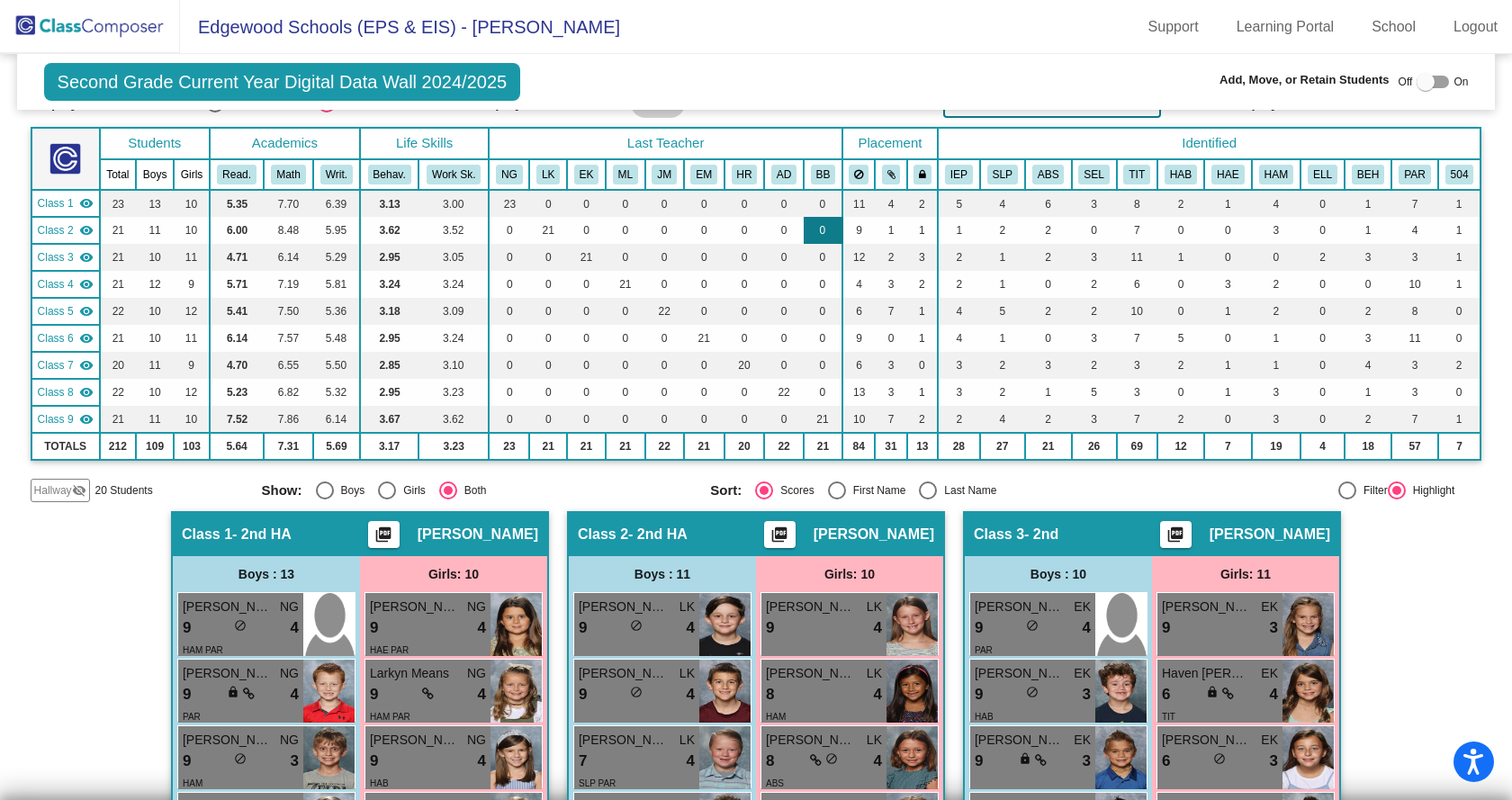 scroll, scrollTop: 0, scrollLeft: 0, axis: both 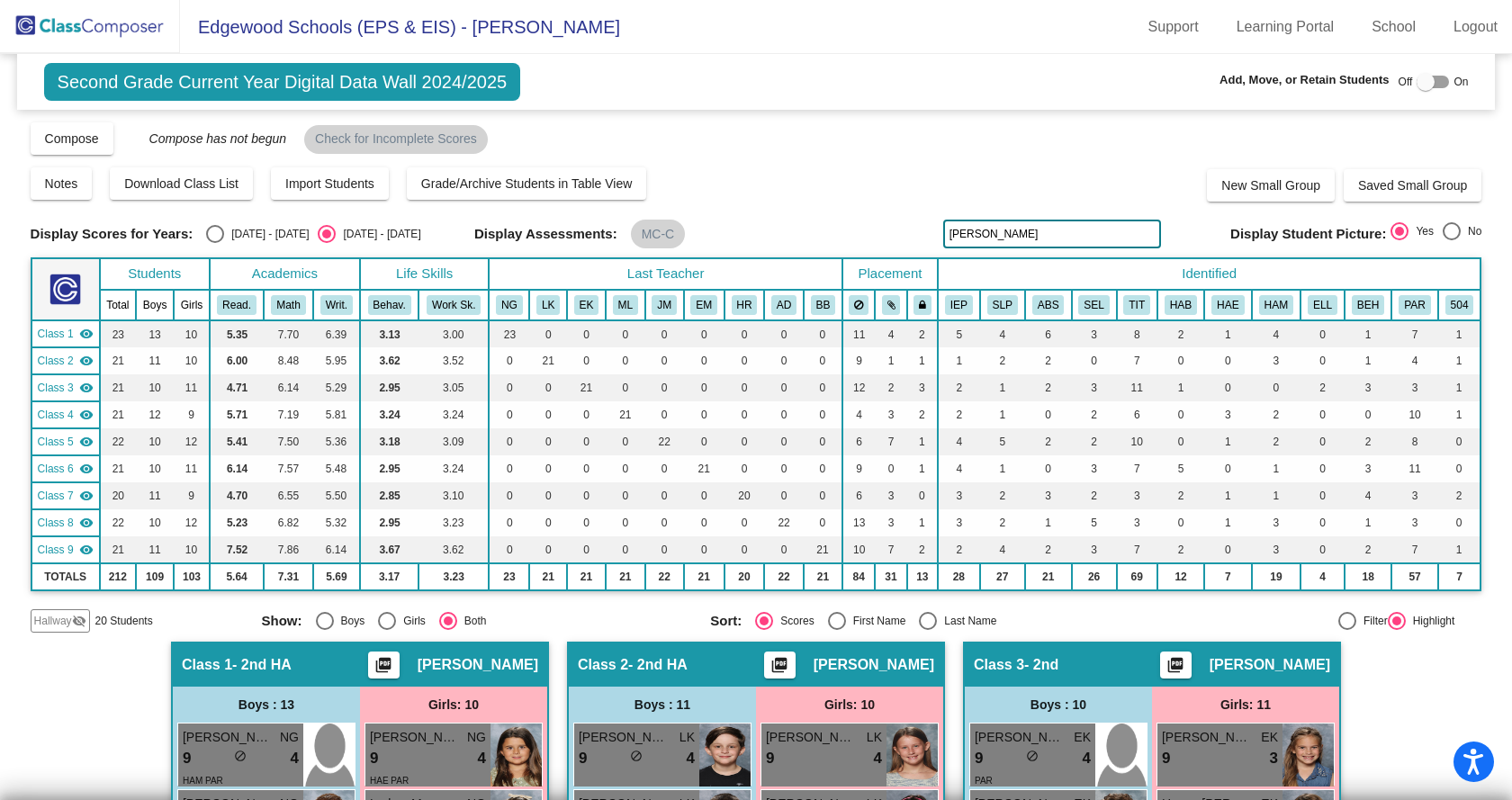 drag, startPoint x: 1000, startPoint y: 238, endPoint x: 931, endPoint y: 235, distance: 69.06519 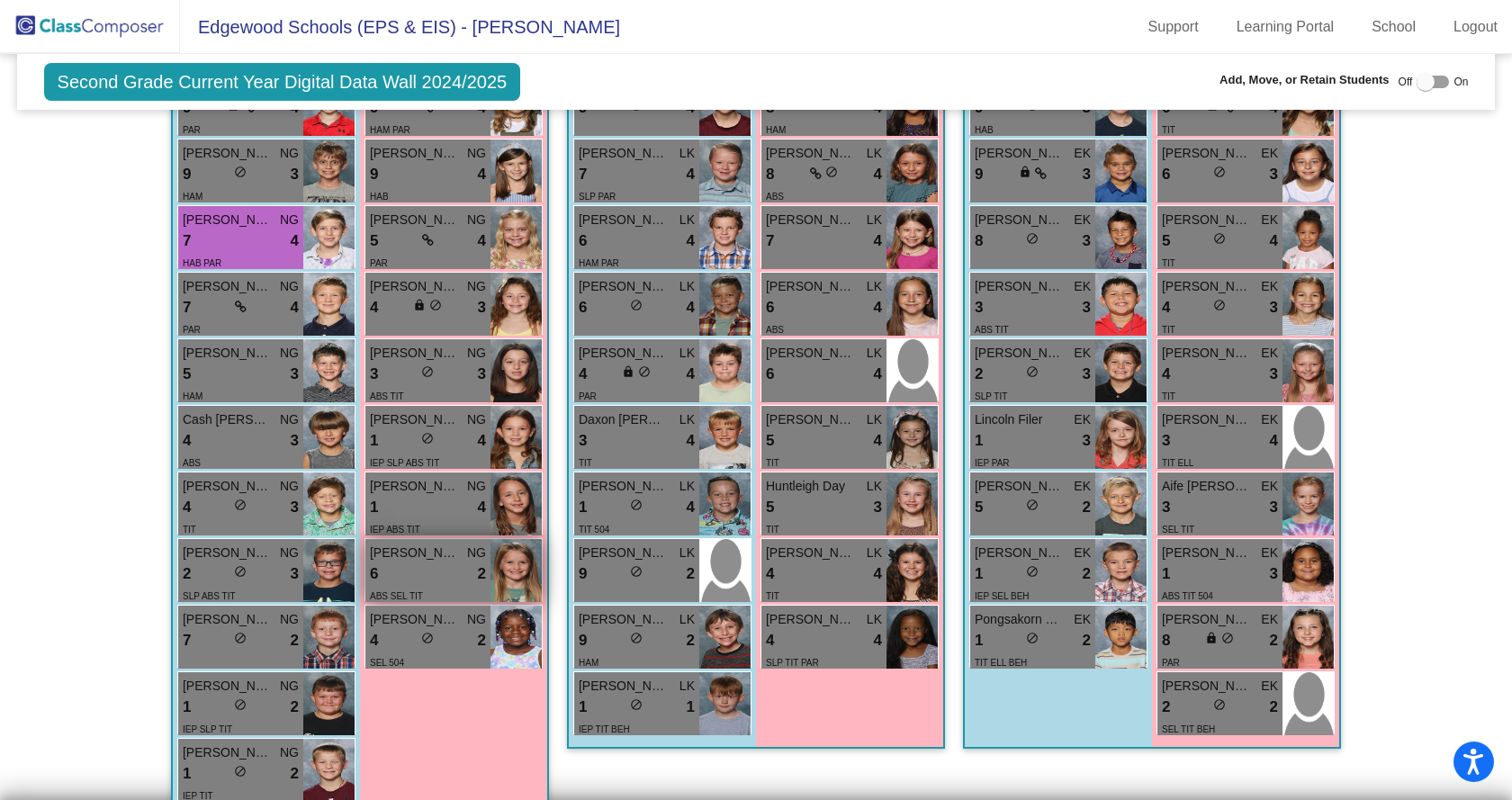 scroll, scrollTop: 720, scrollLeft: 0, axis: vertical 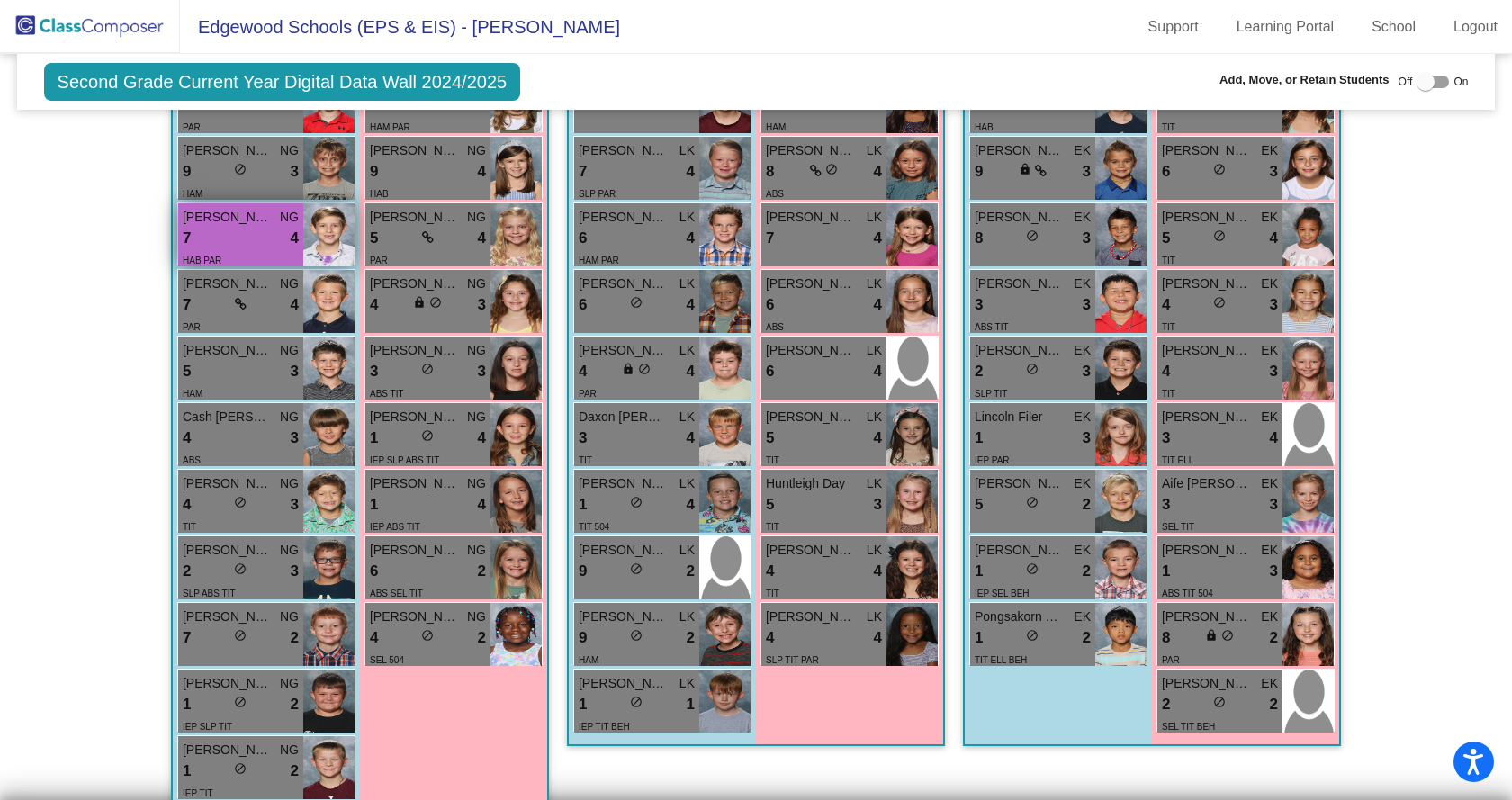 click on "7 lock do_not_disturb_alt 4" at bounding box center (240, 238) 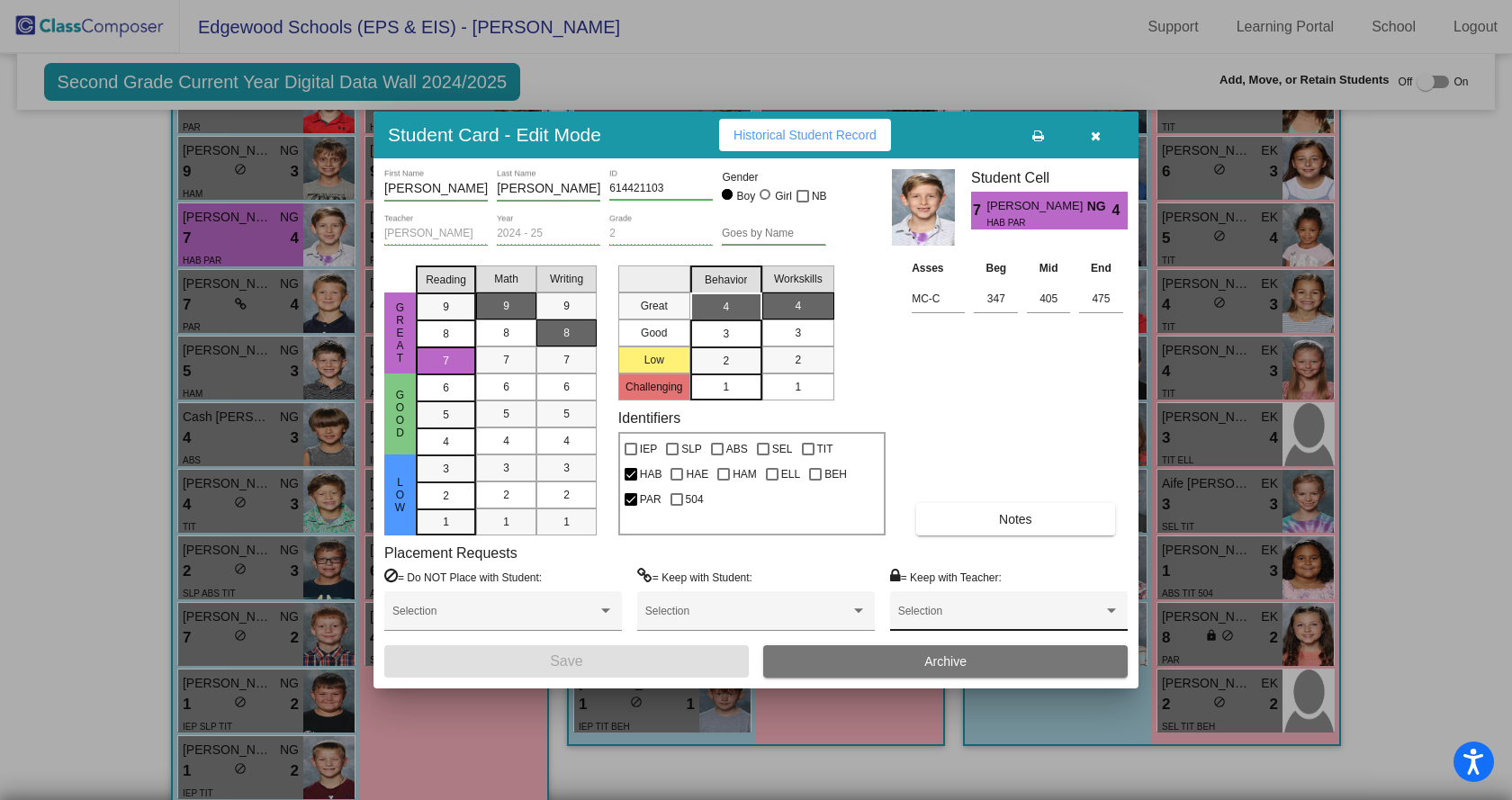 click at bounding box center (1001, 617) 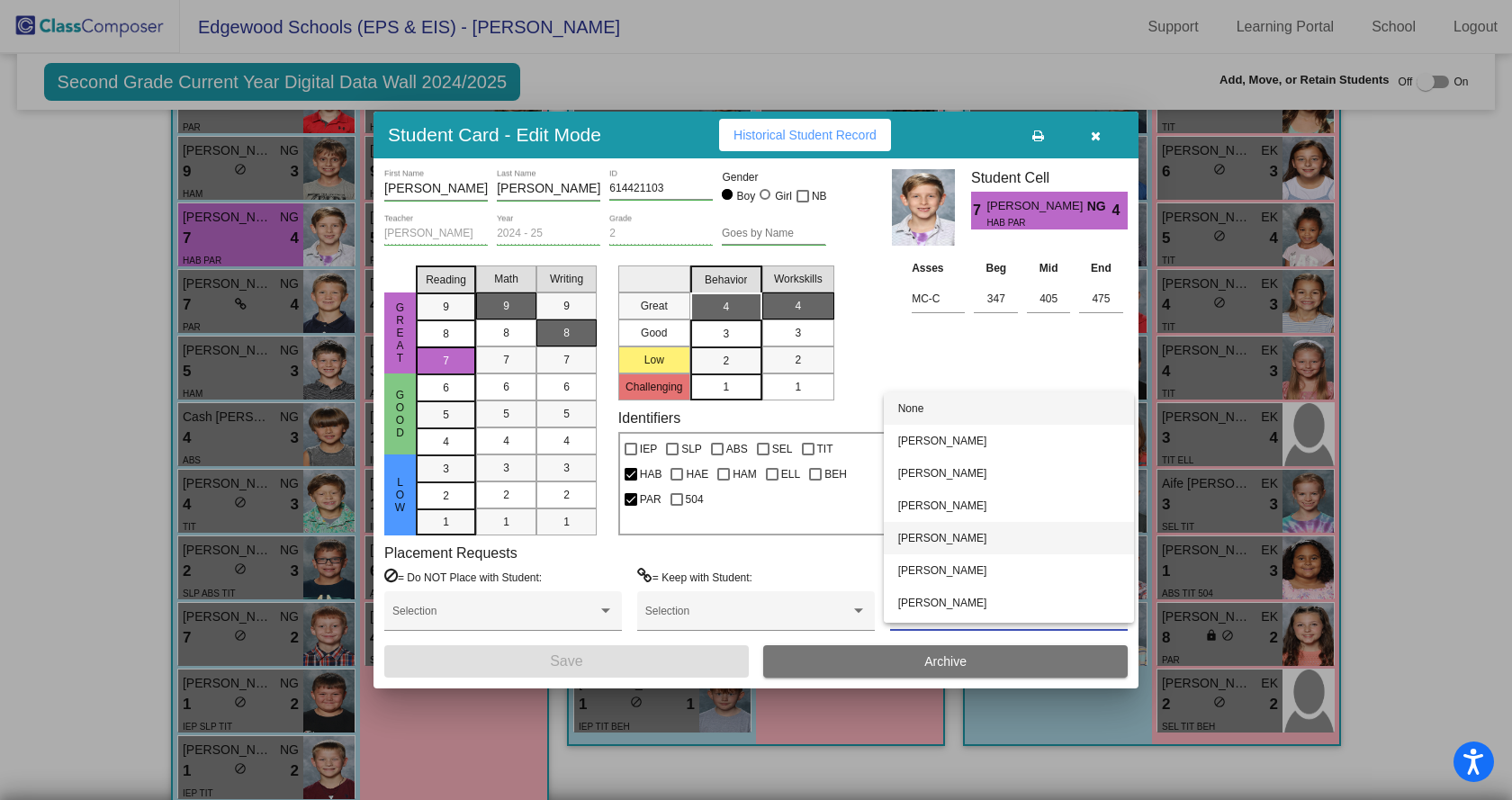 click on "[PERSON_NAME]" at bounding box center (1009, 538) 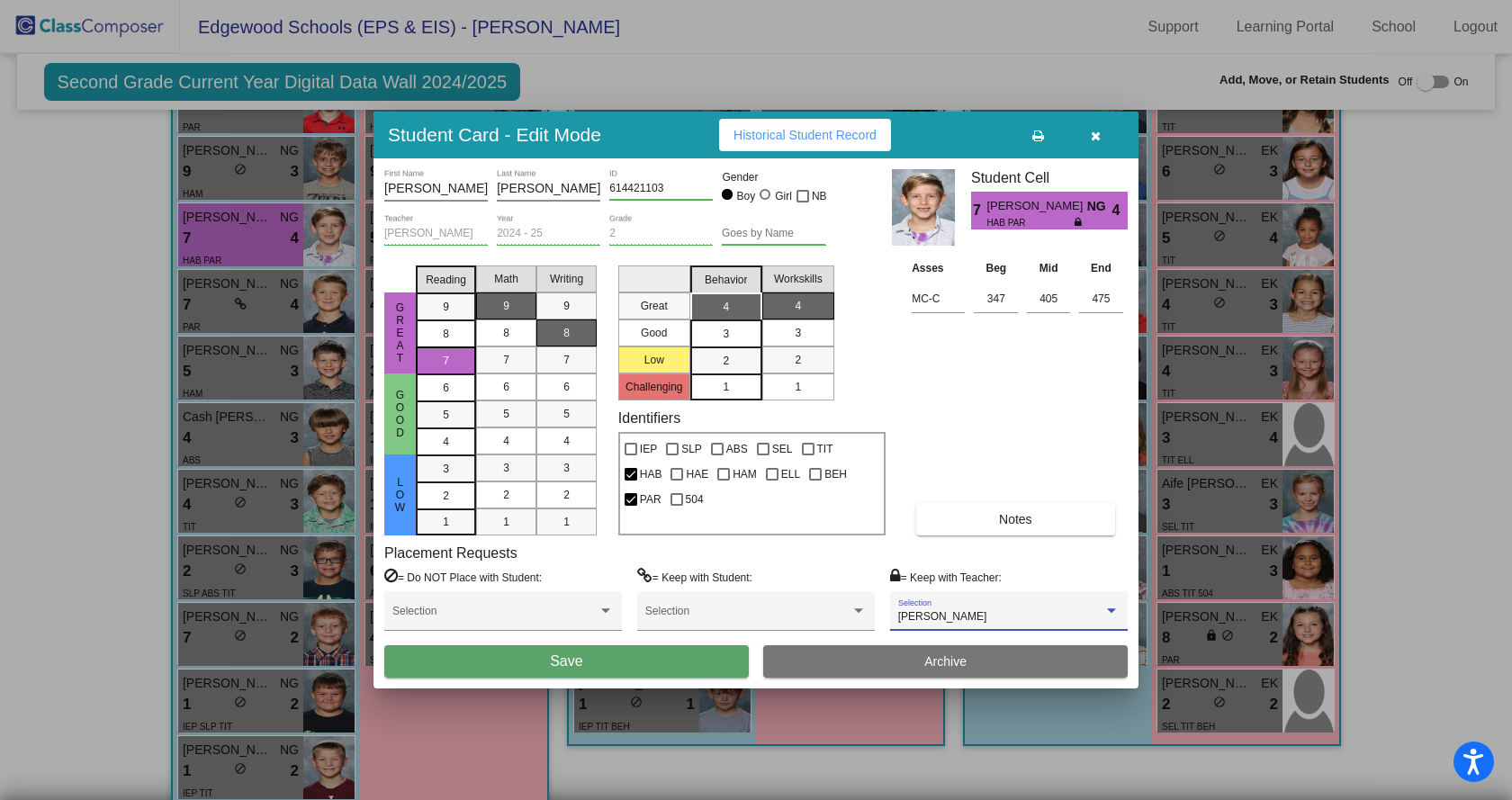 click on "Save" at bounding box center [566, 661] 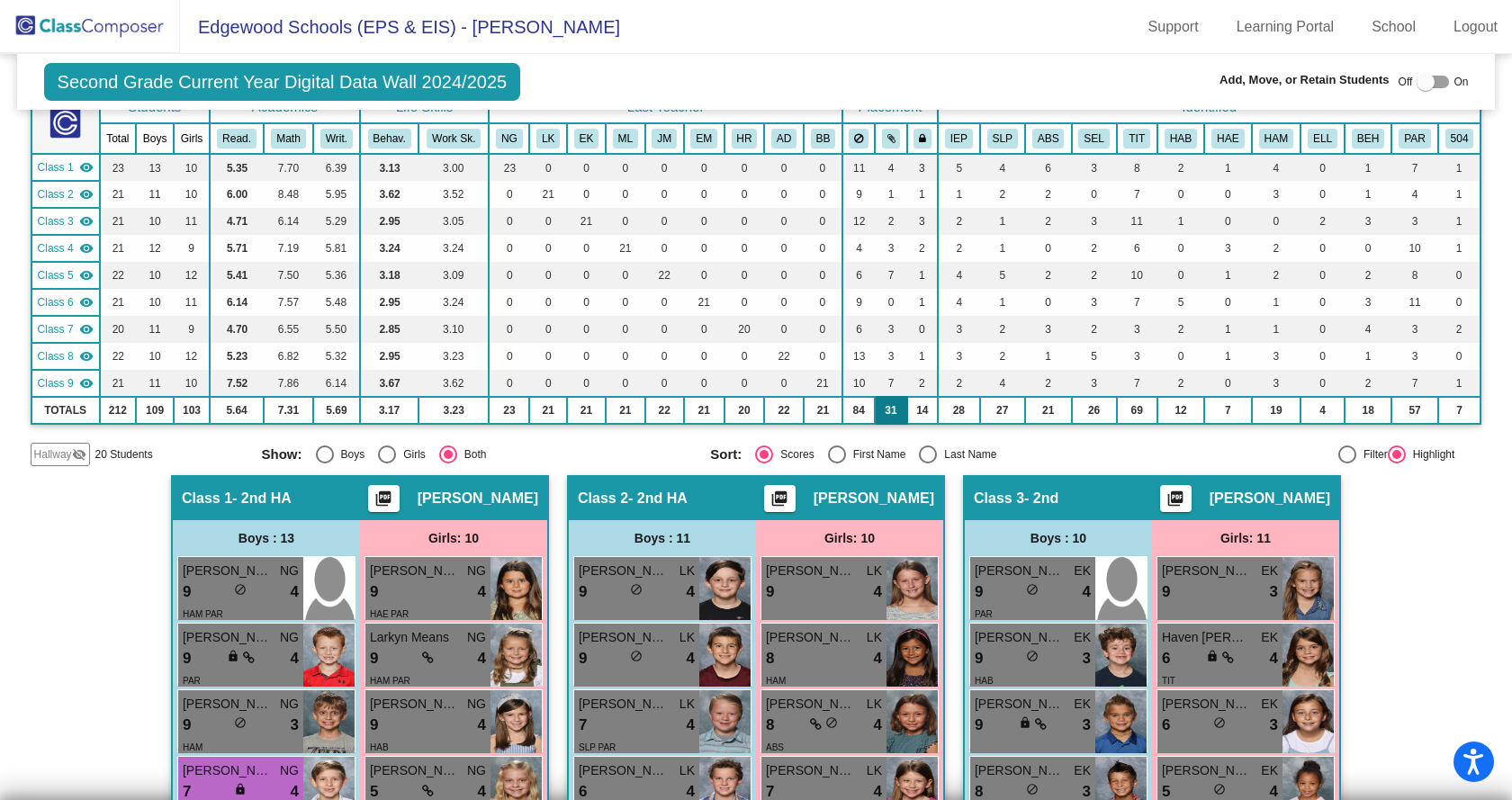 scroll, scrollTop: 0, scrollLeft: 0, axis: both 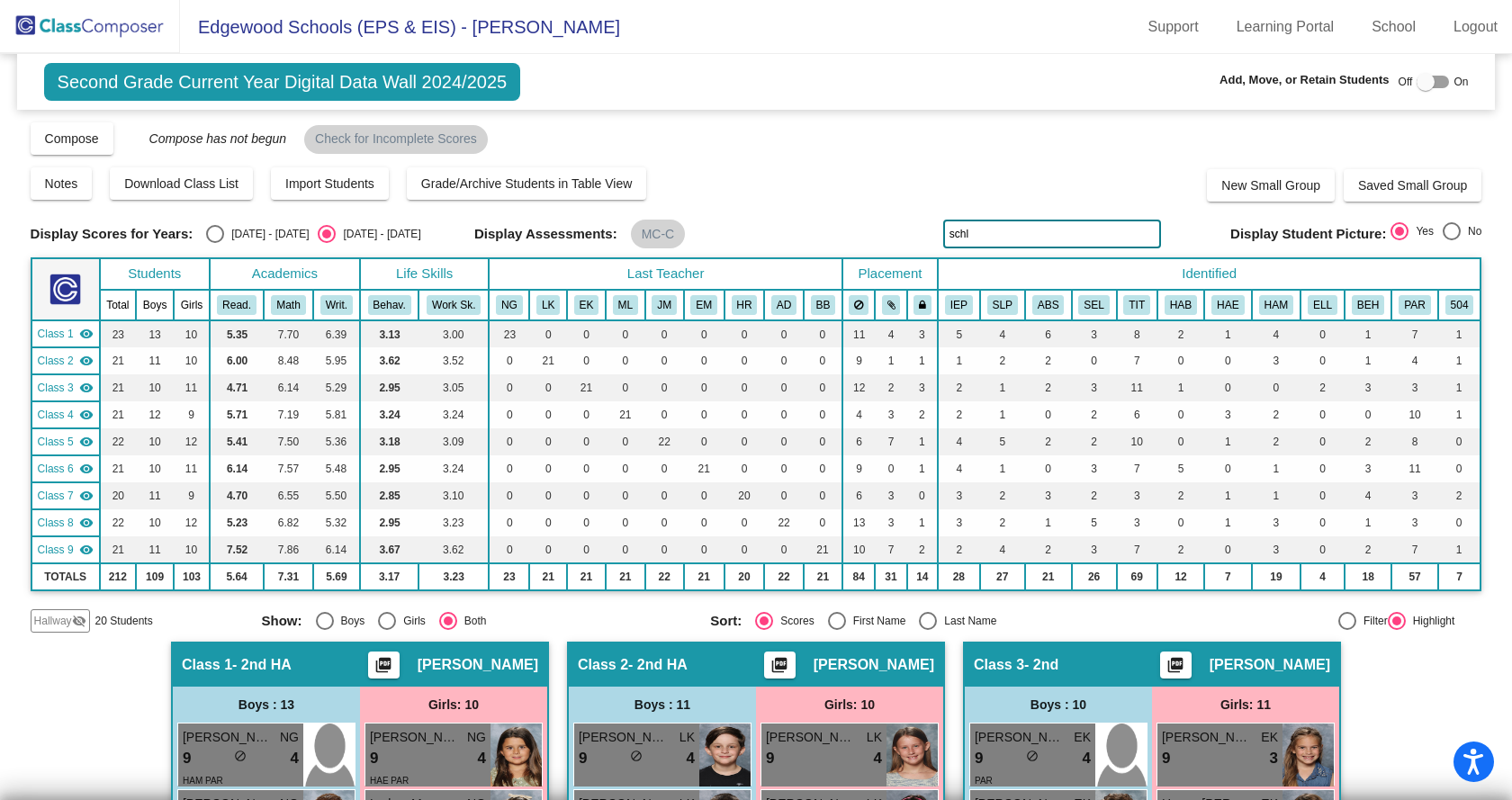 drag, startPoint x: 994, startPoint y: 232, endPoint x: 900, endPoint y: 232, distance: 94 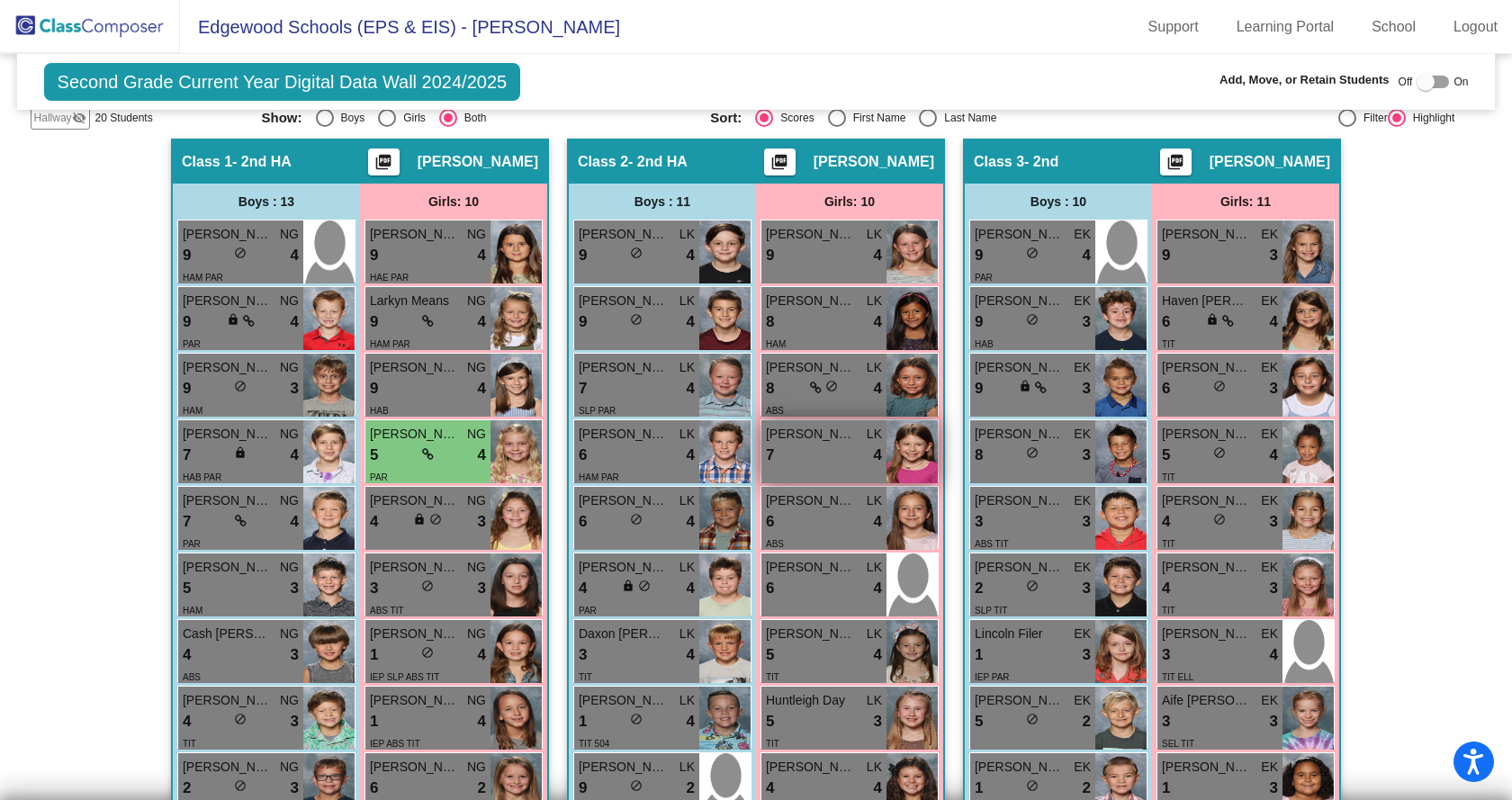 scroll, scrollTop: 630, scrollLeft: 0, axis: vertical 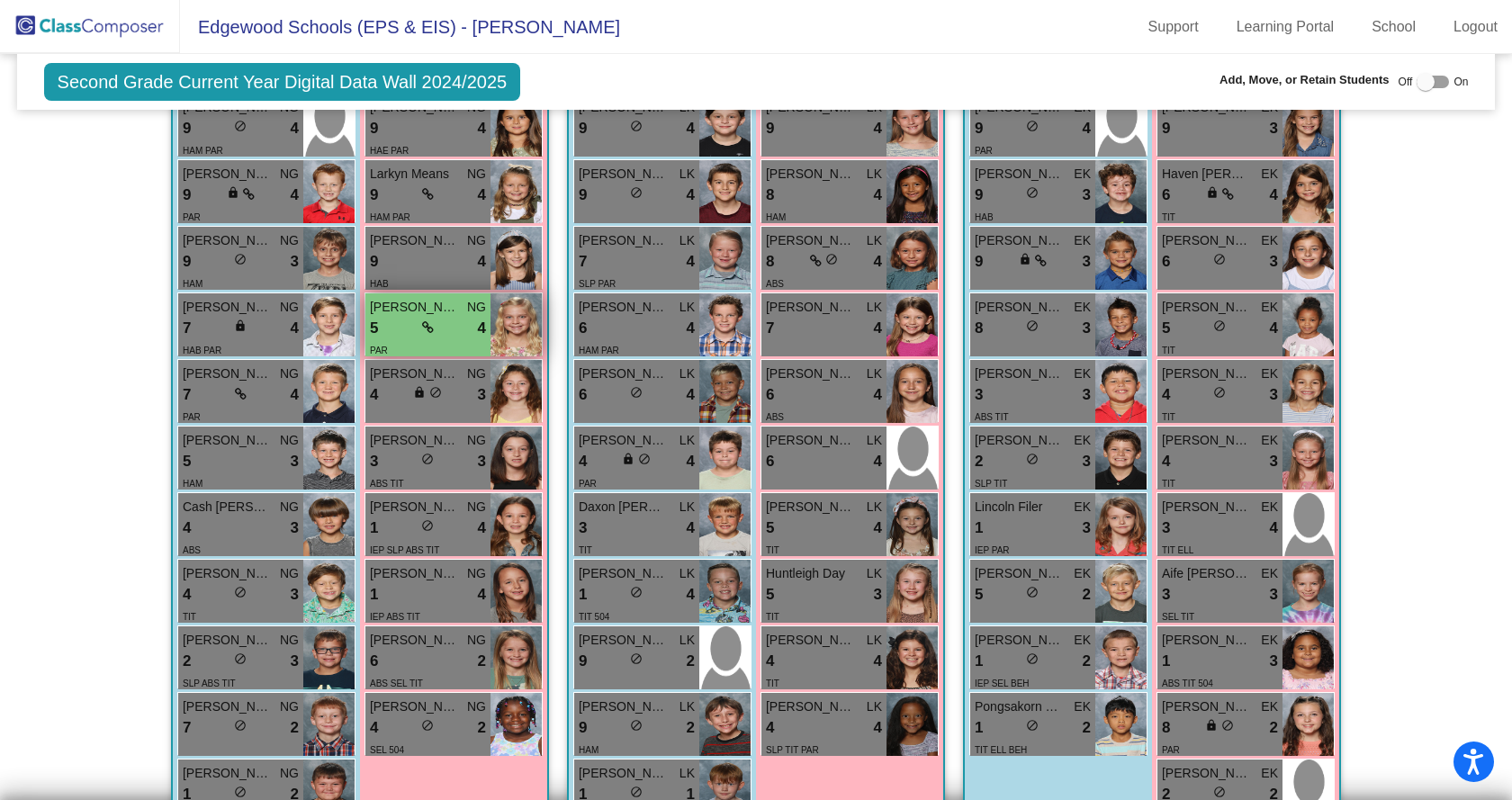 click on "5 lock do_not_disturb_alt 4" at bounding box center (428, 328) 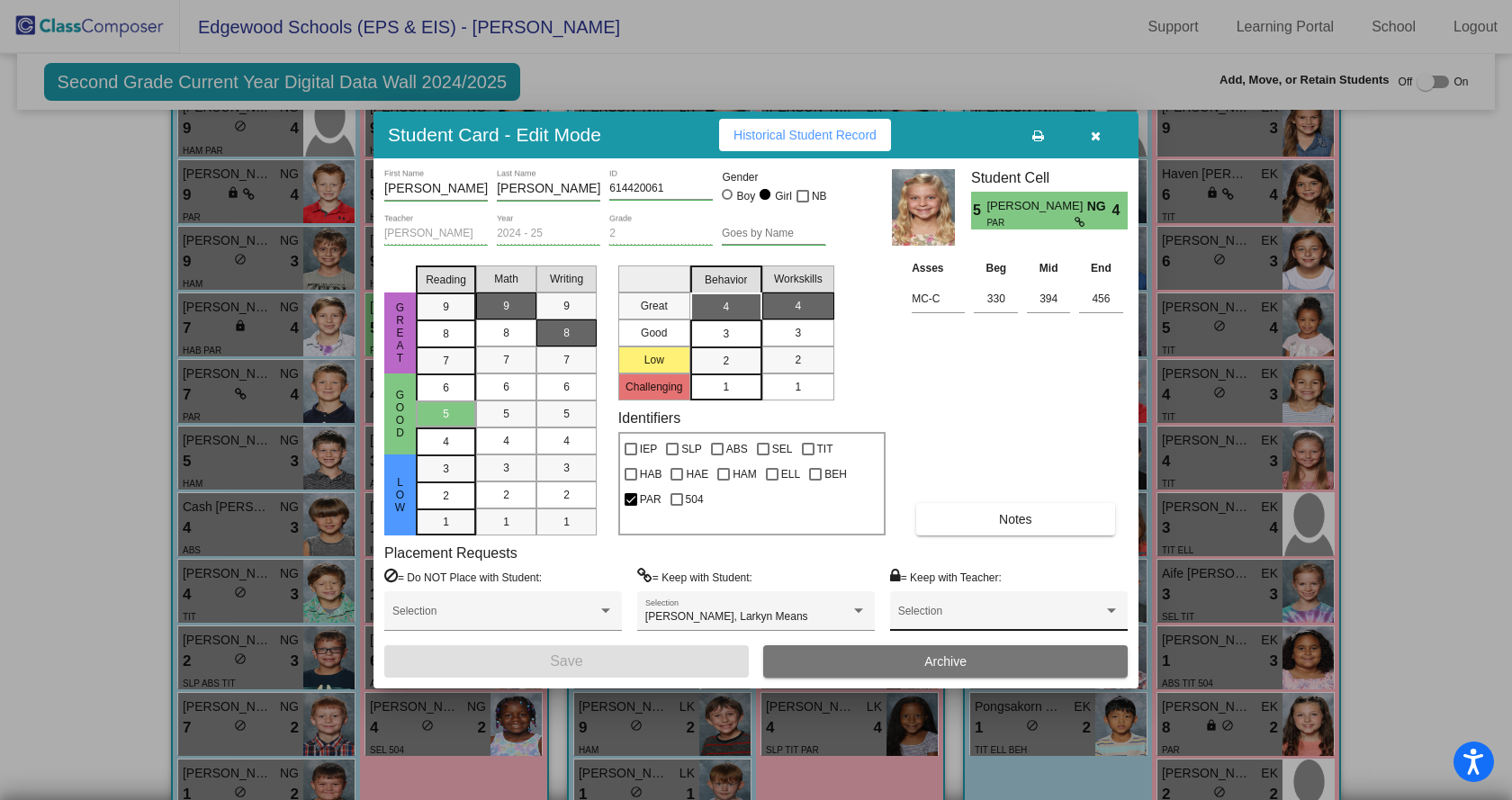 click at bounding box center (1001, 617) 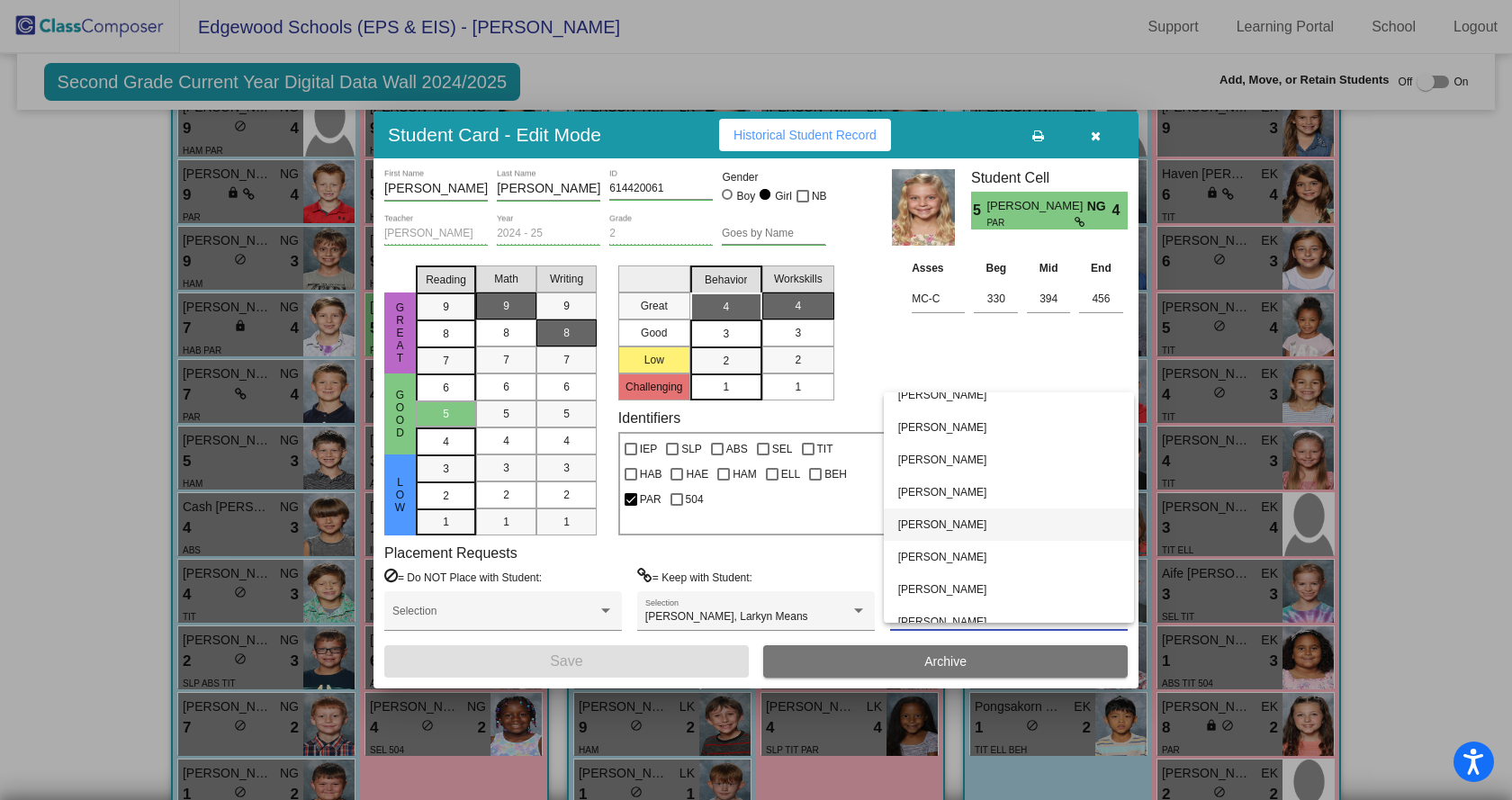 scroll, scrollTop: 90, scrollLeft: 0, axis: vertical 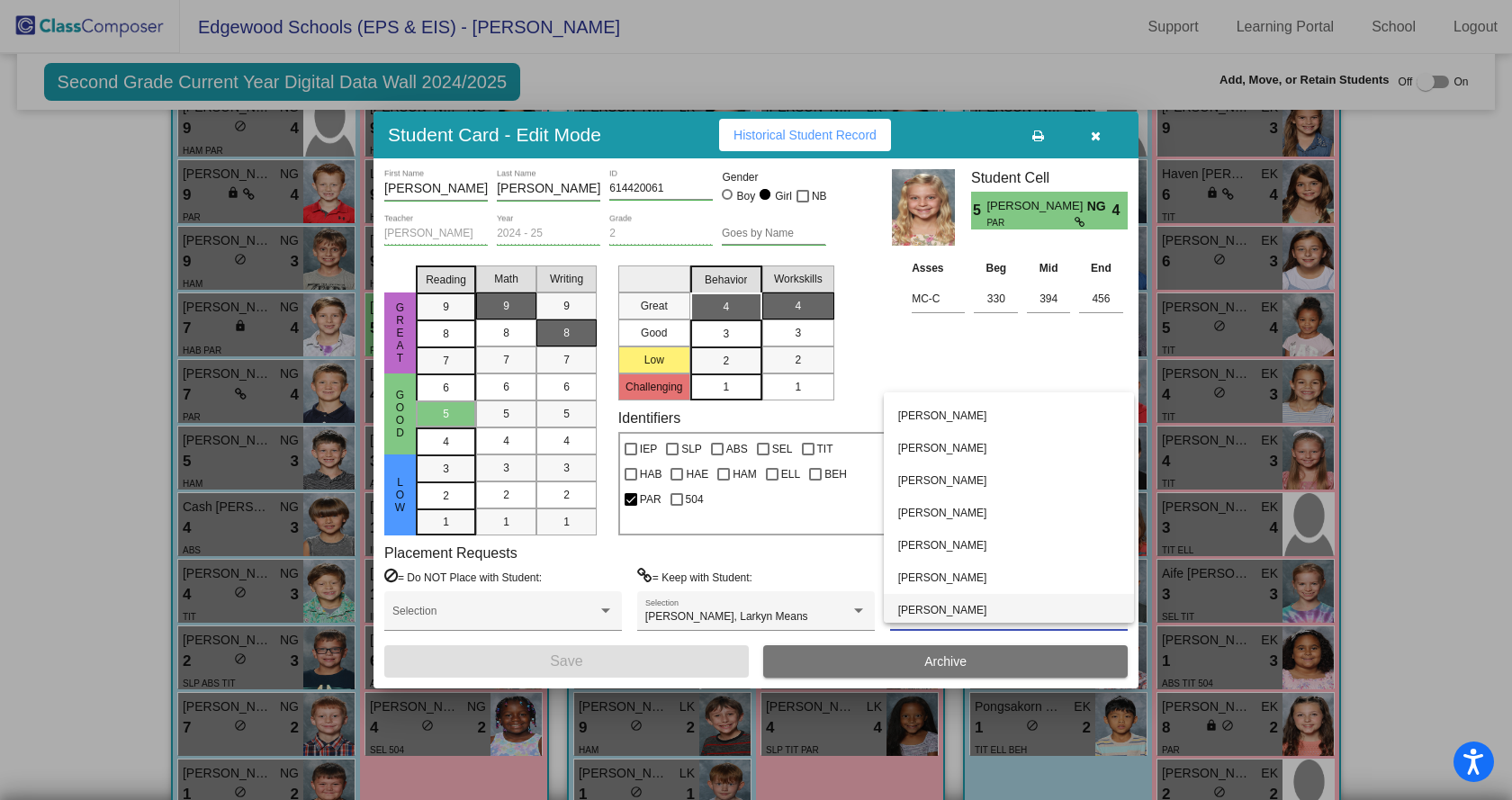 click on "[PERSON_NAME]" at bounding box center [1009, 610] 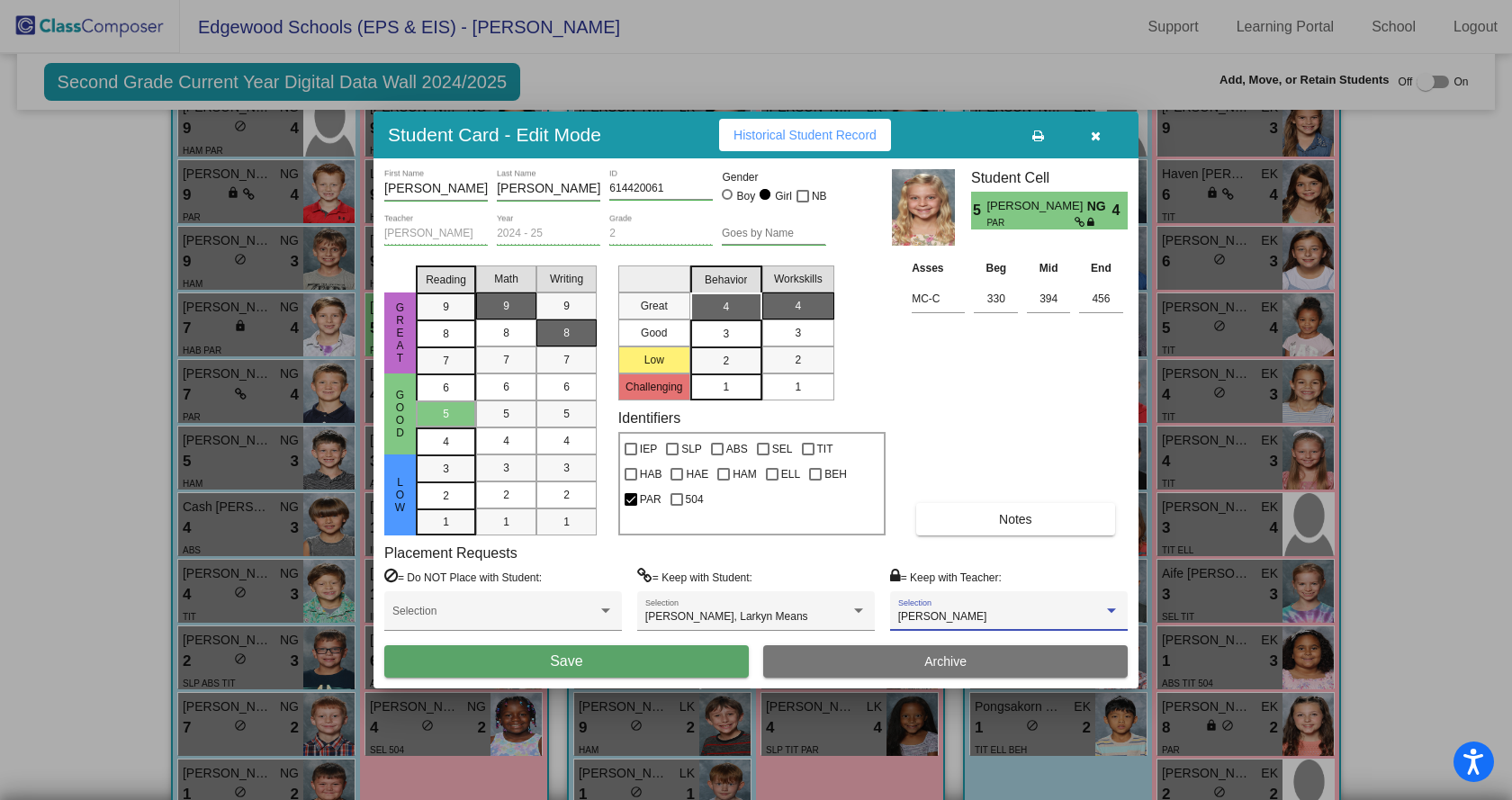 scroll, scrollTop: 94, scrollLeft: 0, axis: vertical 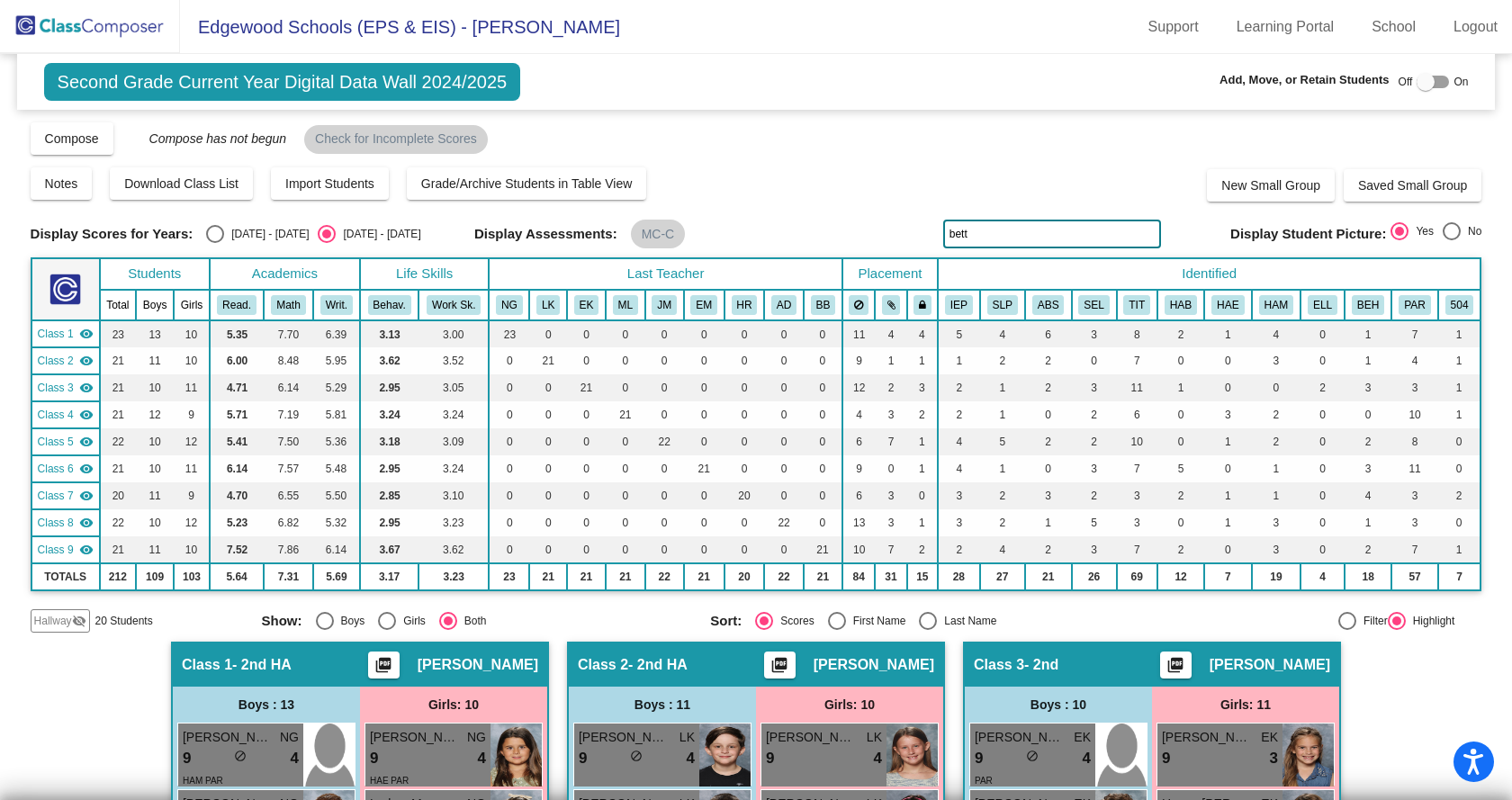 drag, startPoint x: 982, startPoint y: 235, endPoint x: 910, endPoint y: 225, distance: 72.69113 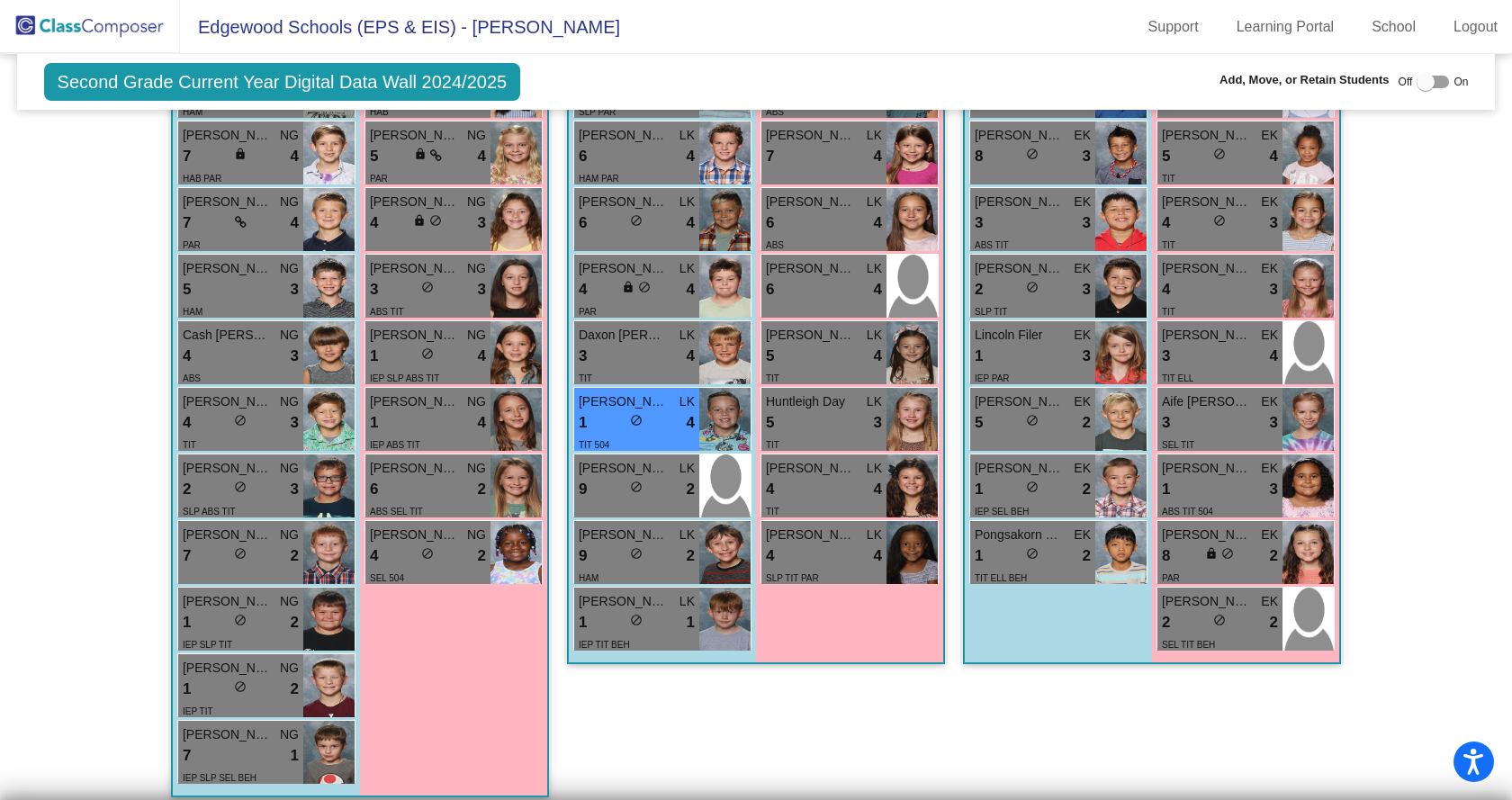 scroll, scrollTop: 900, scrollLeft: 0, axis: vertical 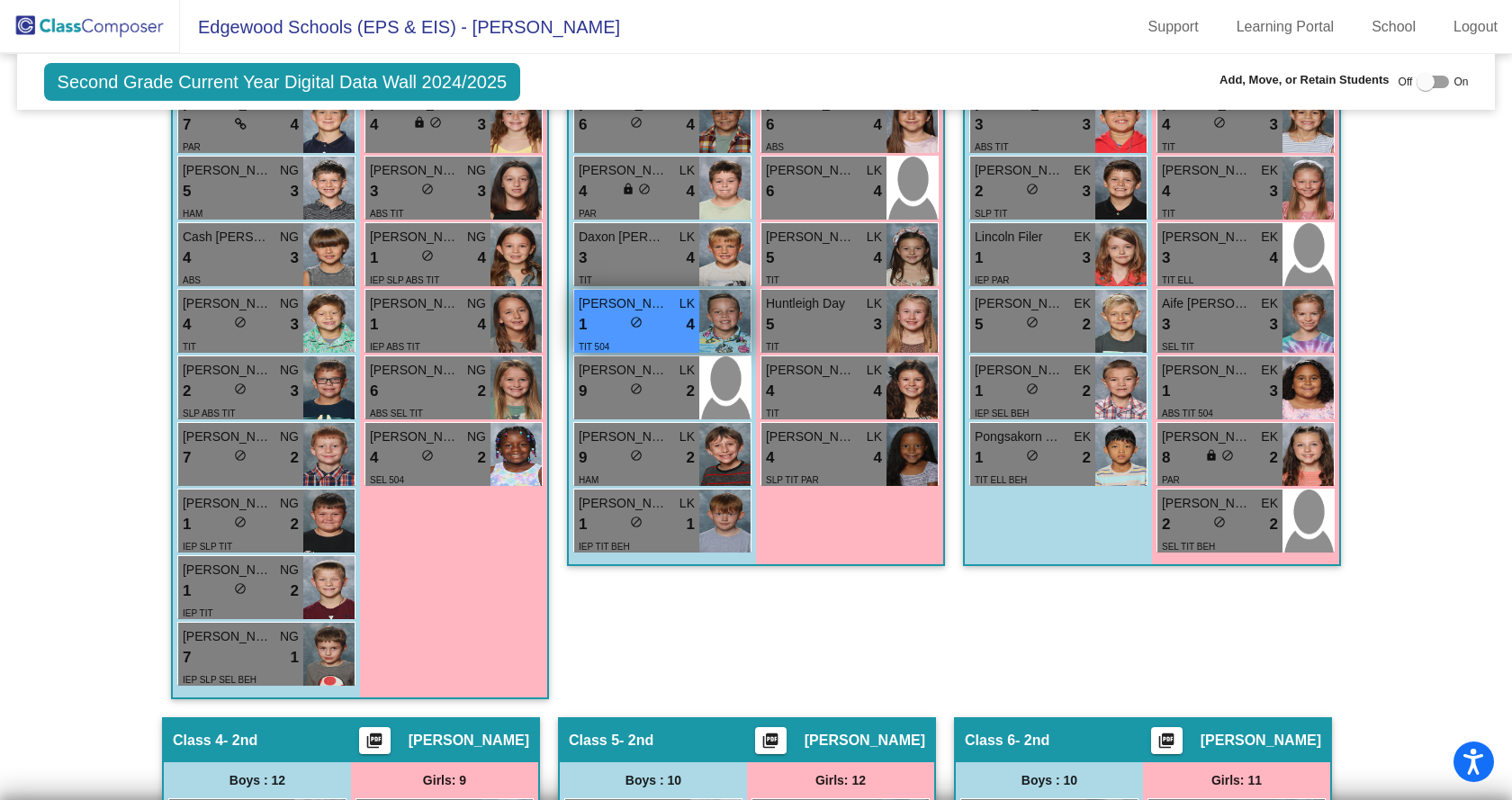 click on "1 lock do_not_disturb_alt 4" at bounding box center (636, 325) 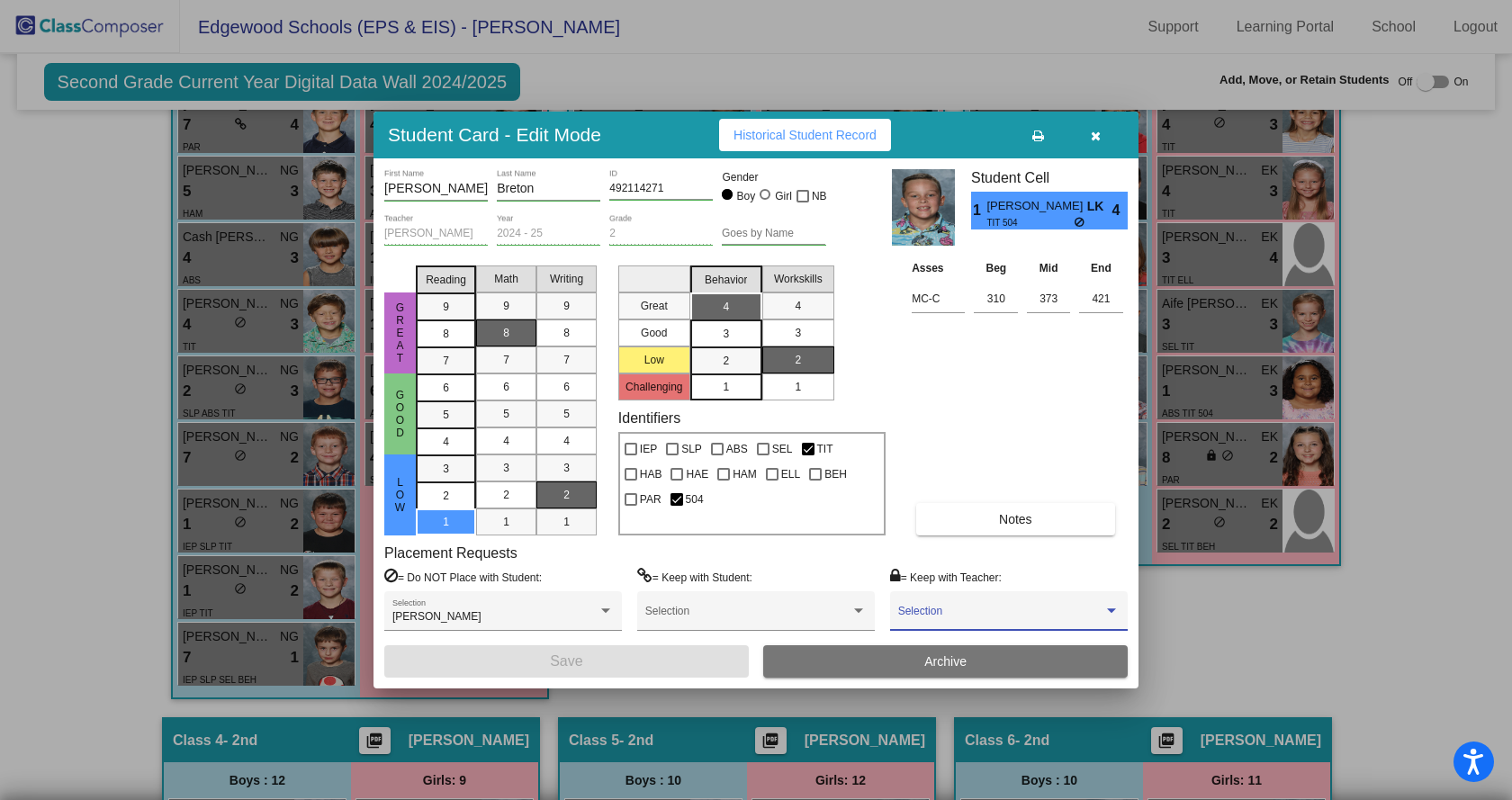 click at bounding box center (1001, 617) 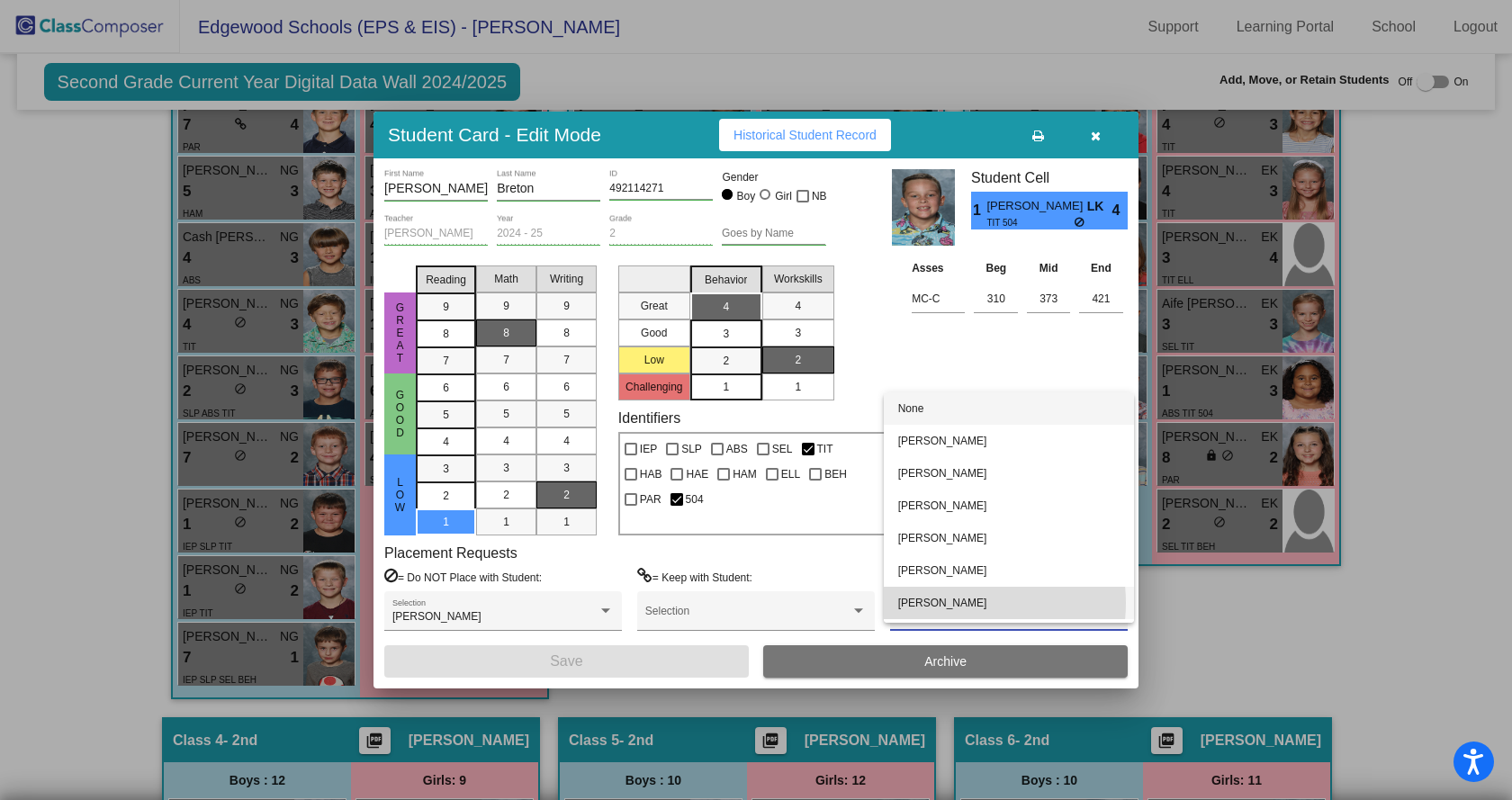 click on "[PERSON_NAME]" at bounding box center (1009, 603) 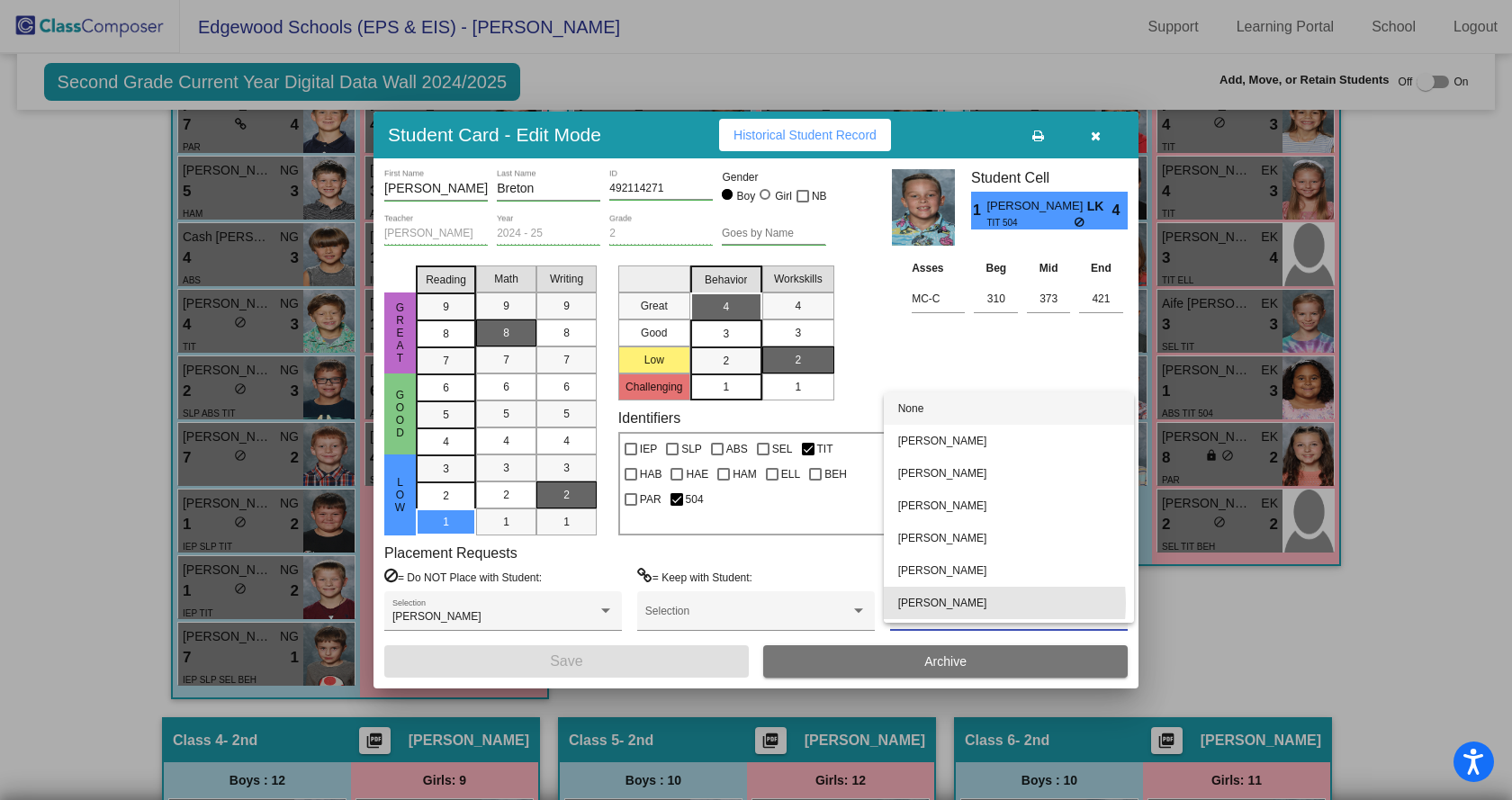 scroll, scrollTop: 29, scrollLeft: 0, axis: vertical 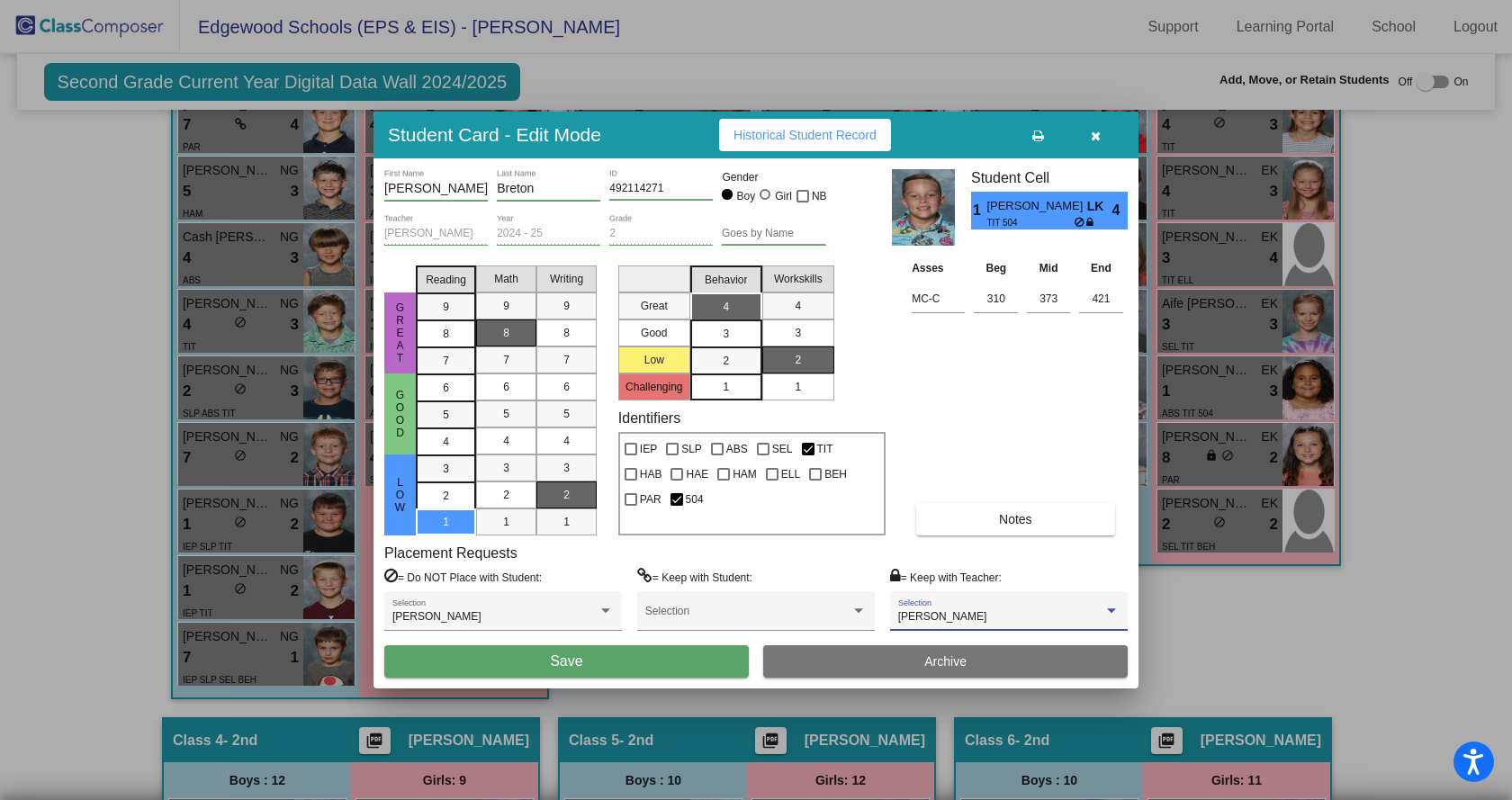 click on "Save" at bounding box center (566, 661) 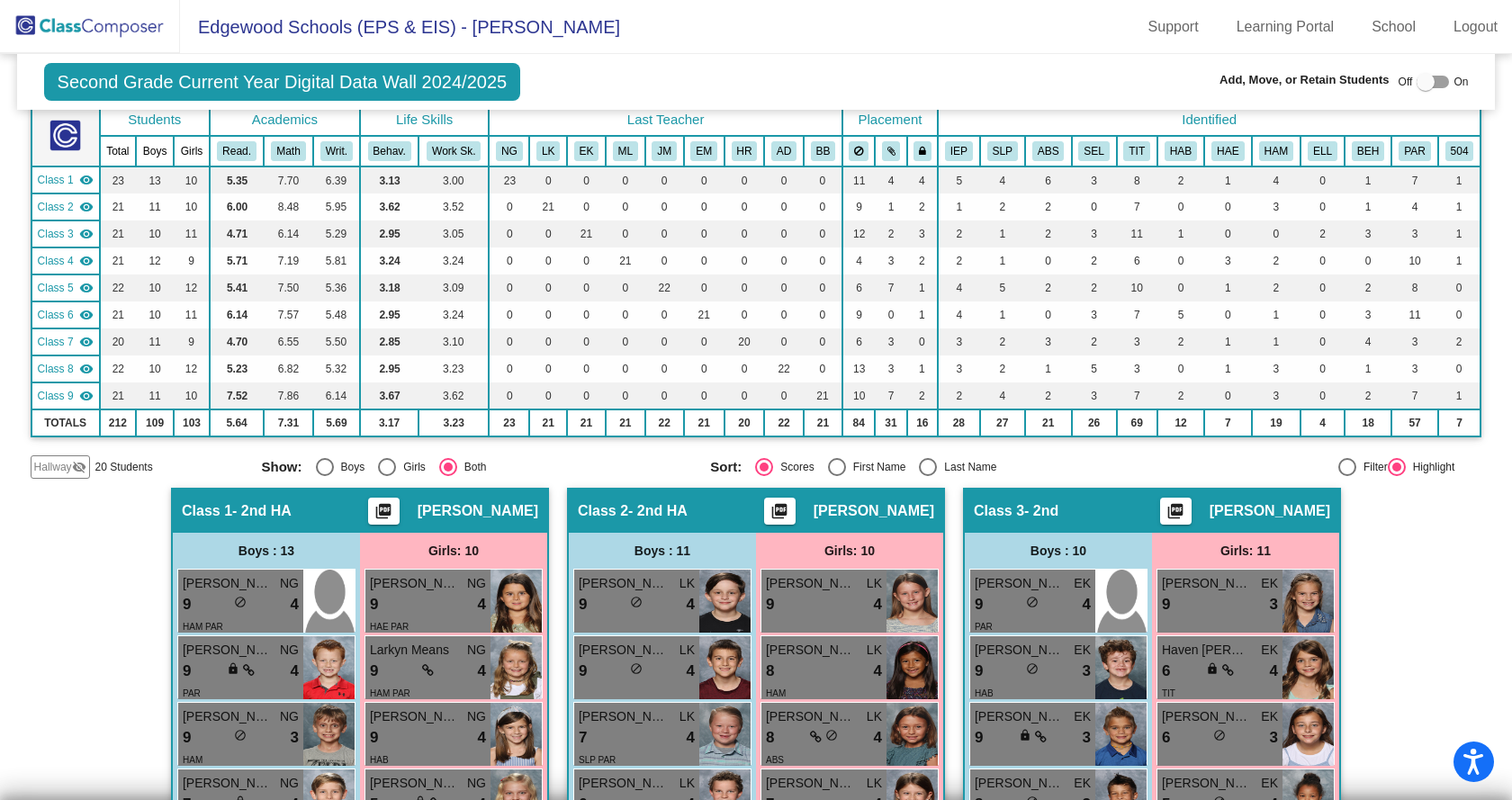 scroll, scrollTop: 0, scrollLeft: 0, axis: both 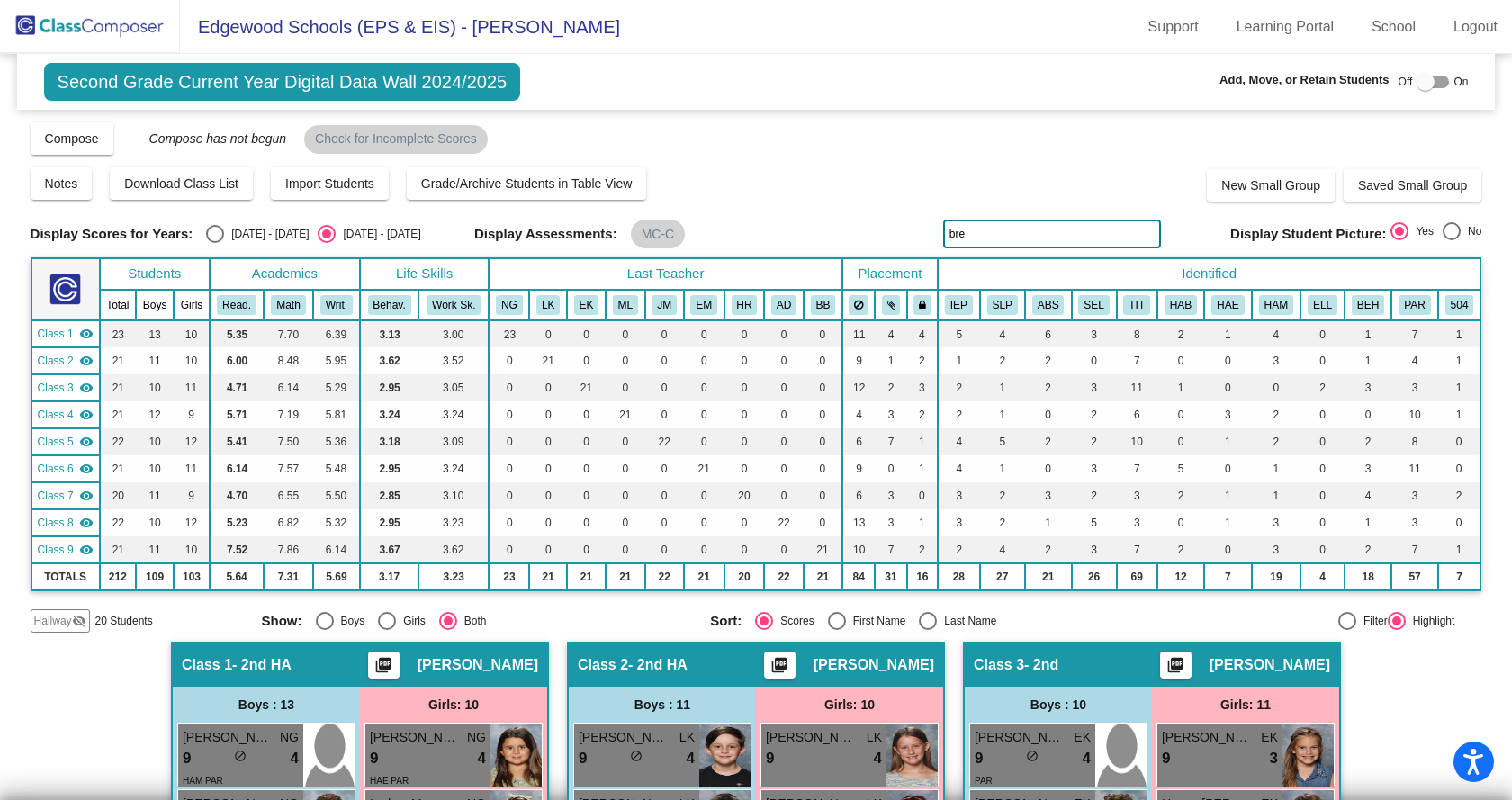 drag, startPoint x: 972, startPoint y: 238, endPoint x: 934, endPoint y: 236, distance: 38.052595 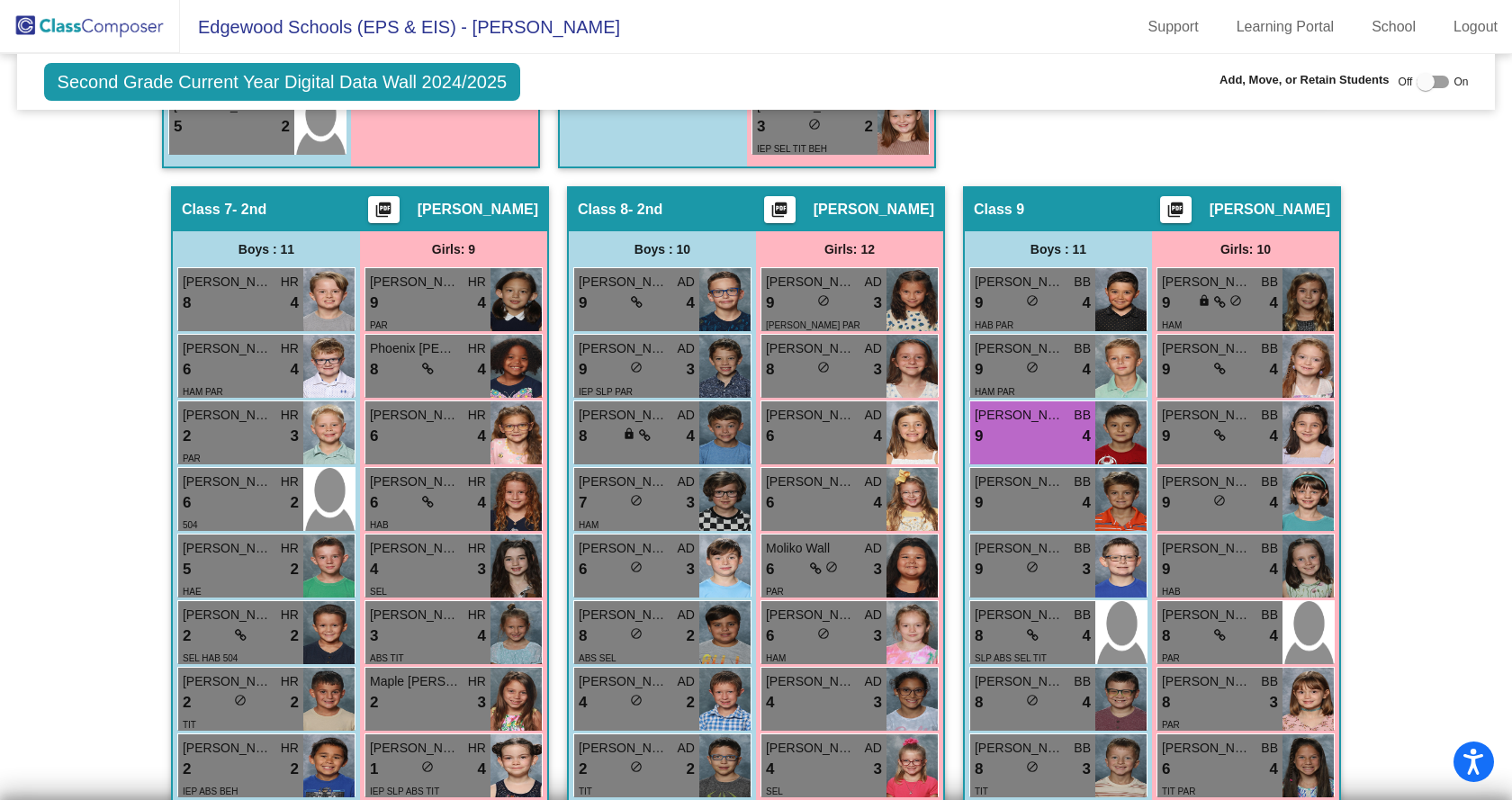scroll, scrollTop: 2430, scrollLeft: 0, axis: vertical 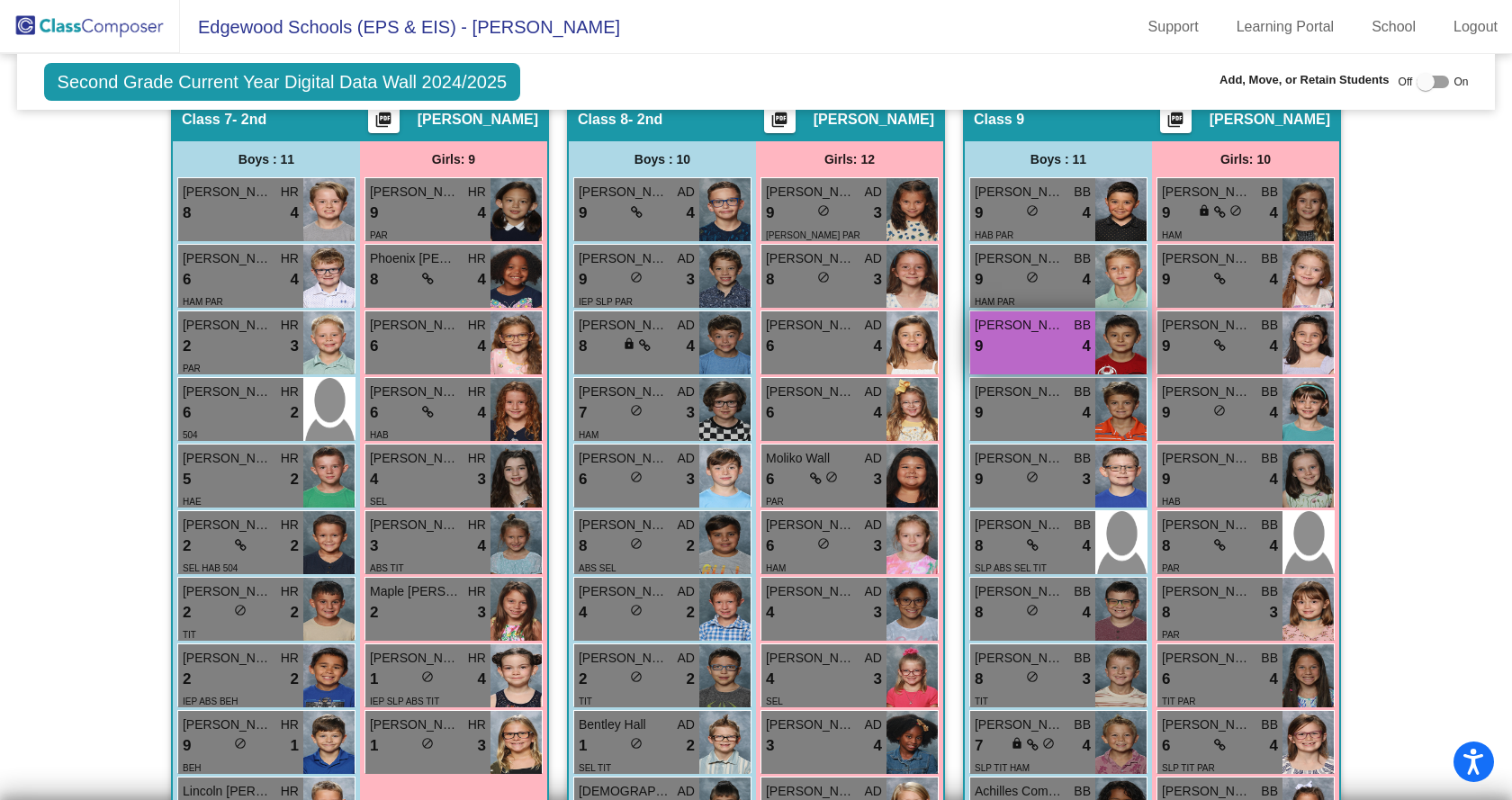 click on "[PERSON_NAME] BB 9 lock do_not_disturb_alt 4" at bounding box center (1032, 343) 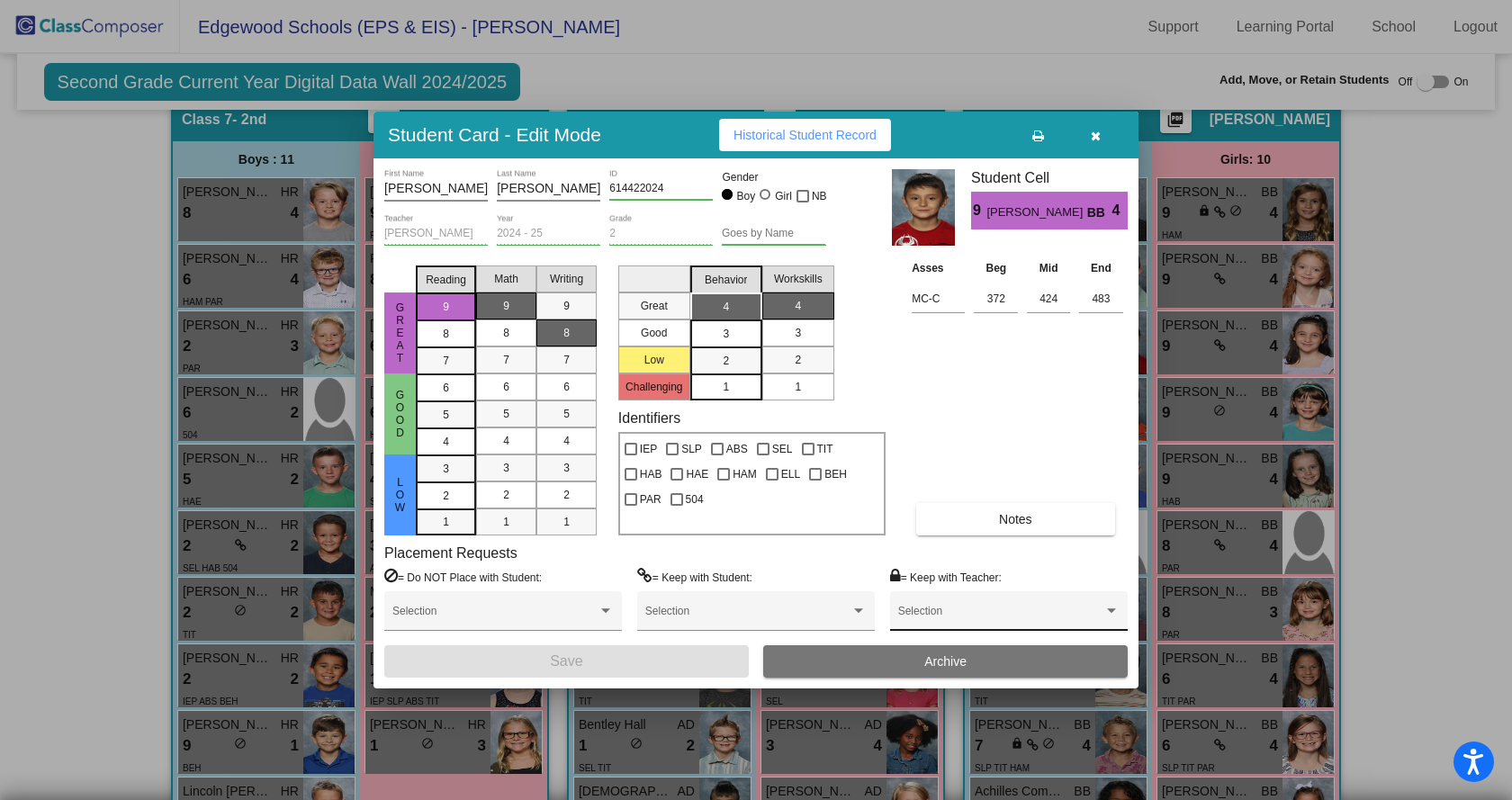 click at bounding box center [1001, 617] 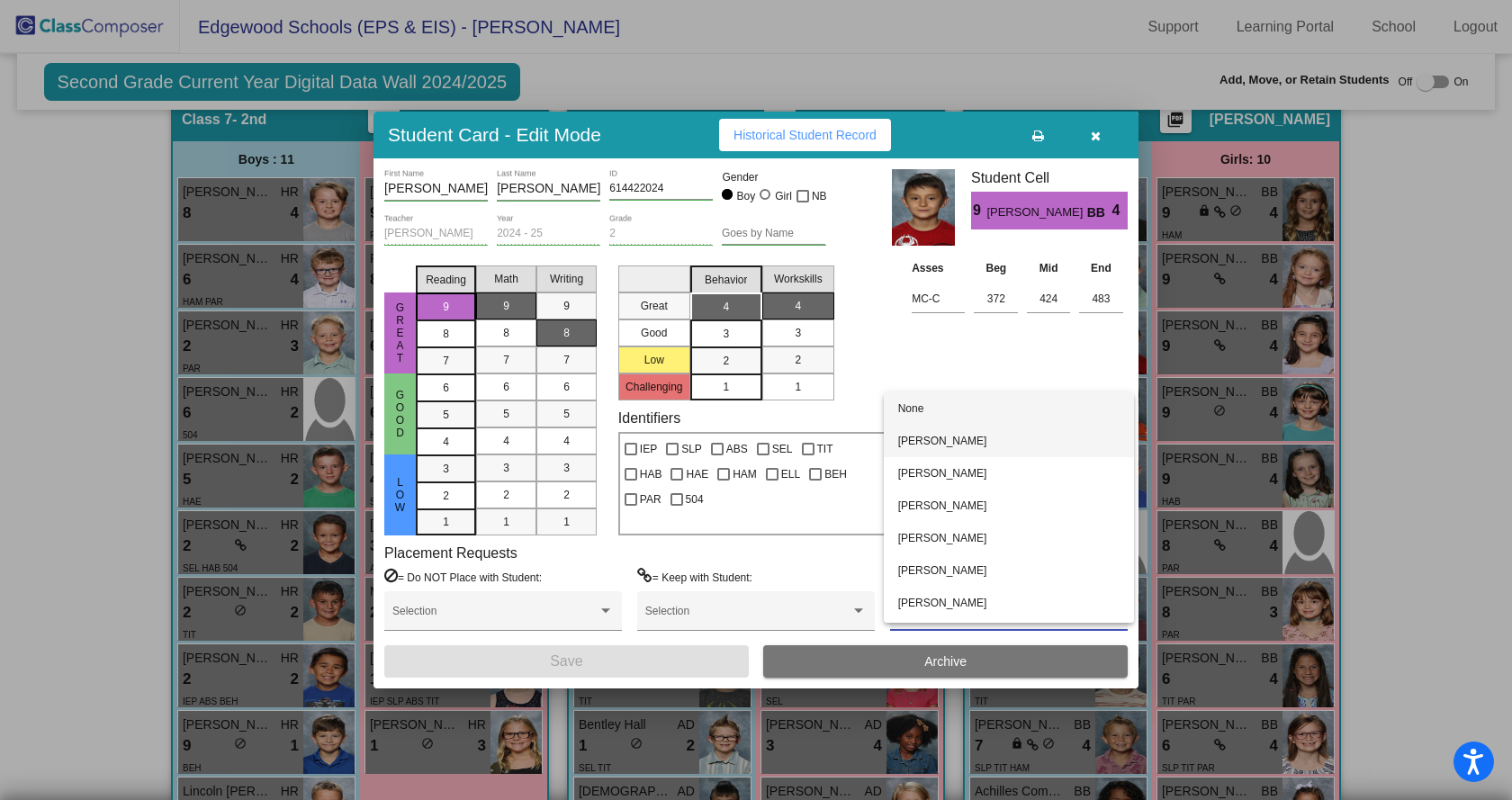 click on "[PERSON_NAME]" at bounding box center (1009, 441) 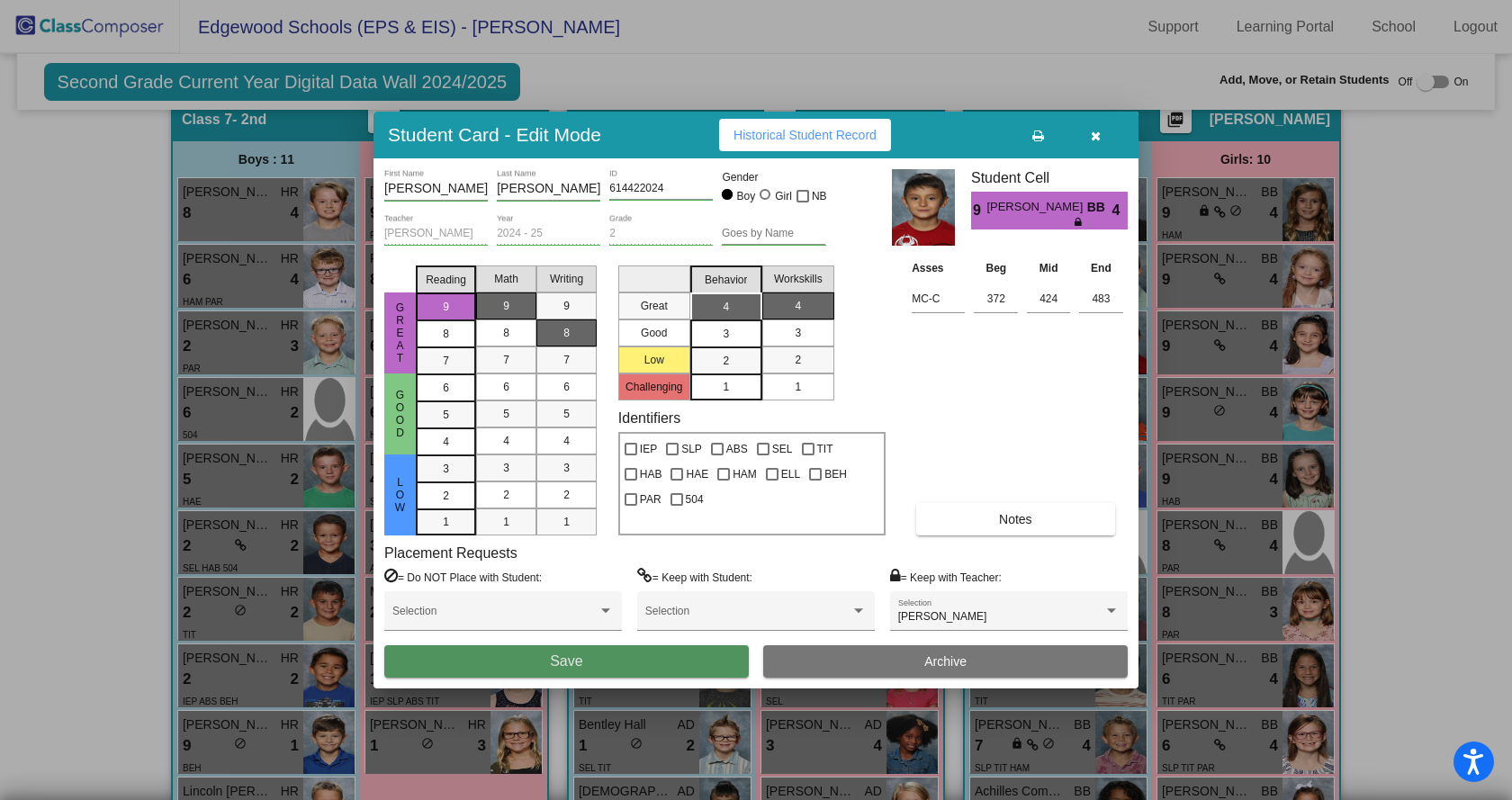 click on "Save" at bounding box center (566, 661) 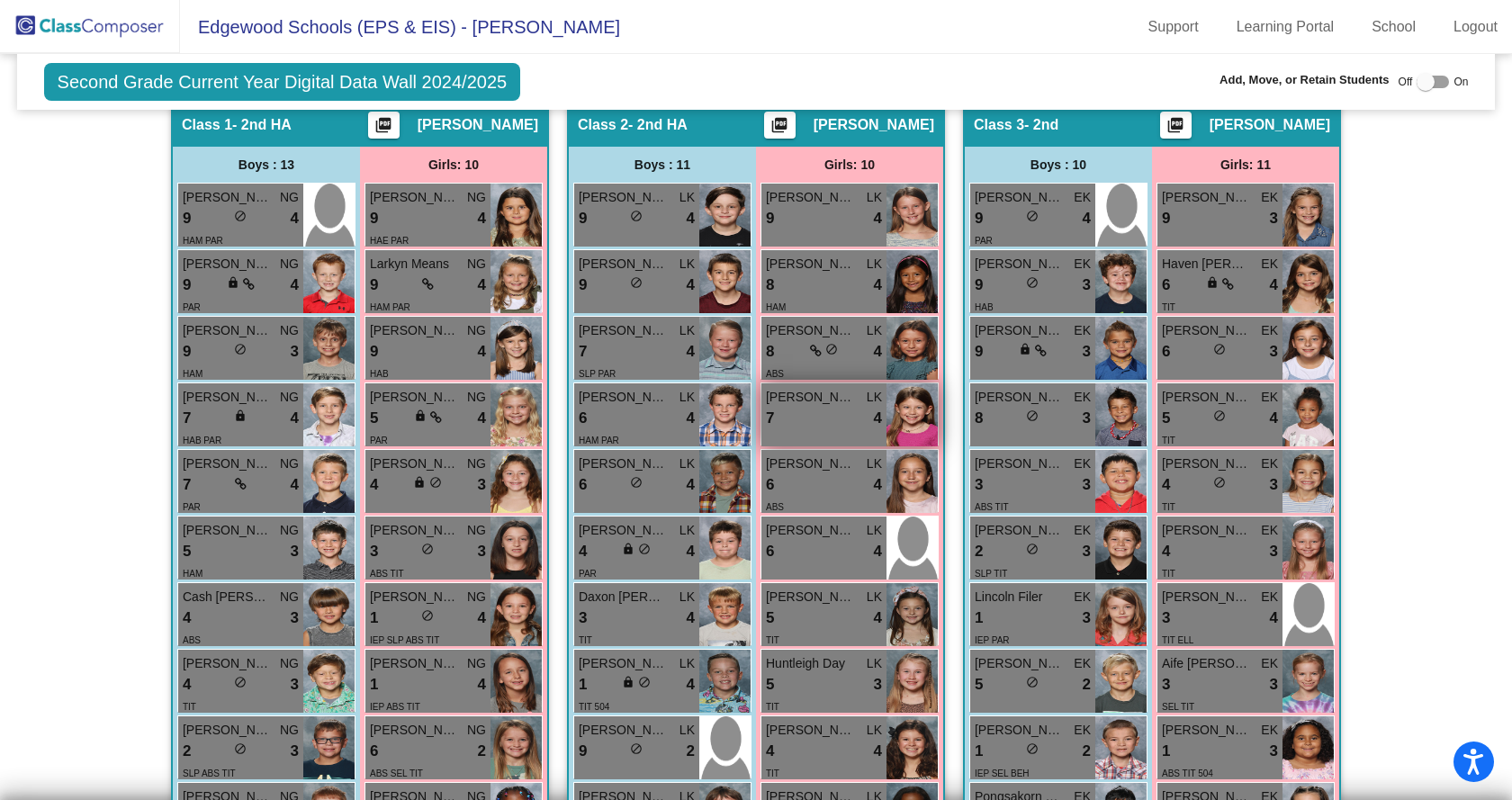 scroll, scrollTop: 0, scrollLeft: 0, axis: both 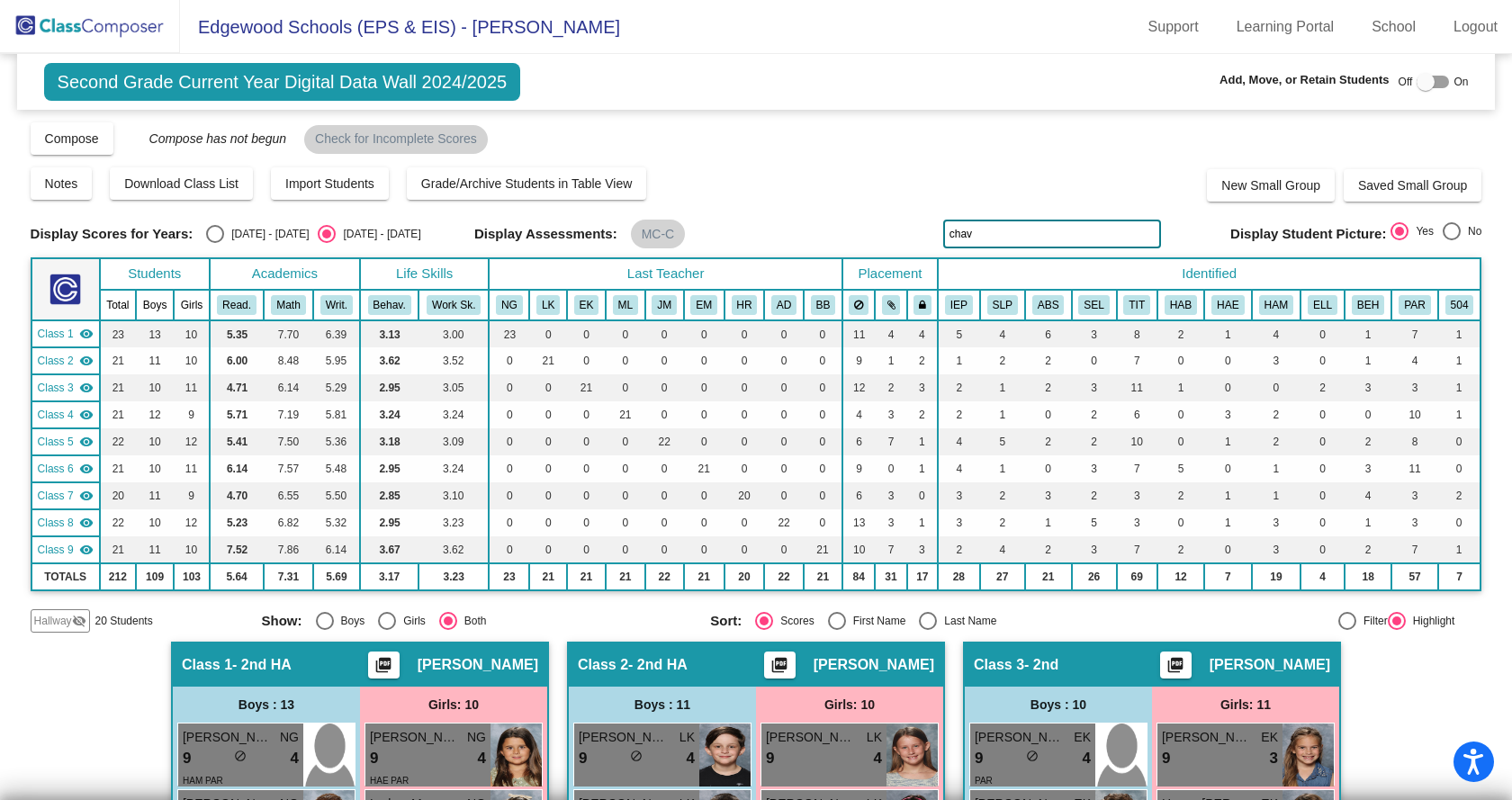 drag, startPoint x: 983, startPoint y: 226, endPoint x: 916, endPoint y: 233, distance: 67.364679 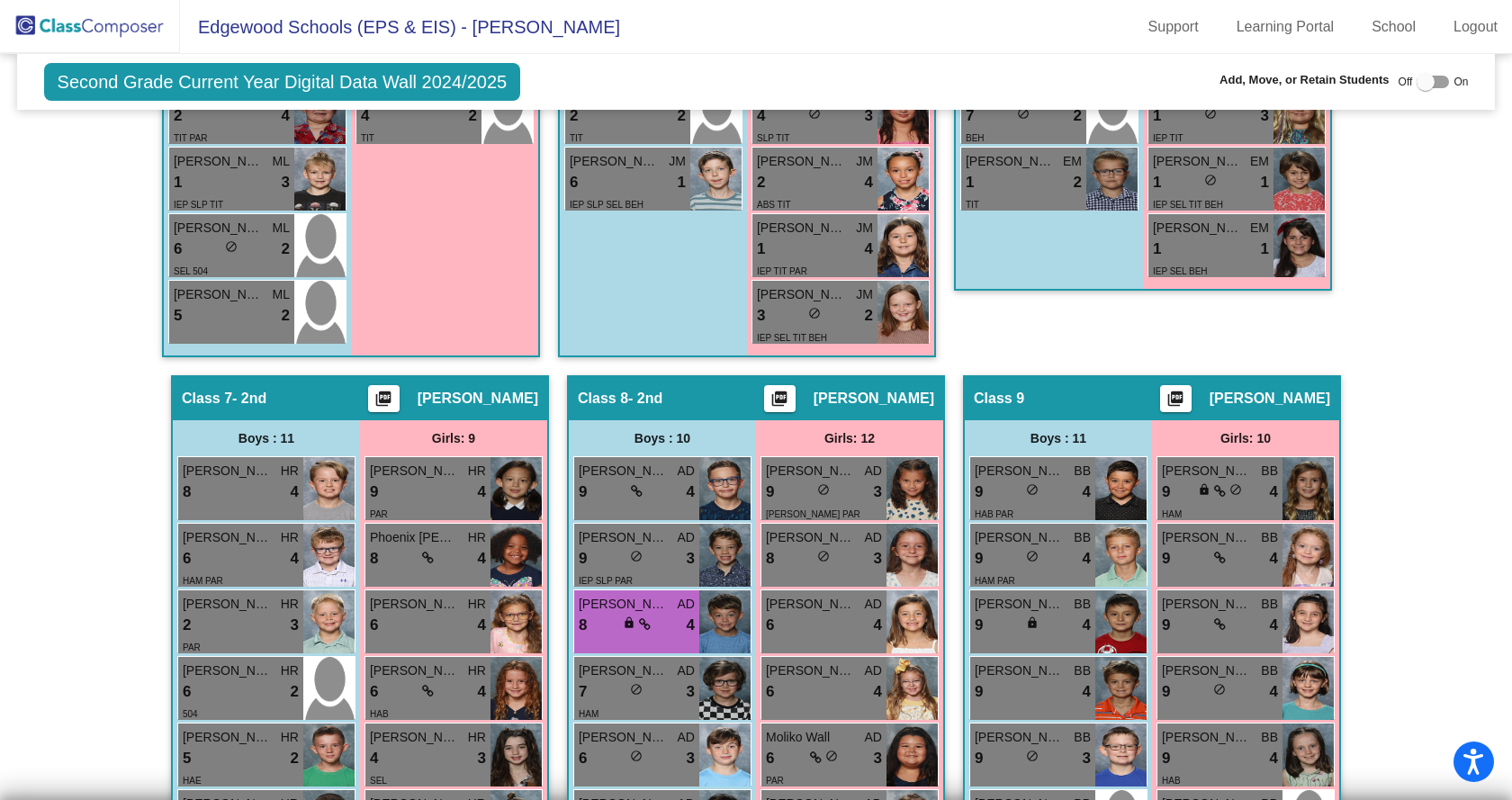 scroll, scrollTop: 2430, scrollLeft: 0, axis: vertical 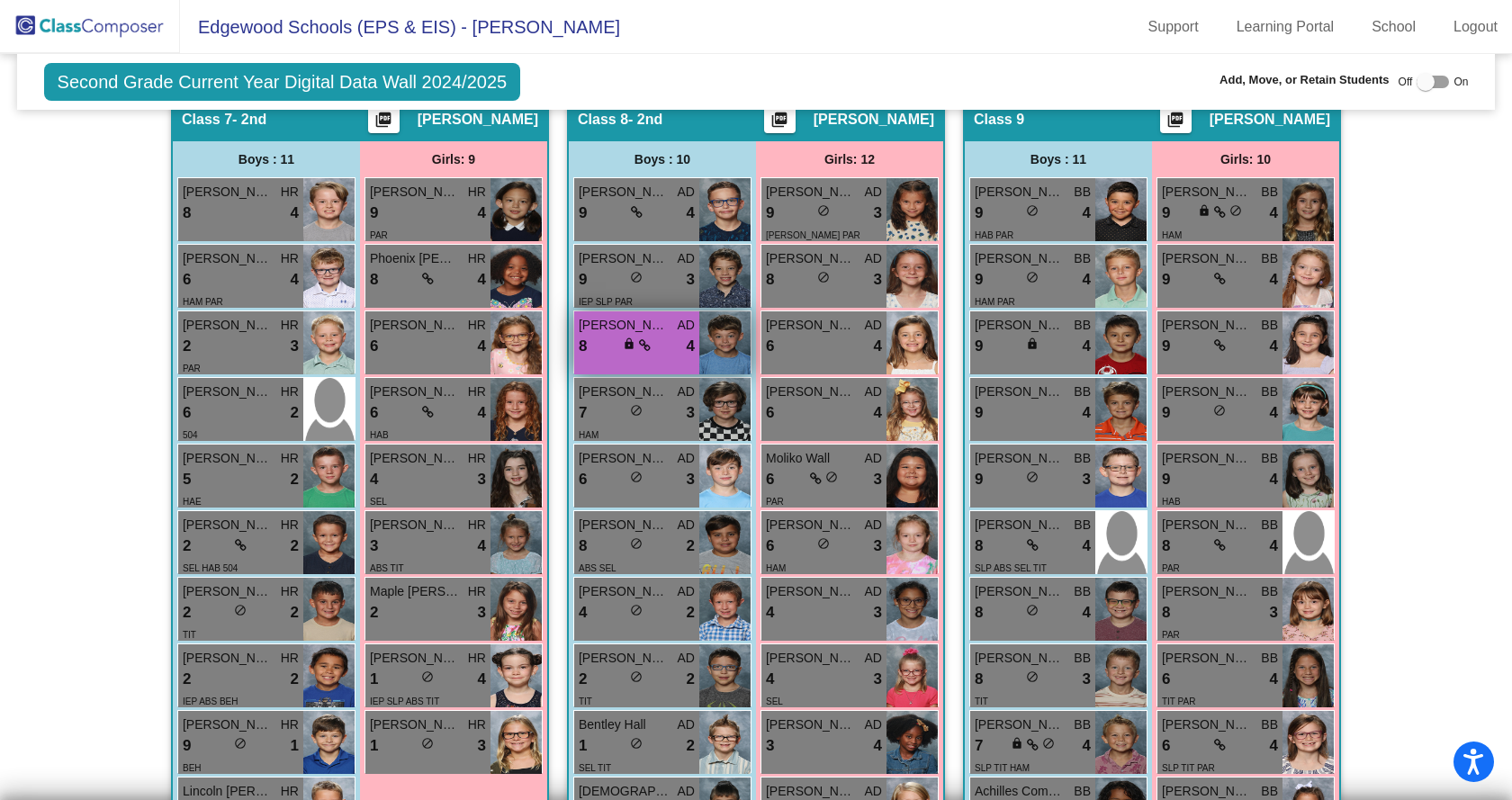 click on "8 lock do_not_disturb_alt 4" at bounding box center [636, 346] 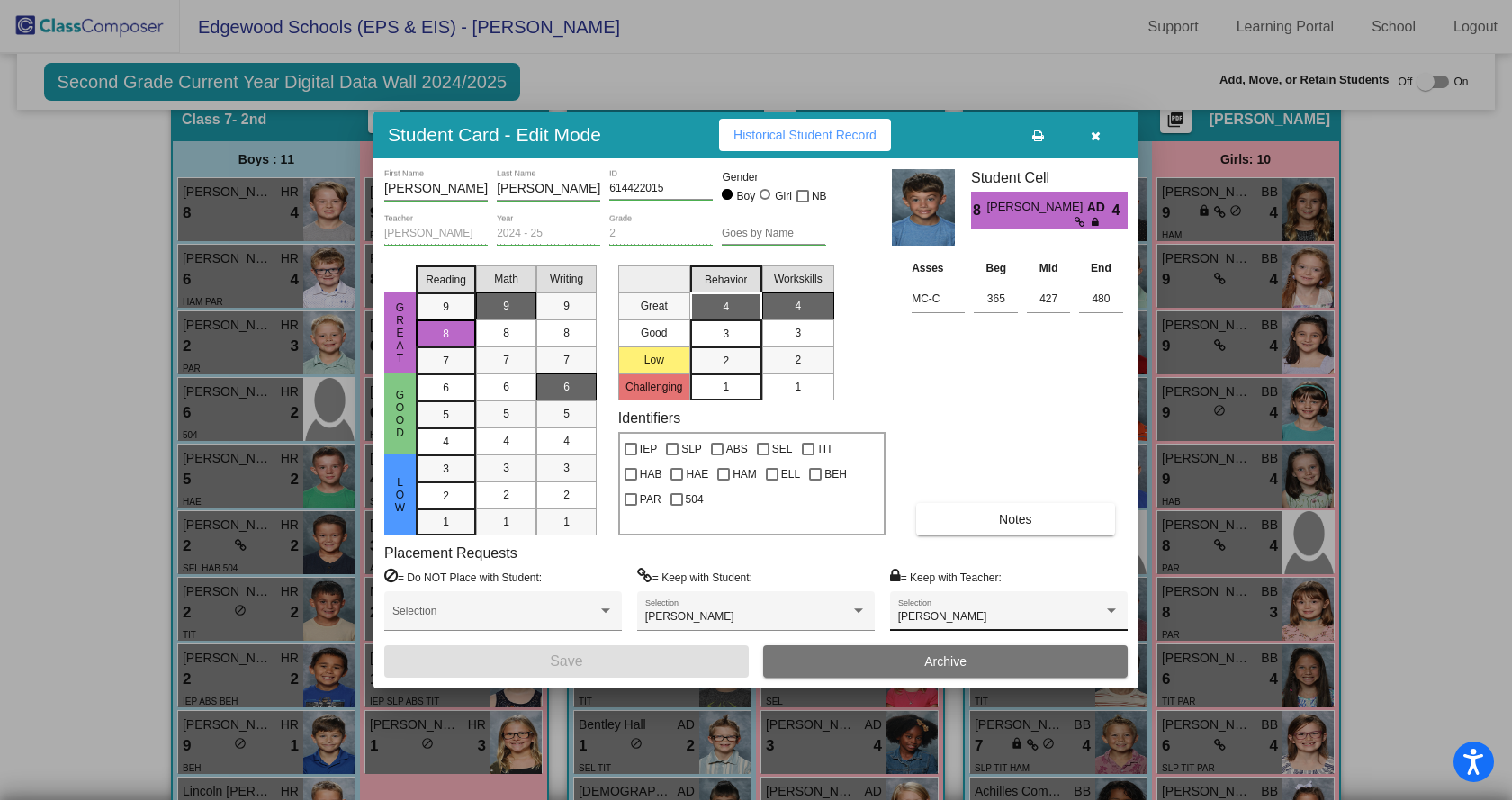 click on "[PERSON_NAME]" at bounding box center [1001, 617] 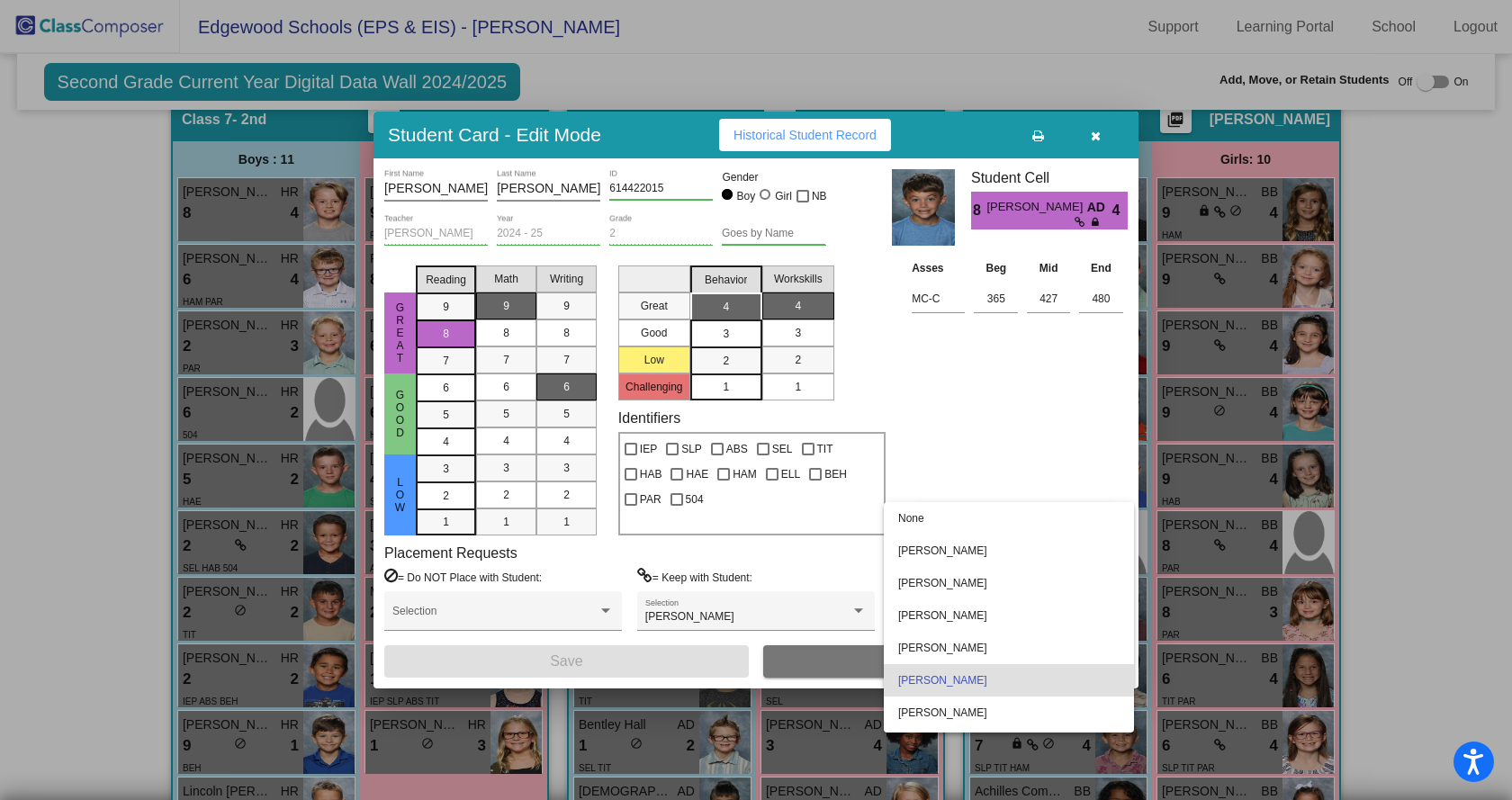 scroll, scrollTop: 94, scrollLeft: 0, axis: vertical 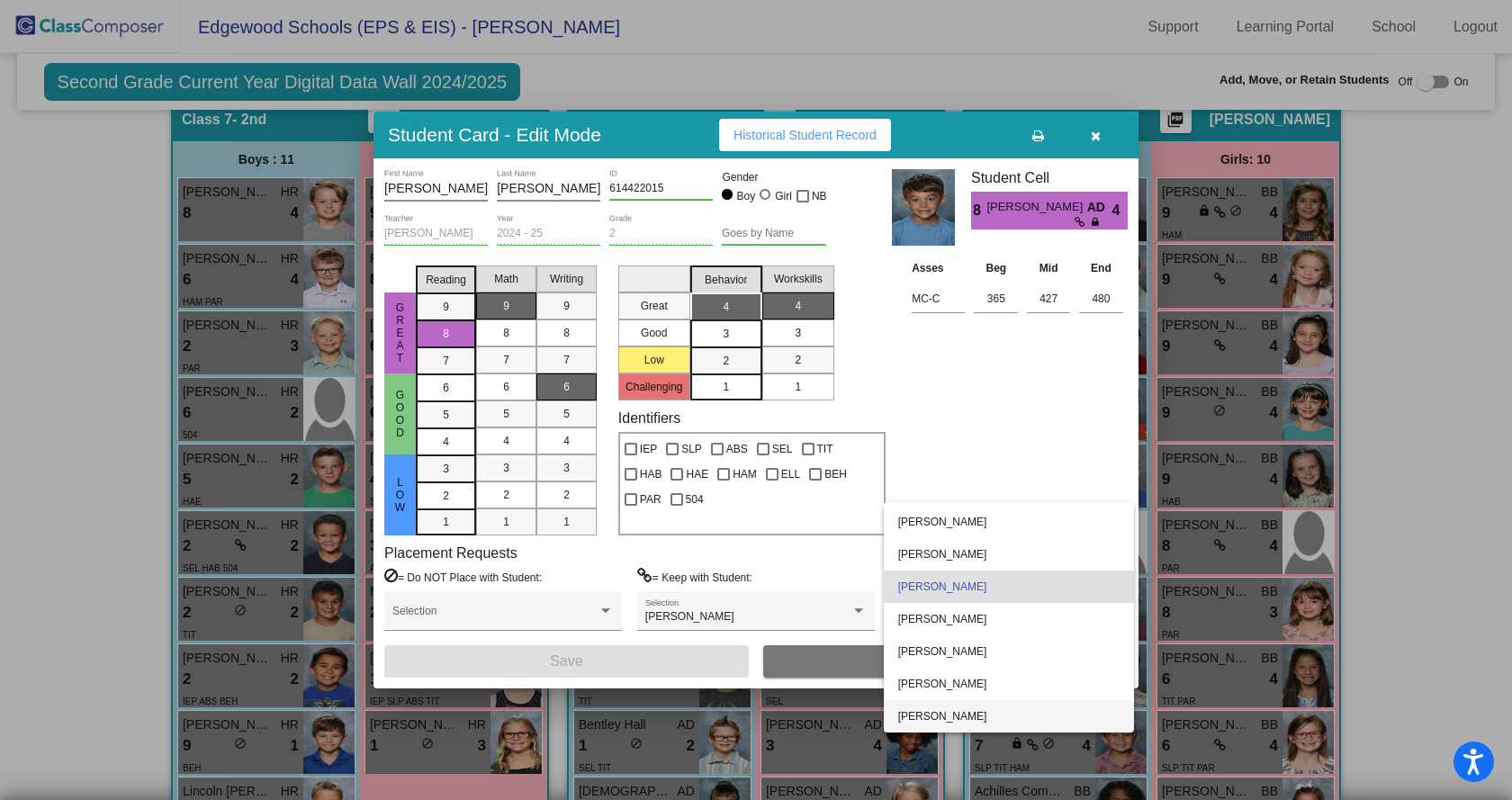 click on "[PERSON_NAME]" at bounding box center (1009, 716) 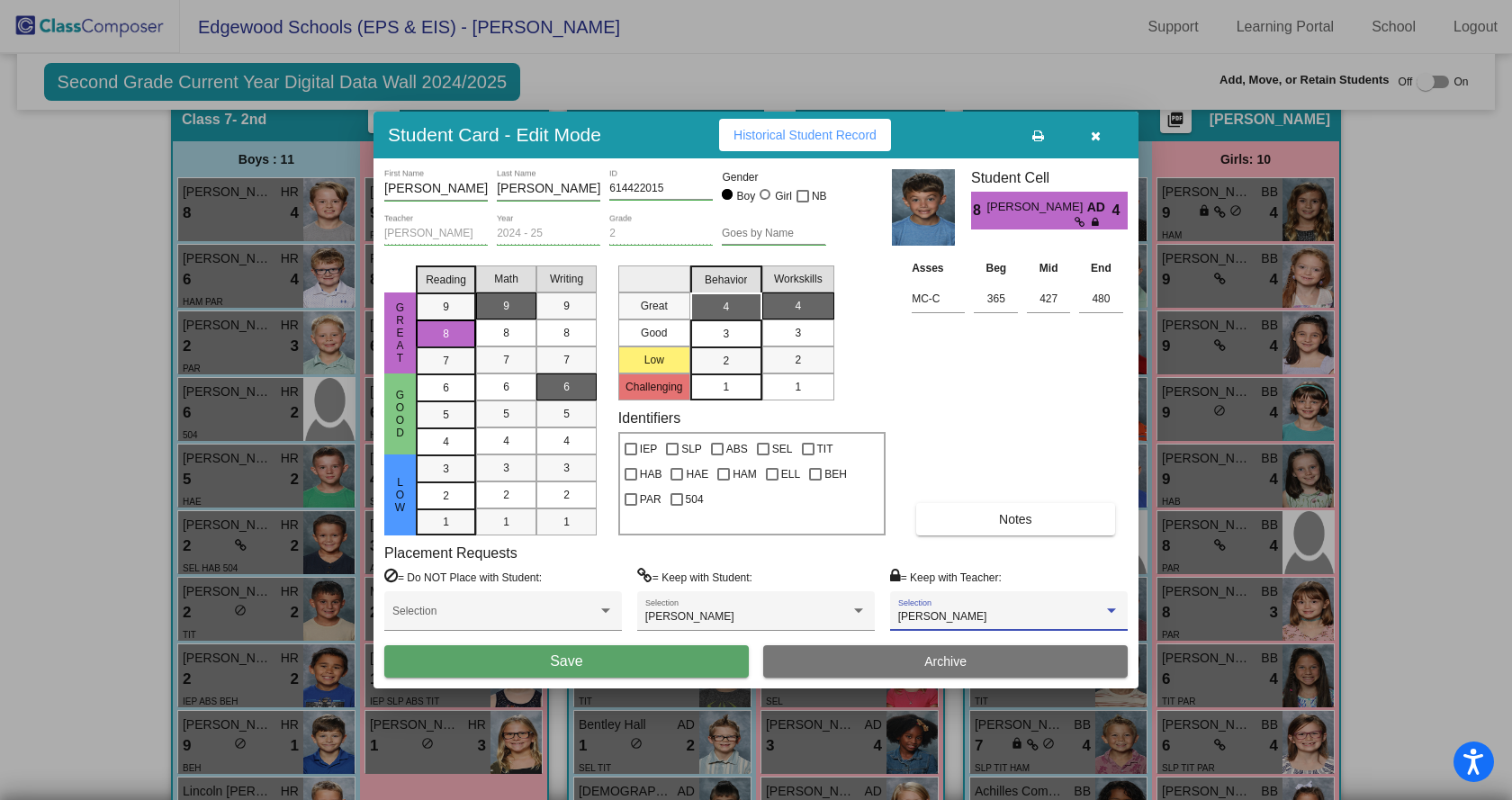 click on "Save" at bounding box center (566, 661) 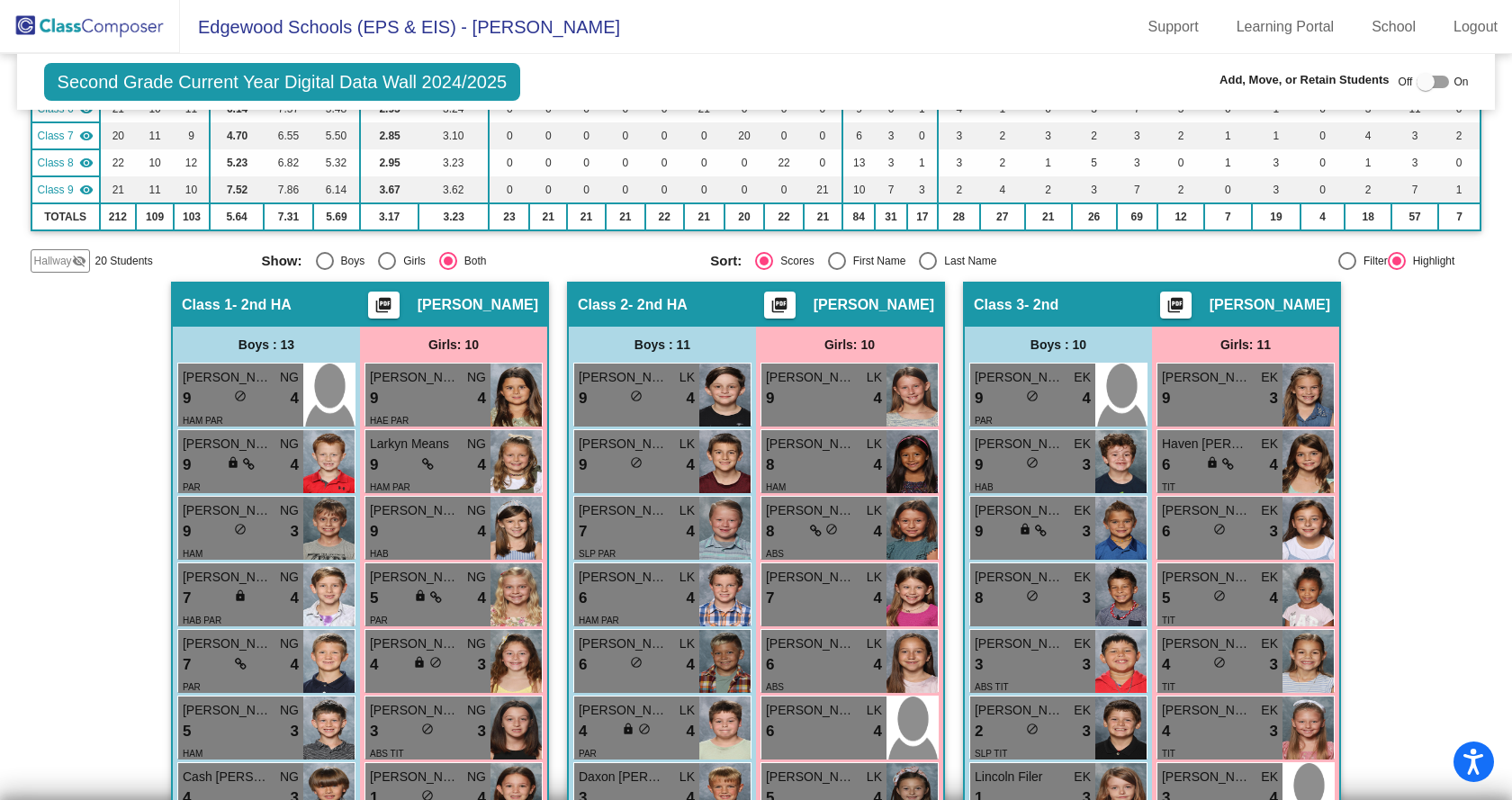 scroll, scrollTop: 0, scrollLeft: 0, axis: both 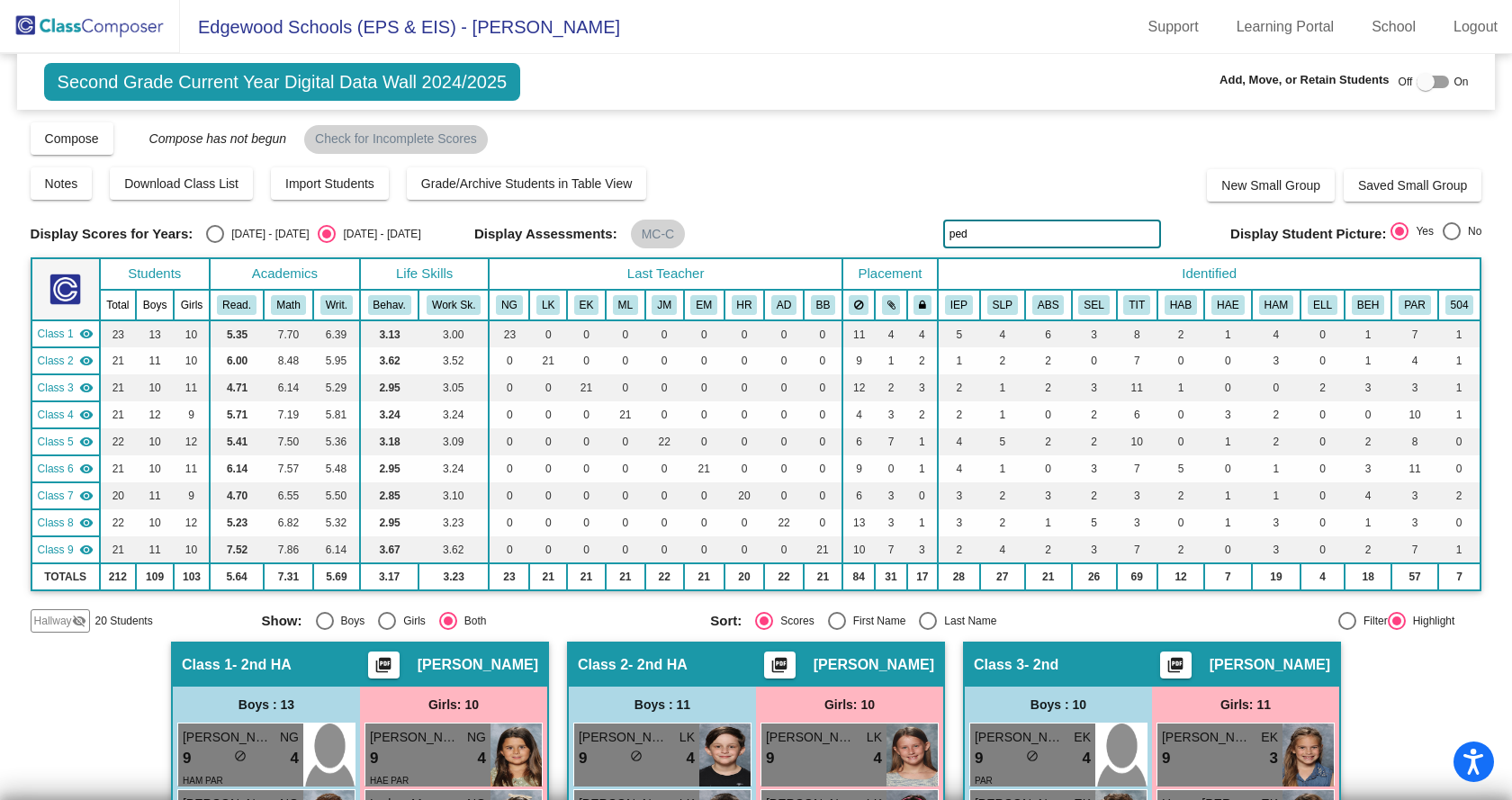 drag, startPoint x: 983, startPoint y: 231, endPoint x: 933, endPoint y: 240, distance: 50.8035 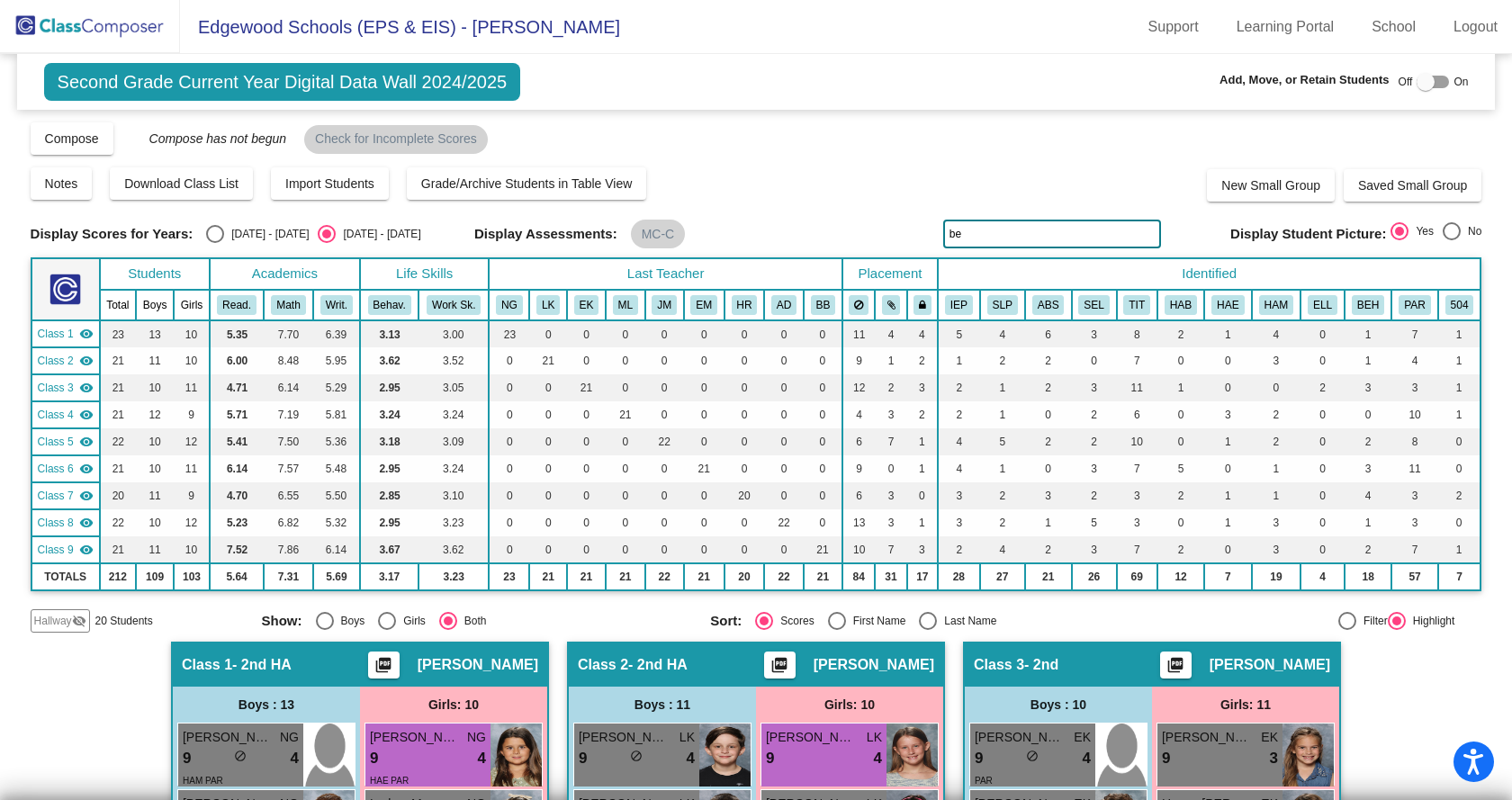 type on "b" 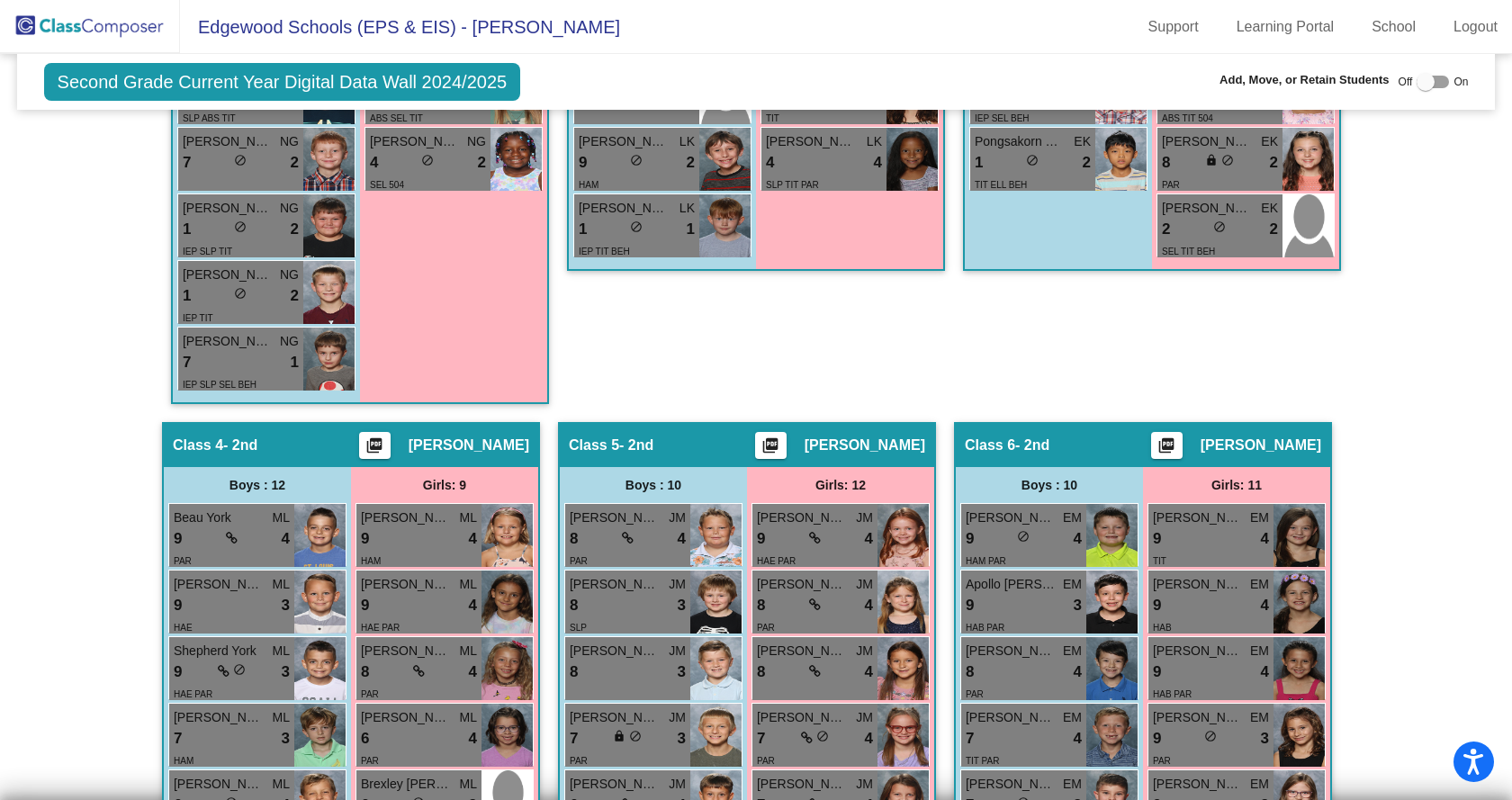scroll, scrollTop: 655, scrollLeft: 0, axis: vertical 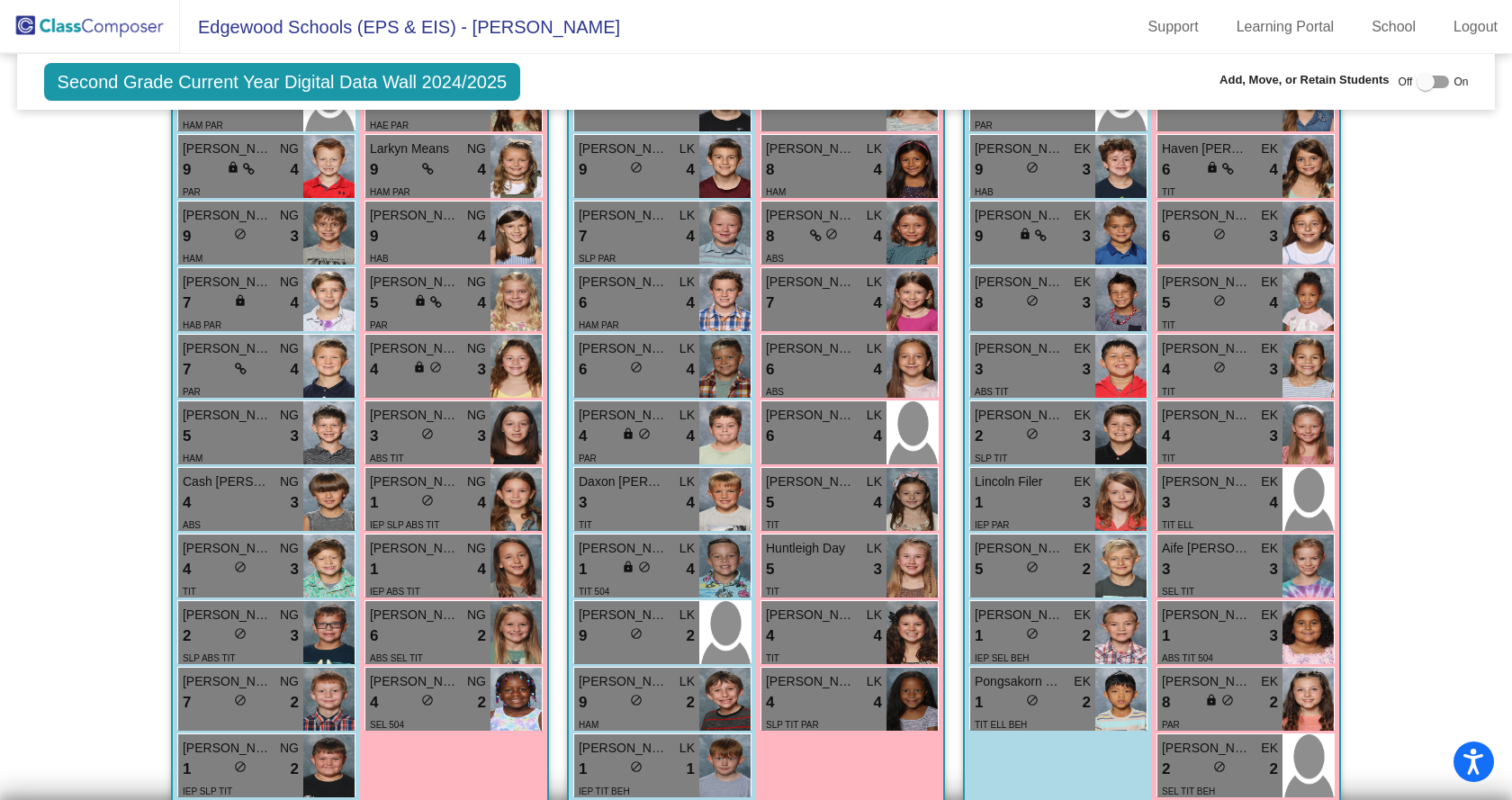 type on "huds" 